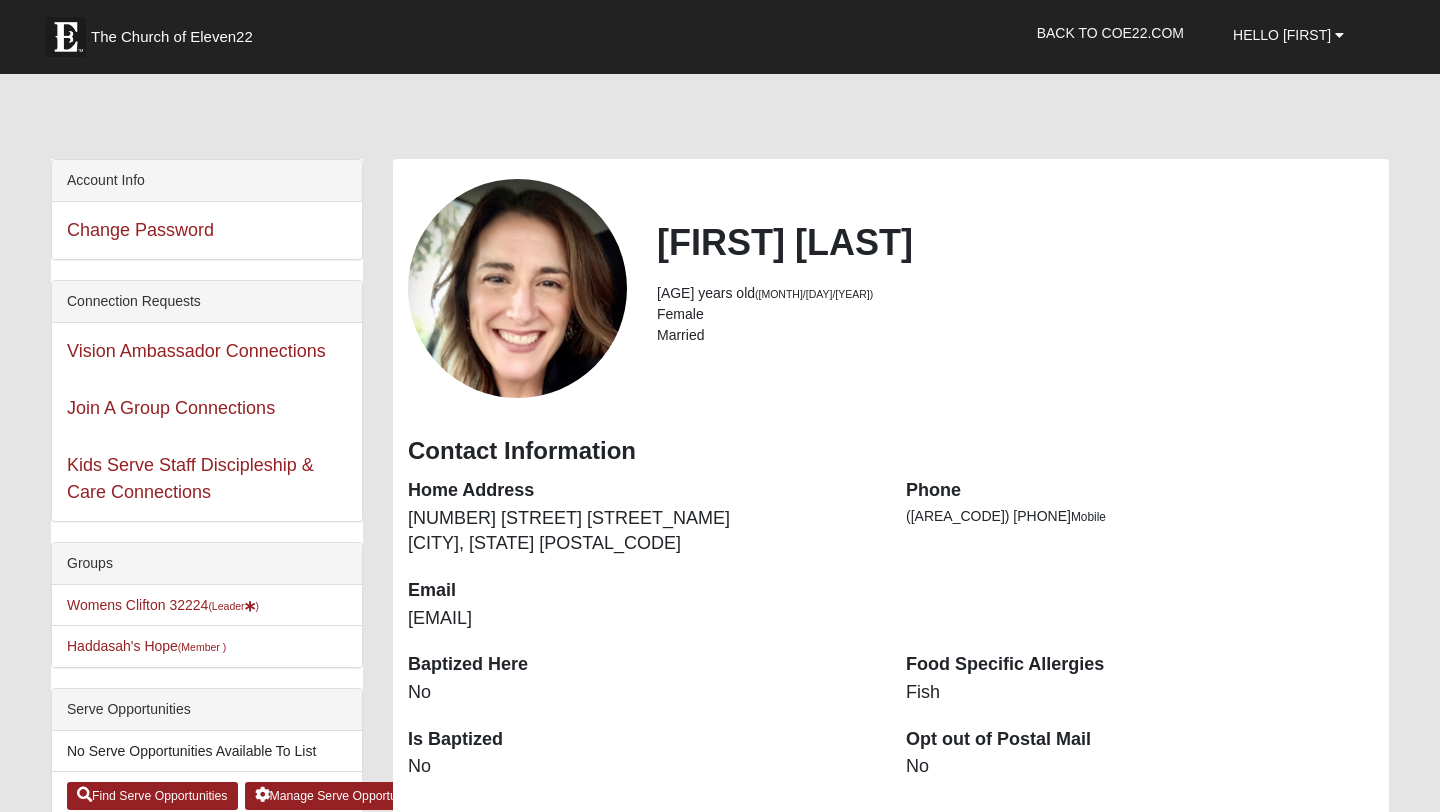 scroll, scrollTop: 9, scrollLeft: 0, axis: vertical 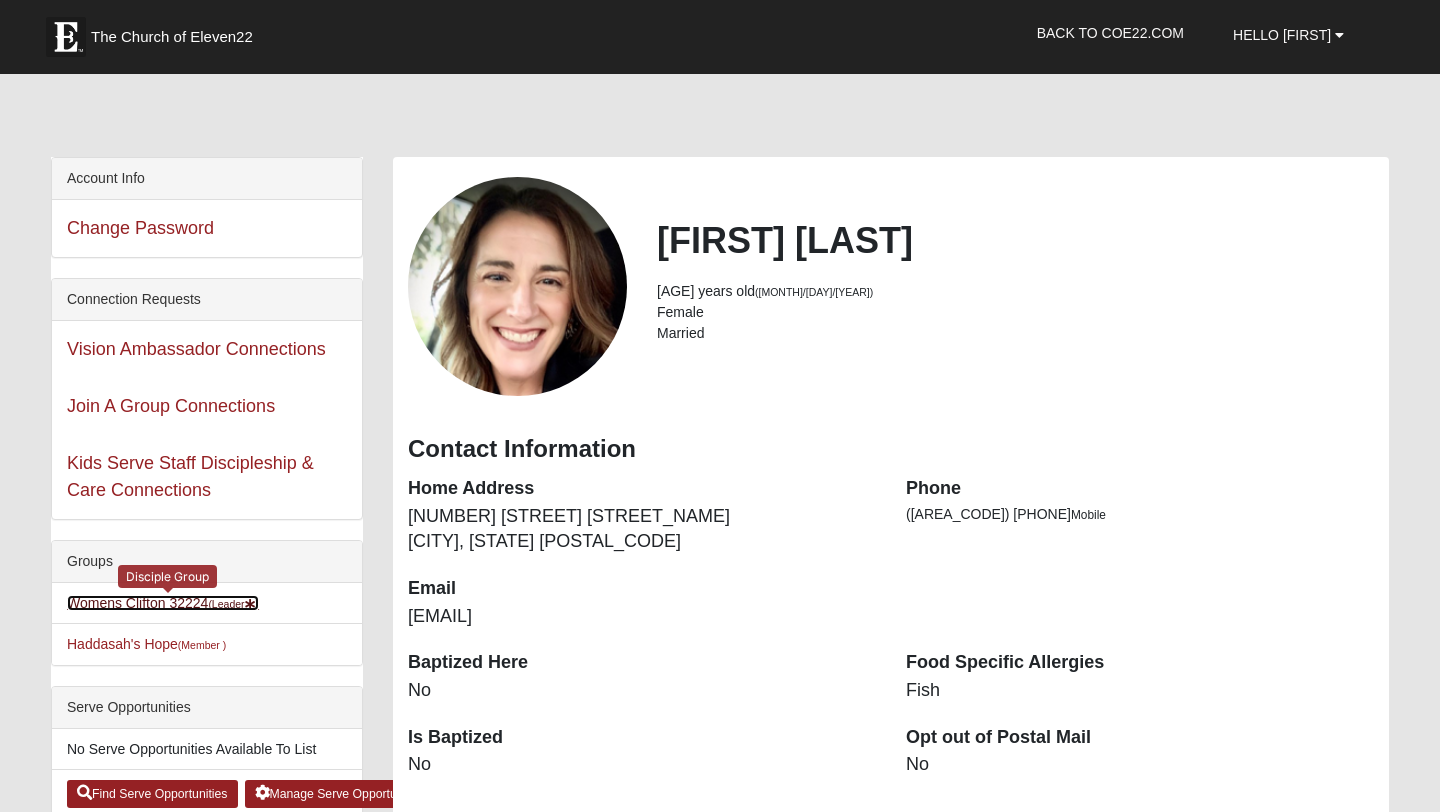 click on "Womens Clifton 32224  (Leader
)" at bounding box center (163, 603) 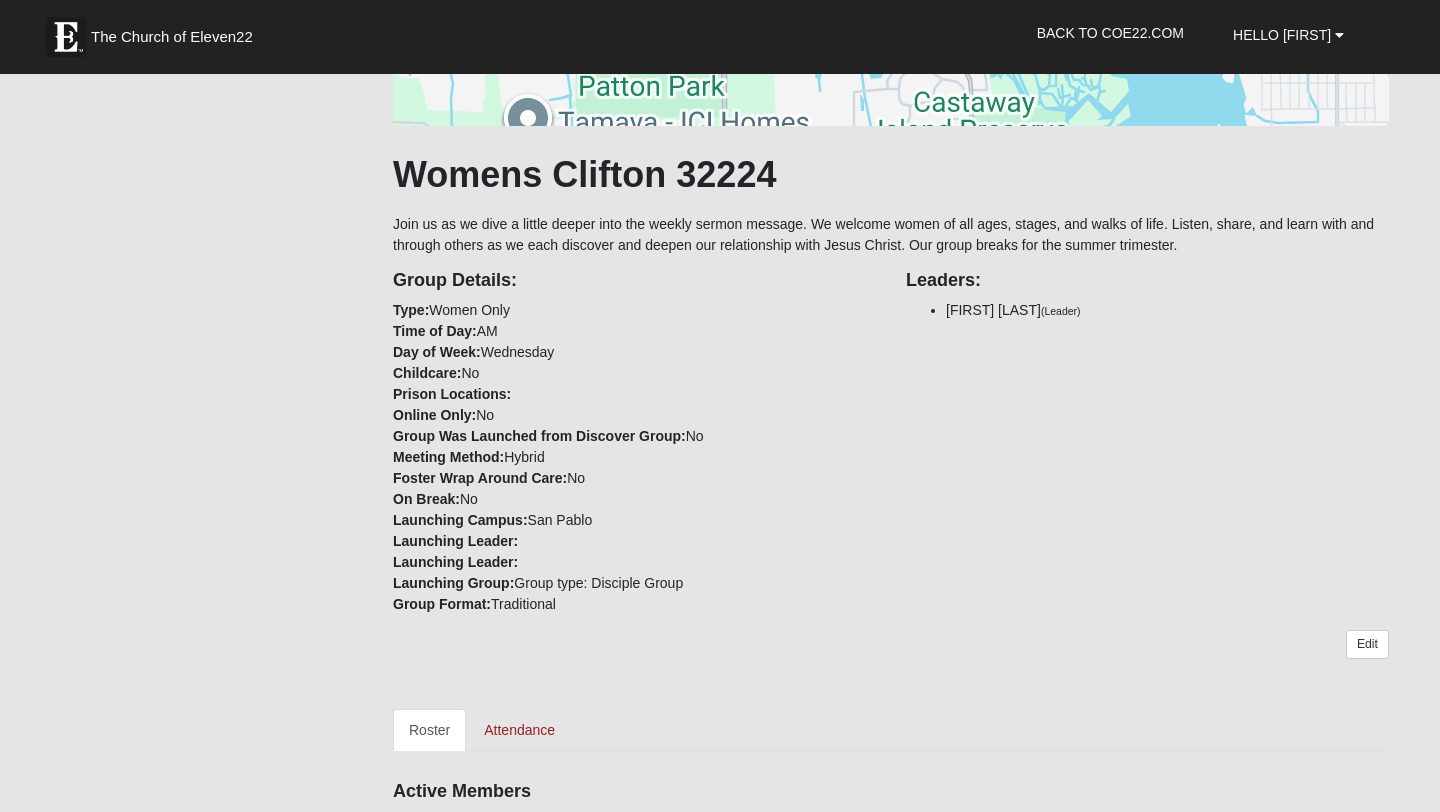 scroll, scrollTop: 246, scrollLeft: 0, axis: vertical 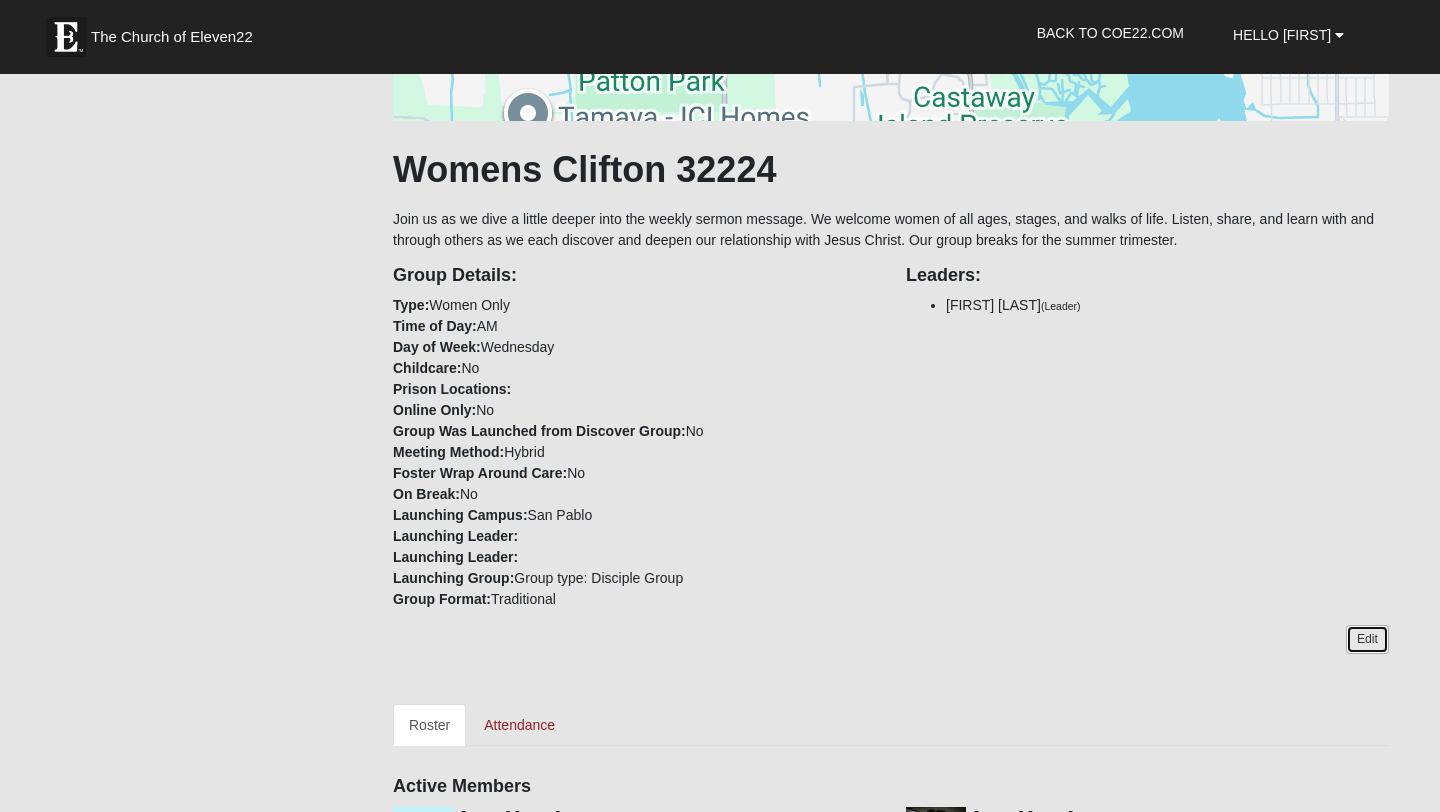 click on "Edit" at bounding box center (1367, 639) 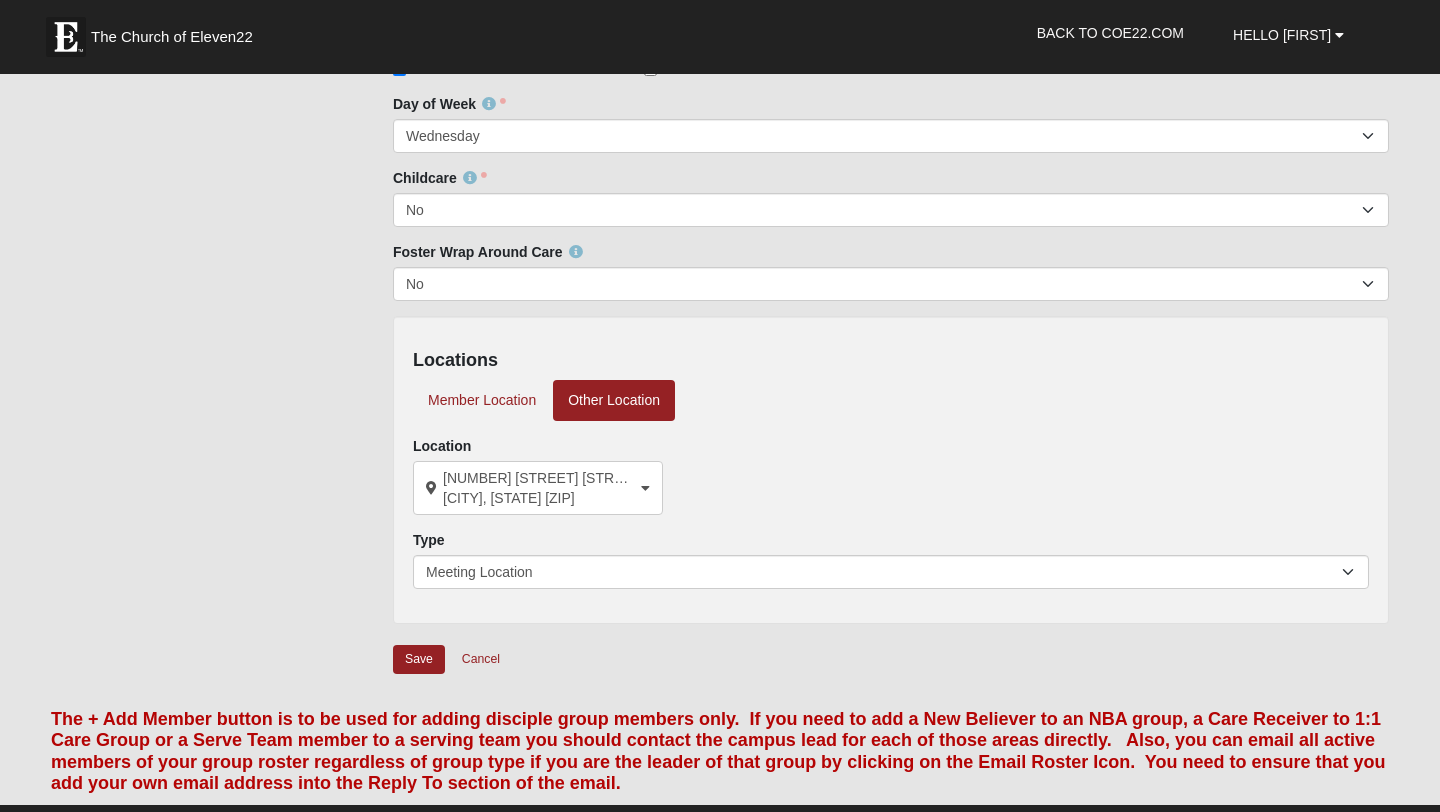 scroll, scrollTop: 447, scrollLeft: 0, axis: vertical 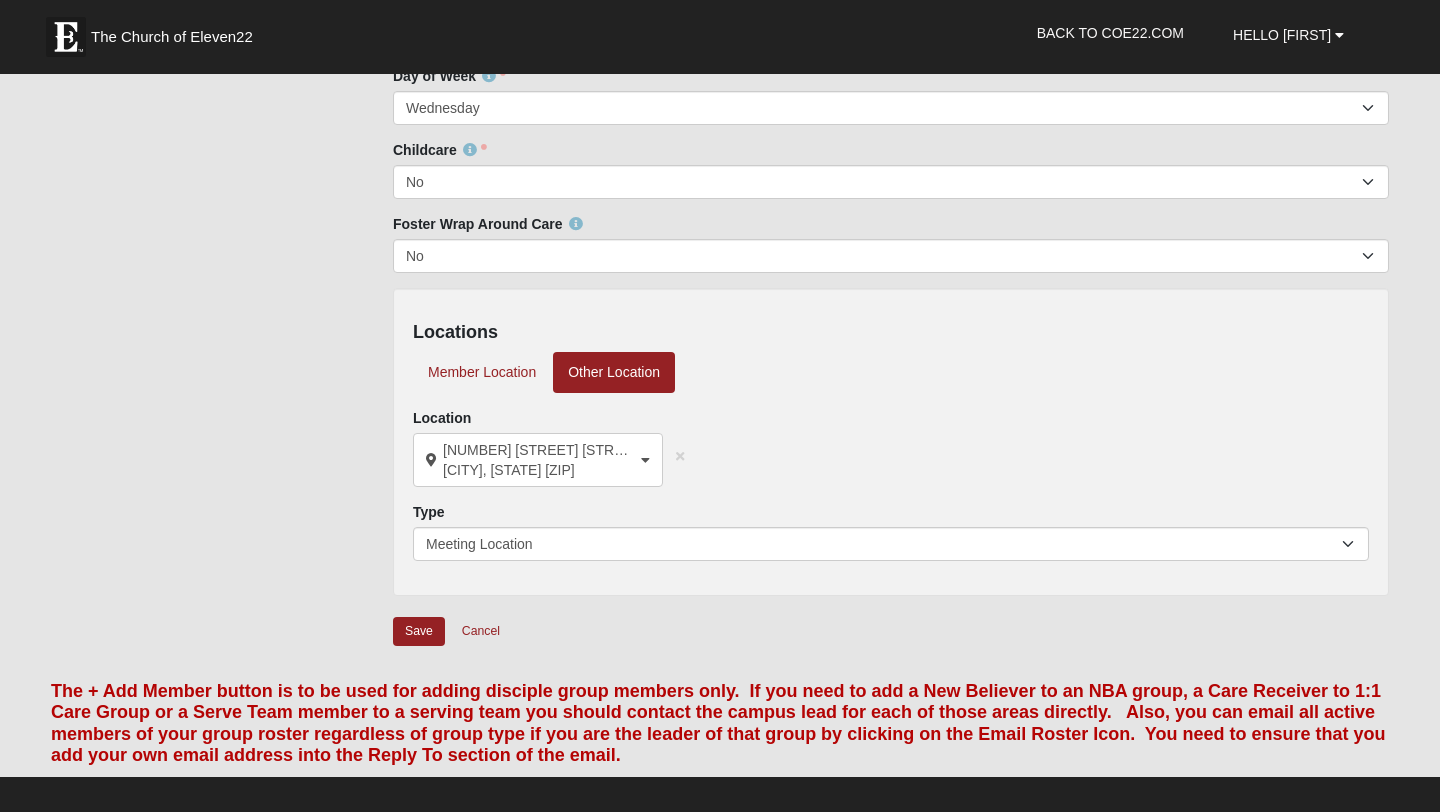 click at bounding box center [645, 460] 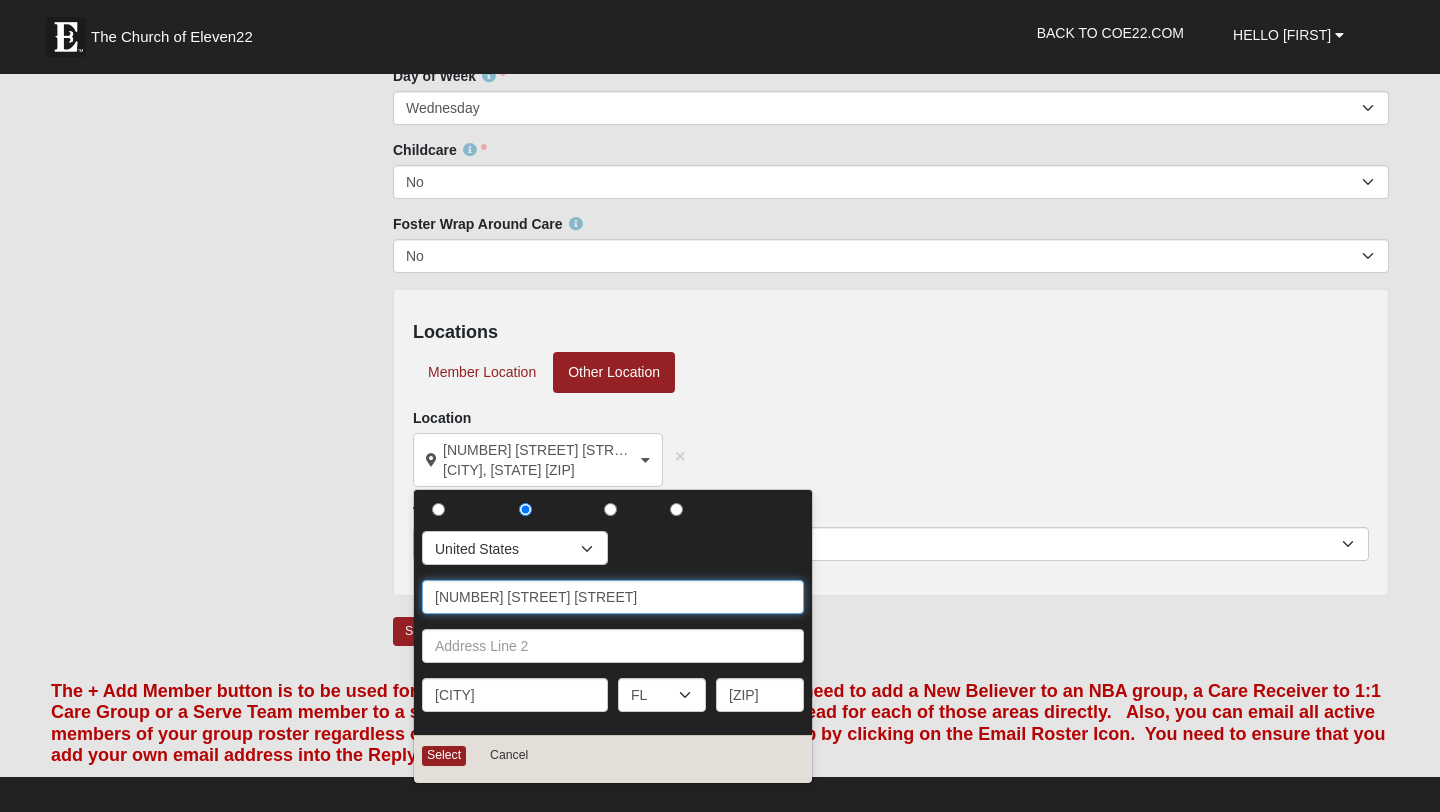 click on "[NUMBER] [STREET] [STREET]" at bounding box center (613, 597) 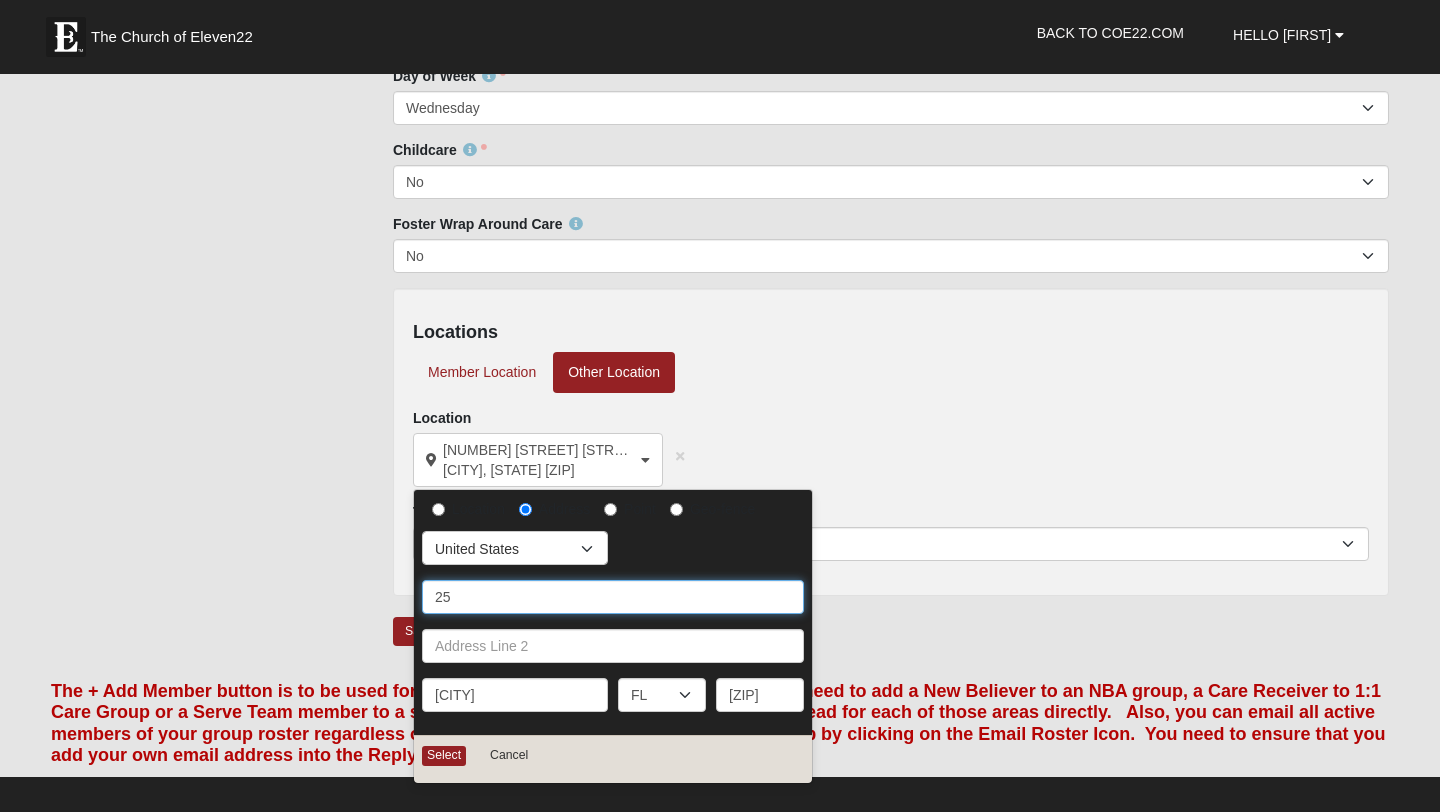 type on "2" 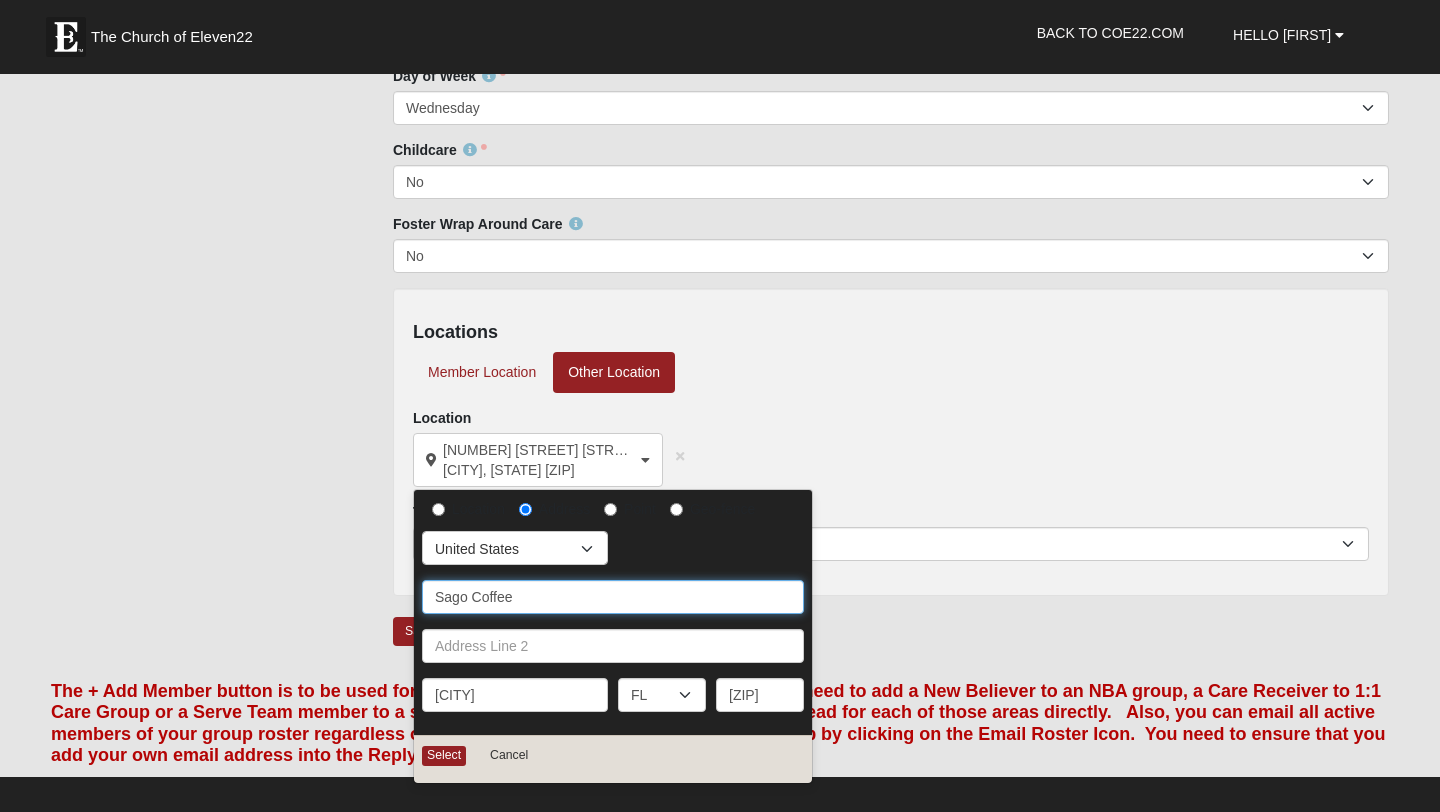 type on "Sago Coffee" 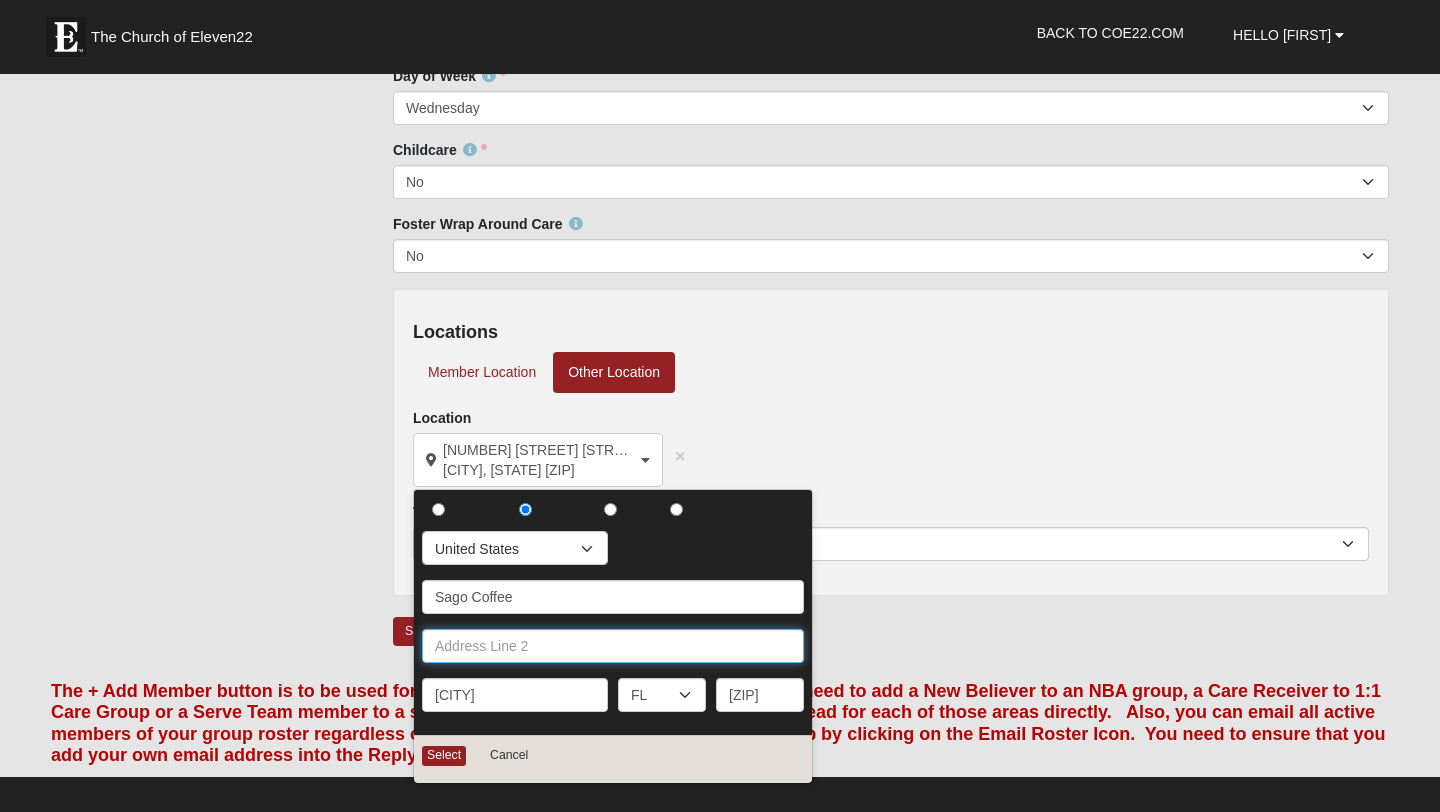 click at bounding box center (613, 646) 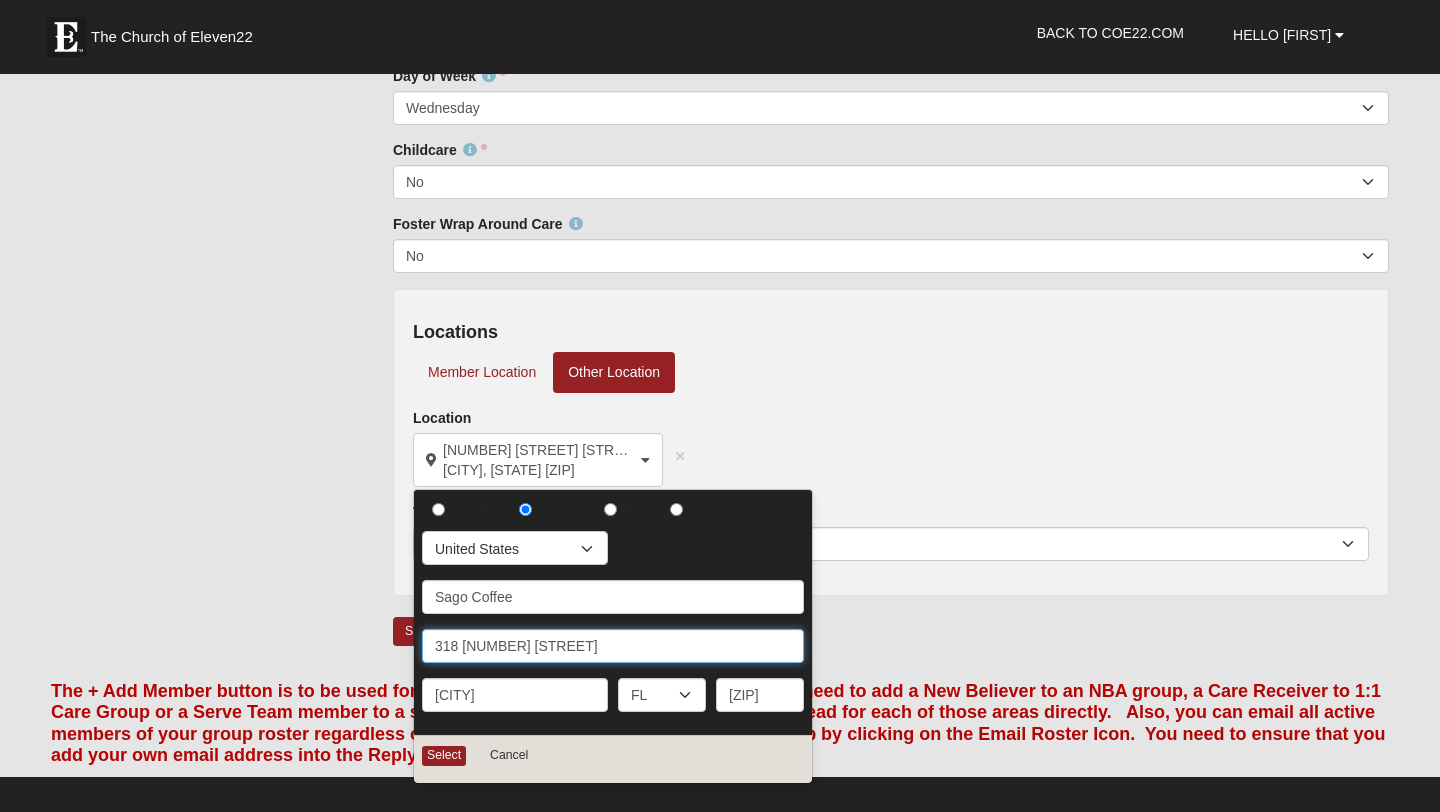 type on "318 [NUMBER] [STREET]" 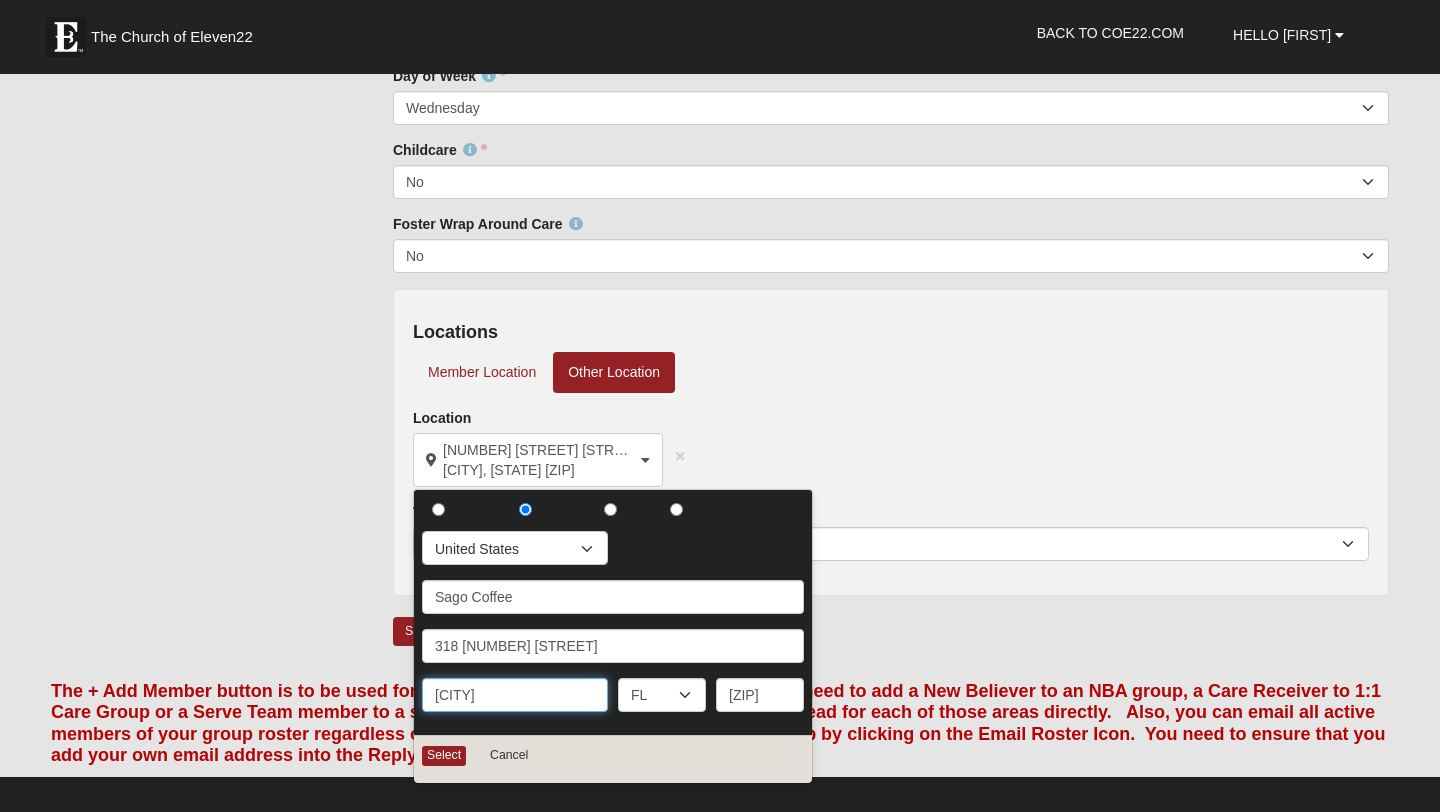 click on "[CITY]" at bounding box center [515, 695] 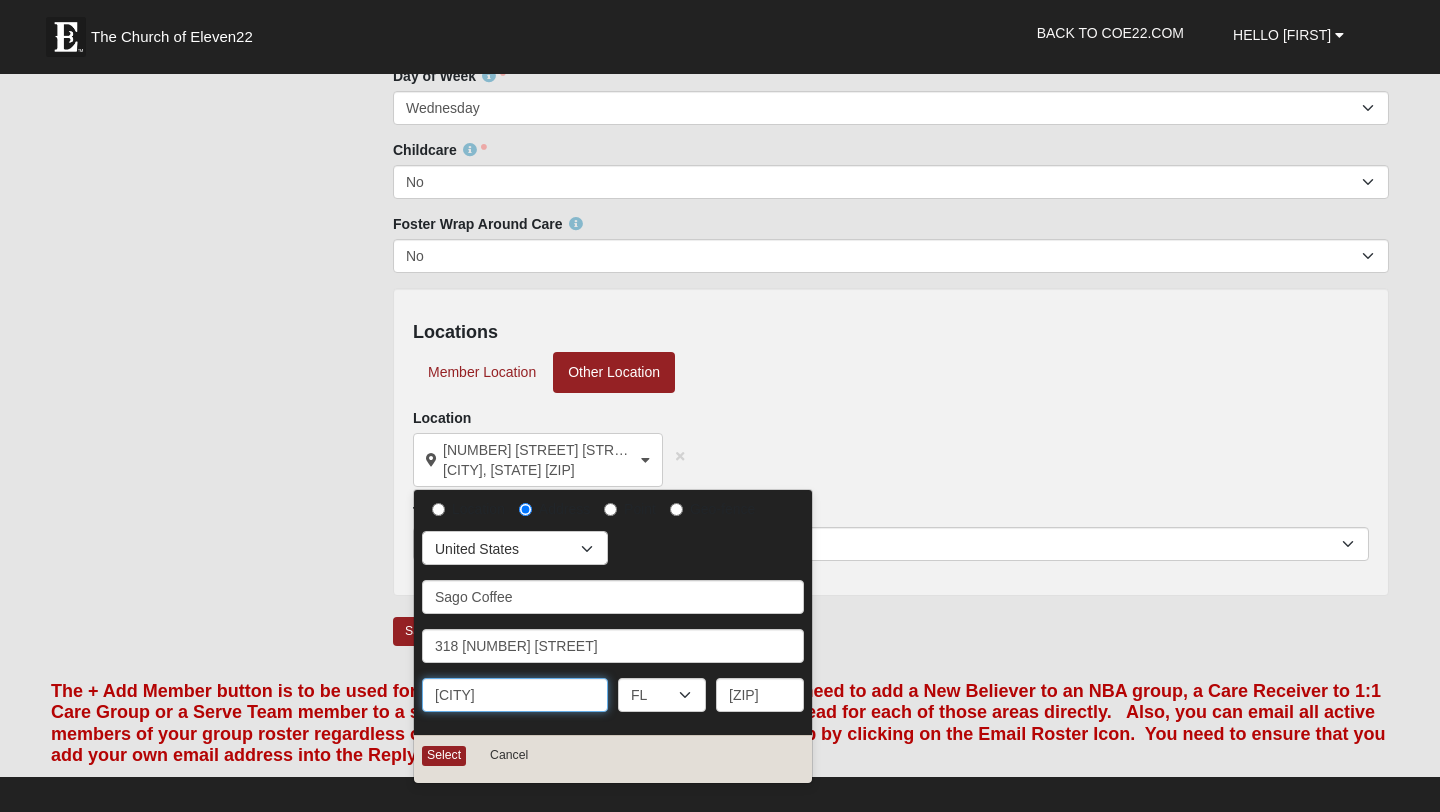 type on "[CITY]" 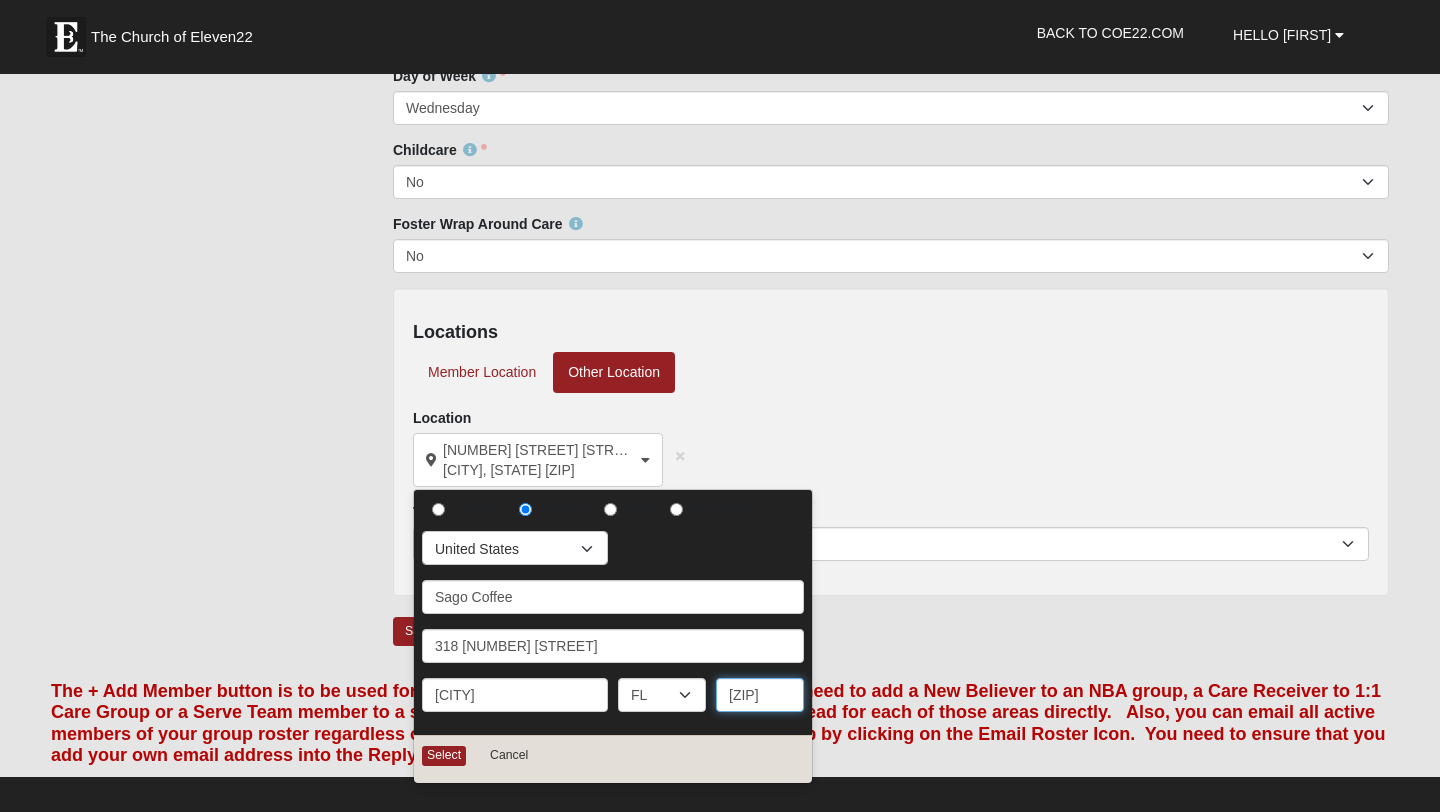 click on "[ZIP]" at bounding box center [760, 695] 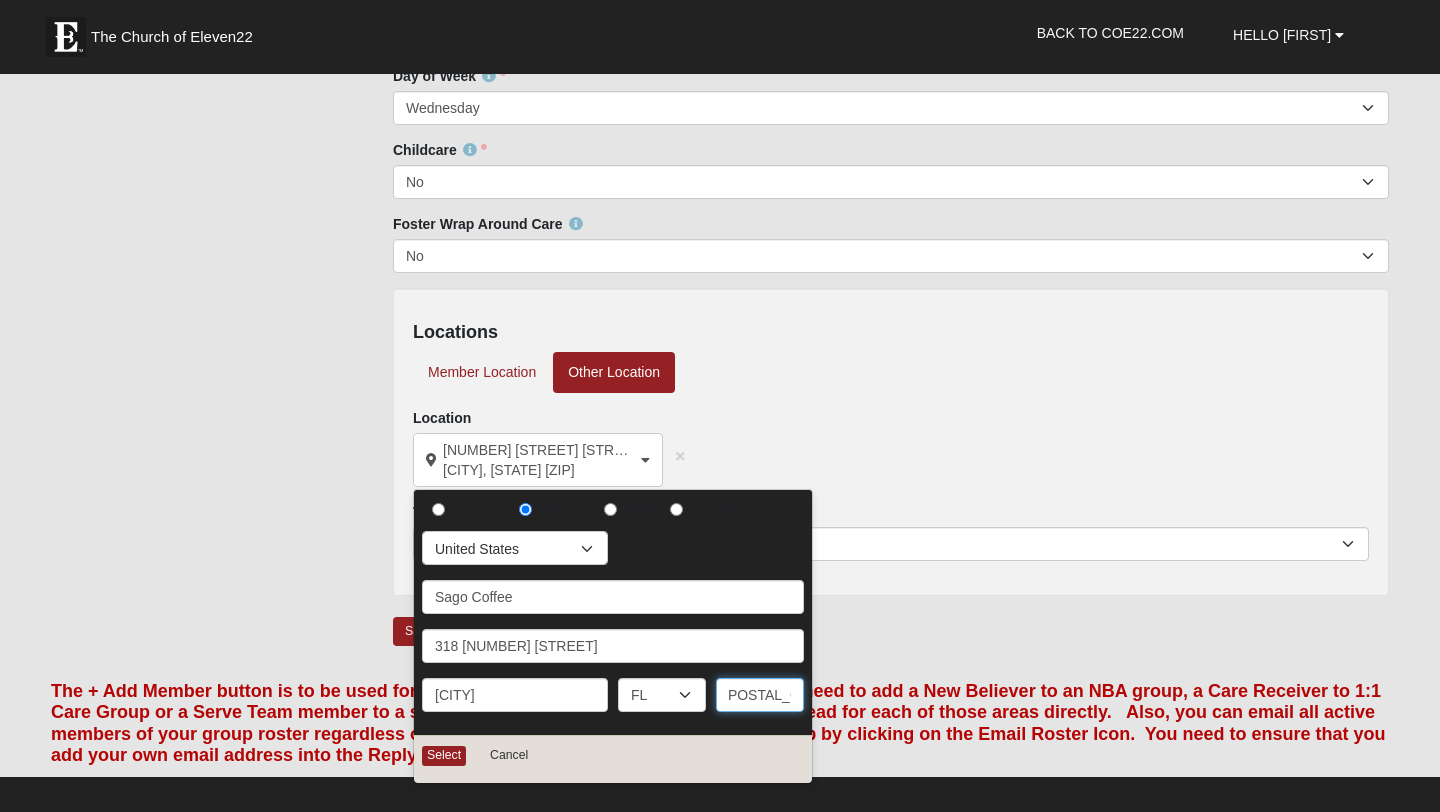scroll, scrollTop: 0, scrollLeft: 0, axis: both 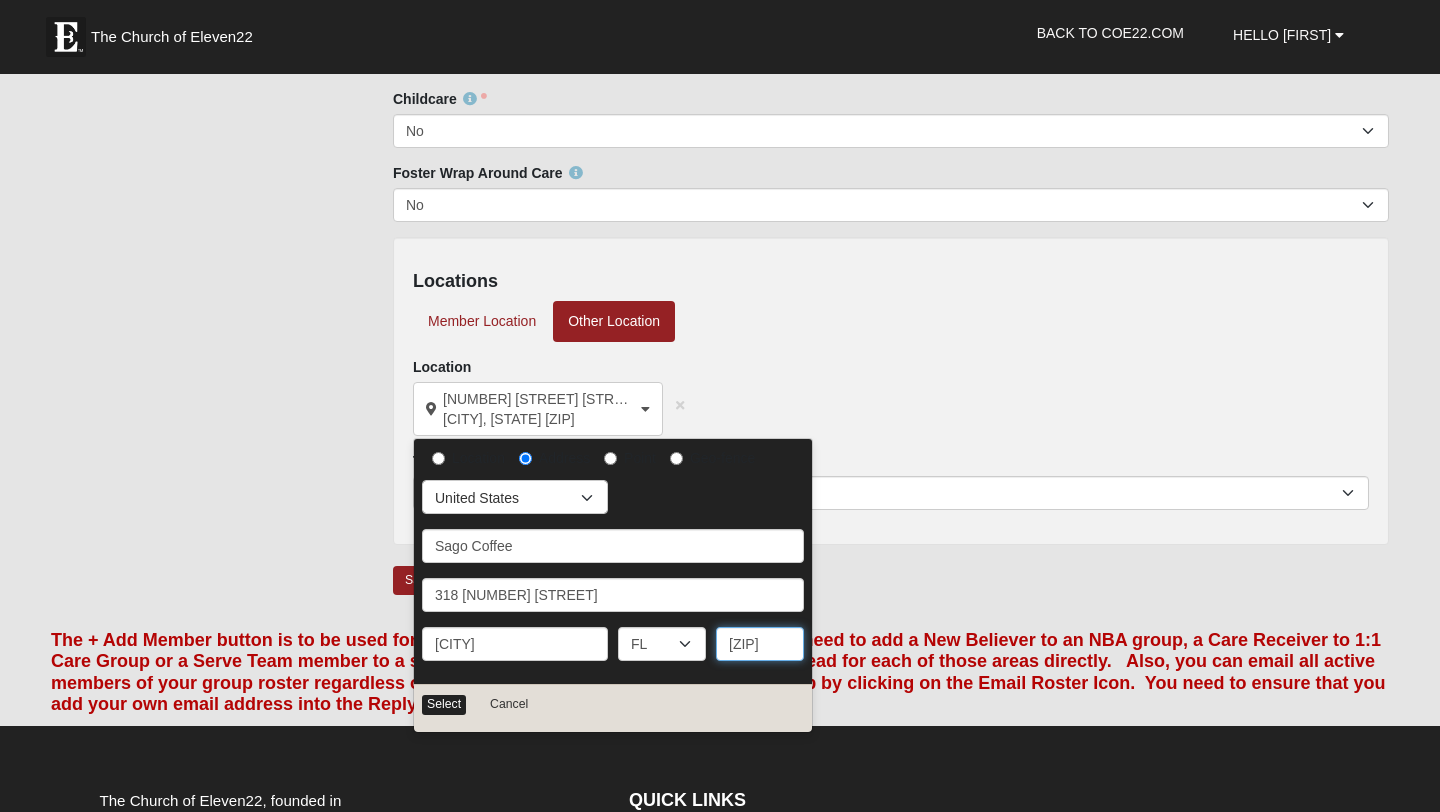 type on "32250" 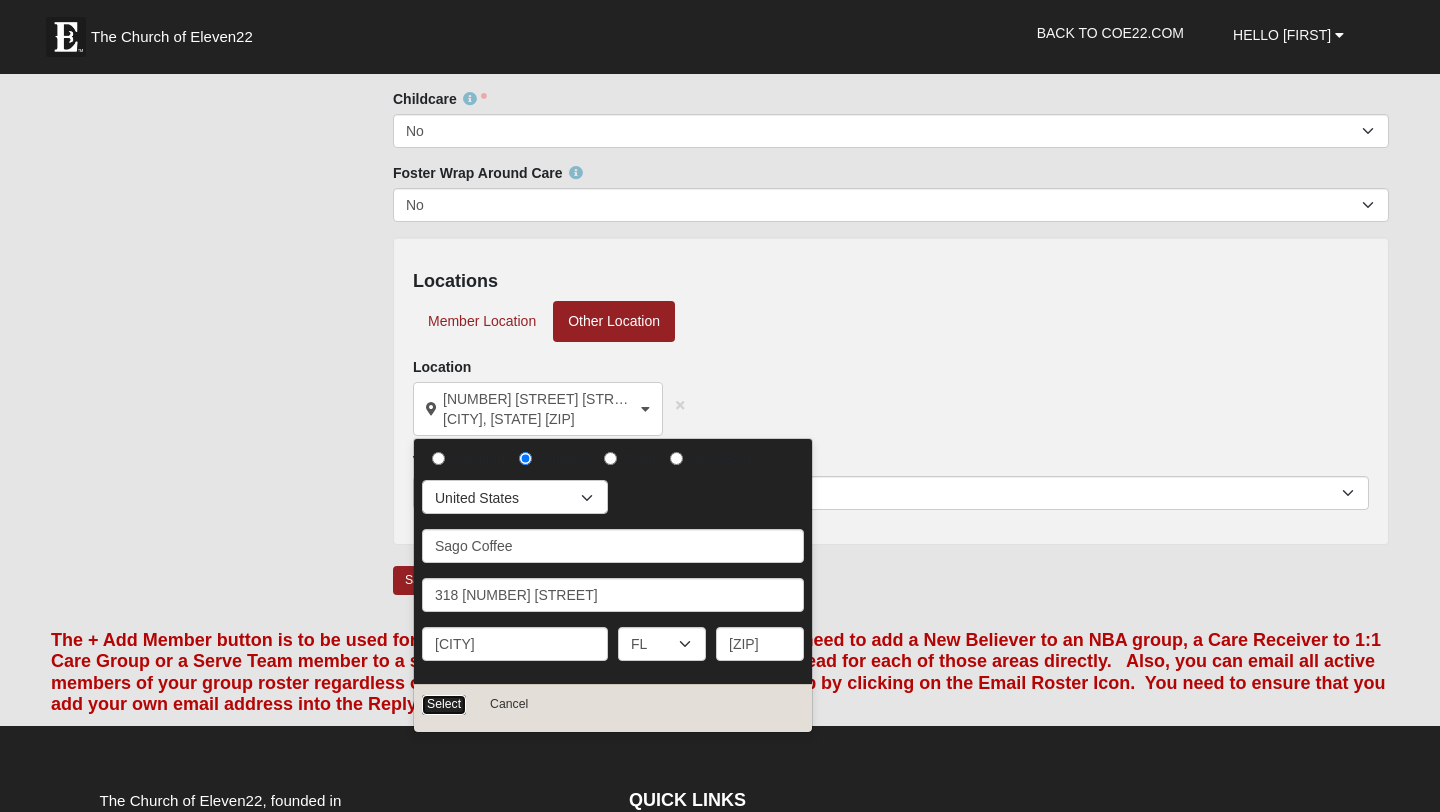 click on "Select" at bounding box center [444, 704] 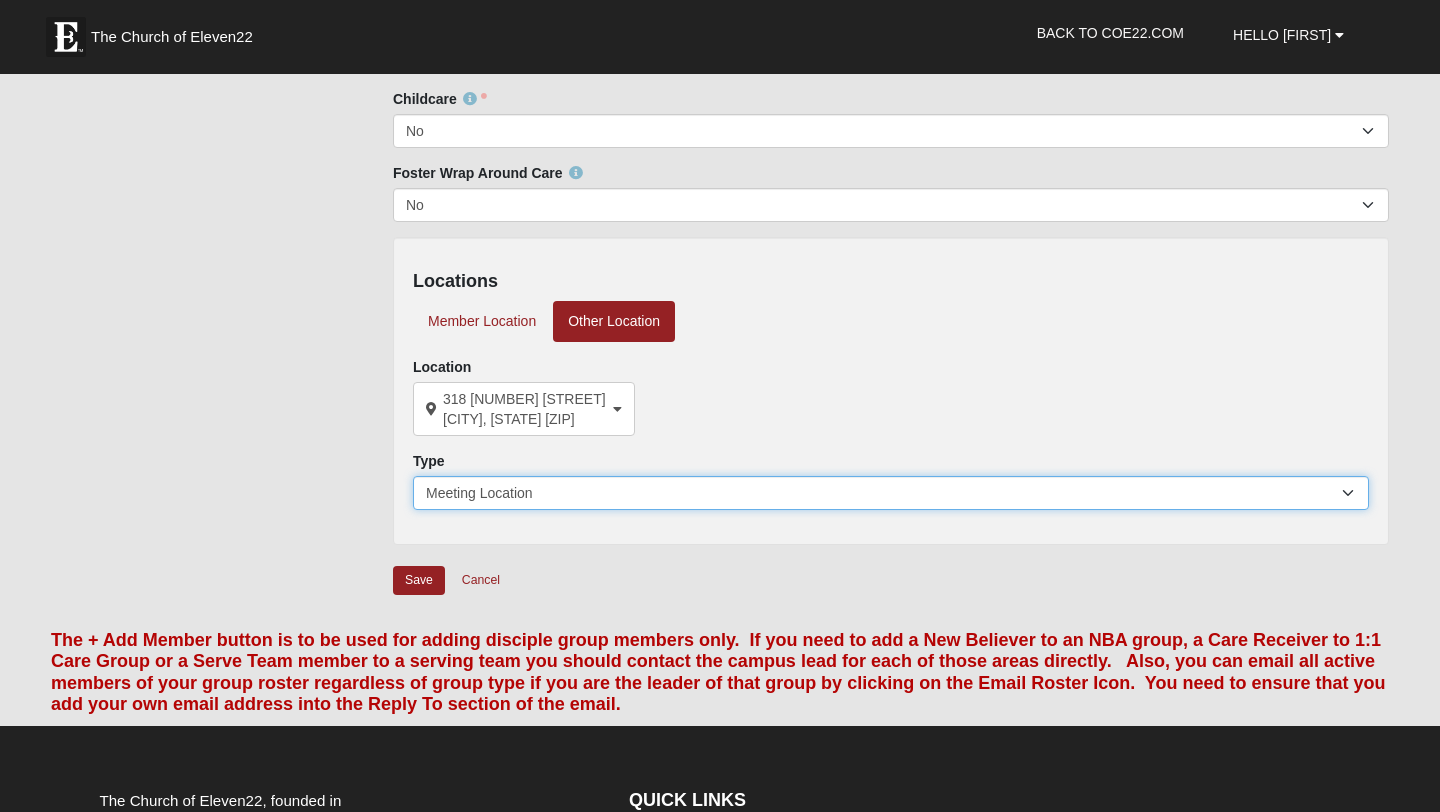 click on "Meeting Location" at bounding box center [891, 493] 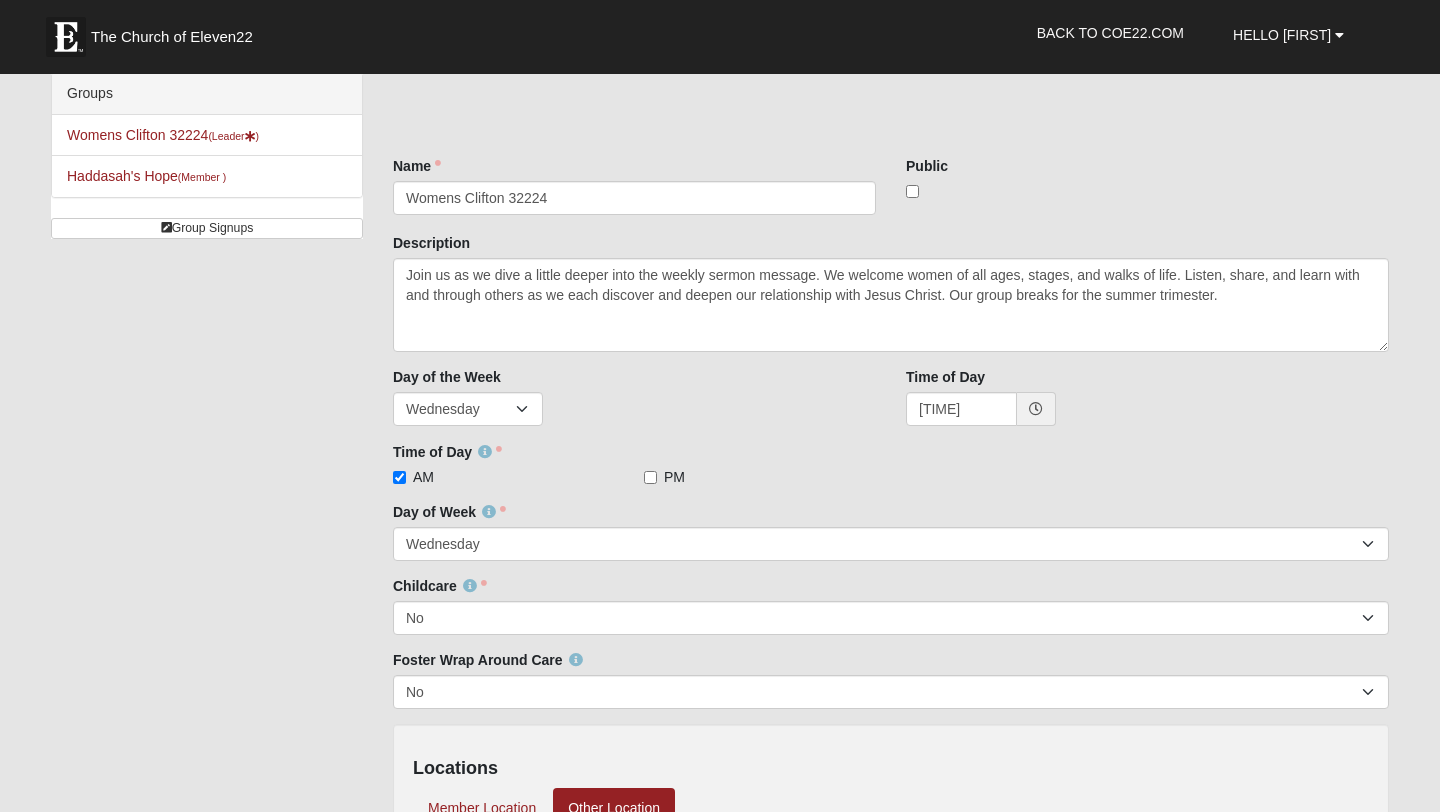 scroll, scrollTop: 0, scrollLeft: 0, axis: both 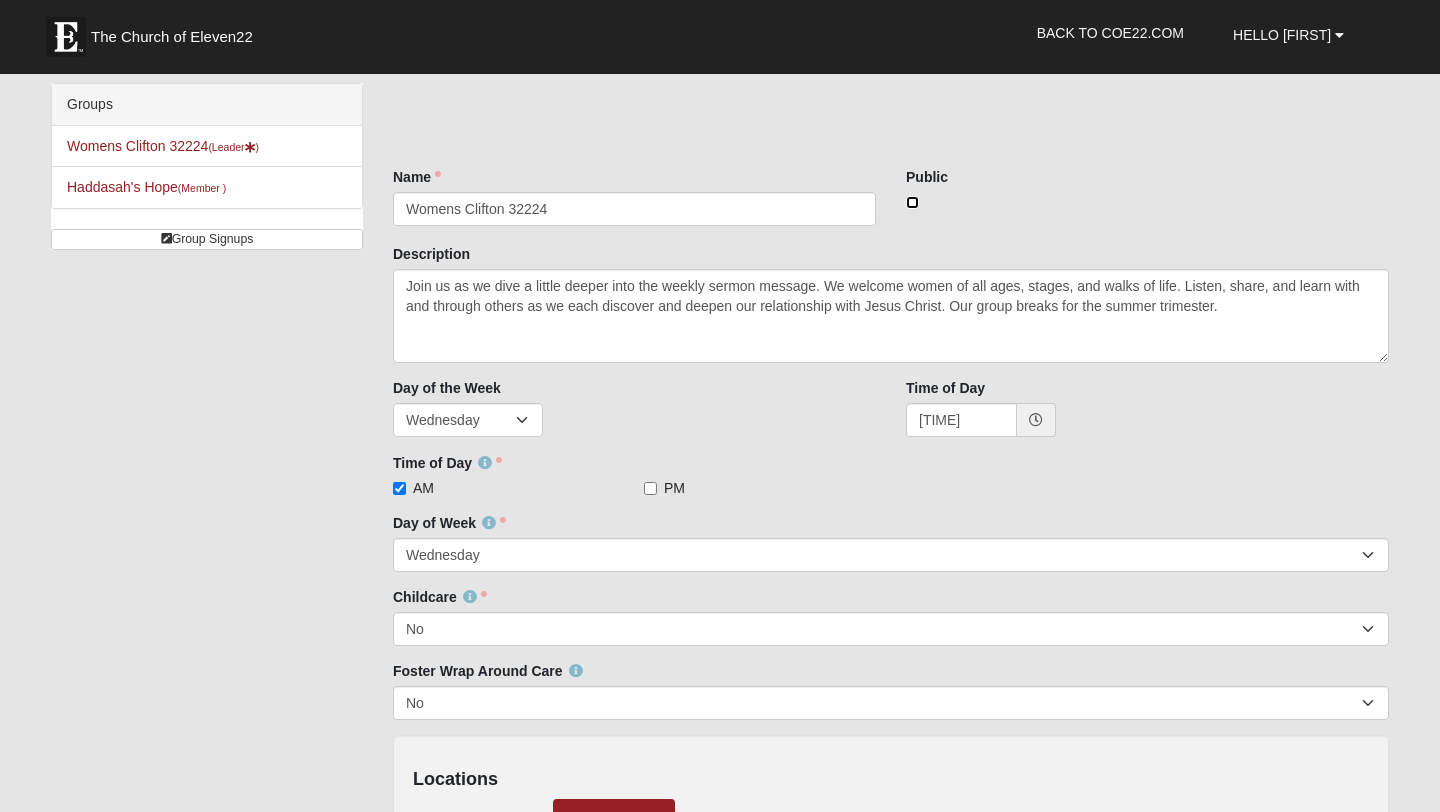 click at bounding box center [912, 202] 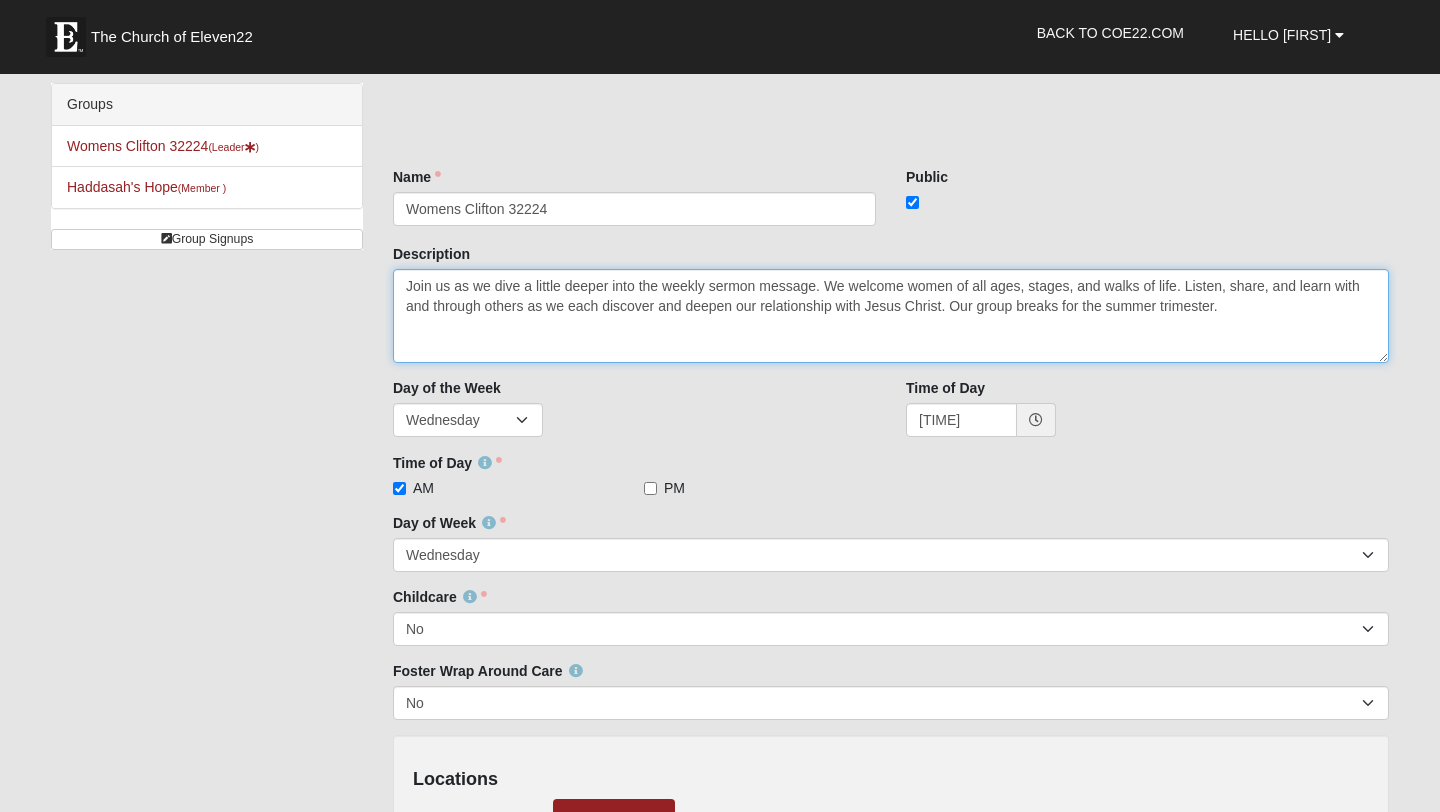 click on "Join us as we dive a little deeper into the weekly sermon message. We welcome women of all ages, stages, and walks of life. Listen, share, and learn with and through others as we each discover and deepen our relationship with Jesus Christ. Our group breaks for the summer trimester." at bounding box center [891, 316] 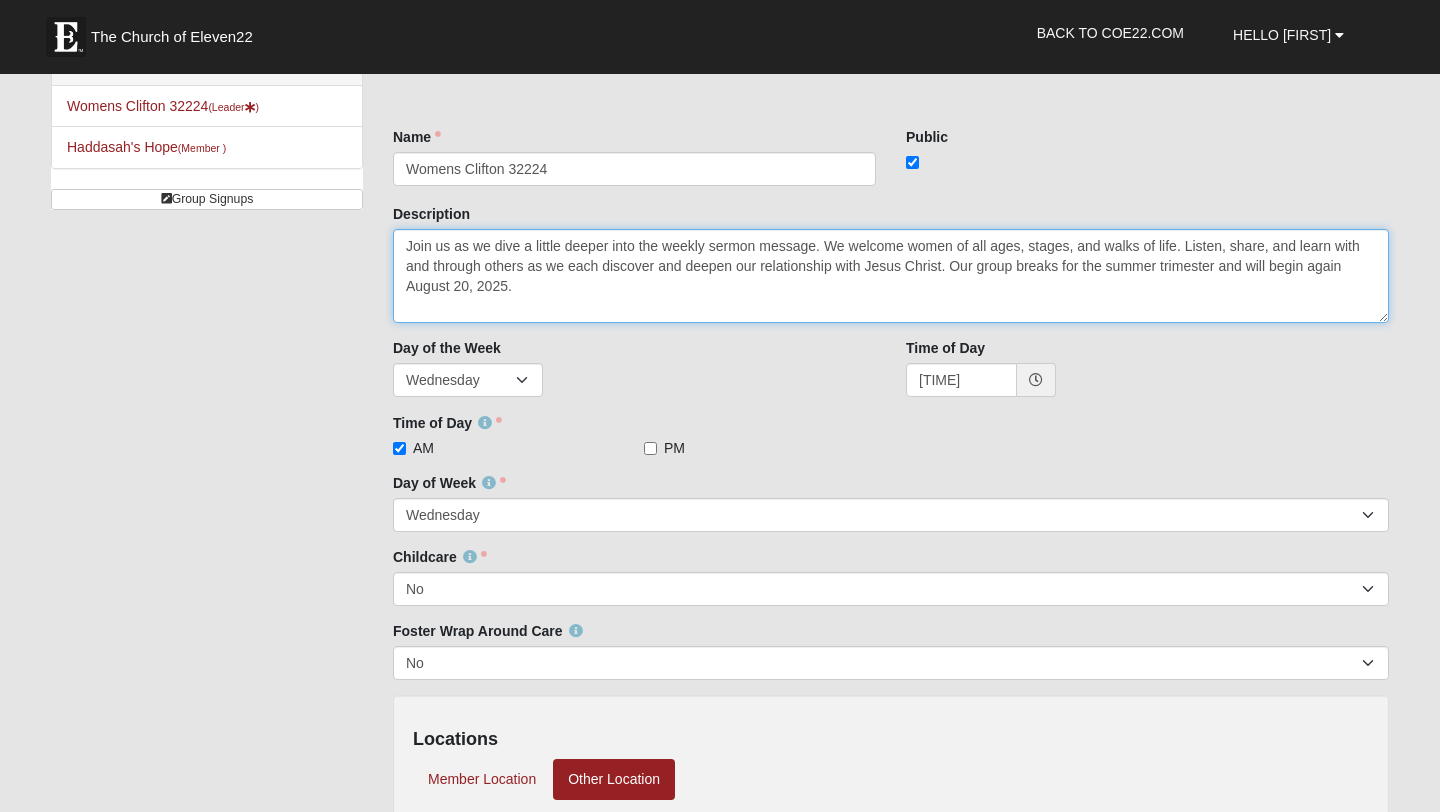 scroll, scrollTop: 0, scrollLeft: 0, axis: both 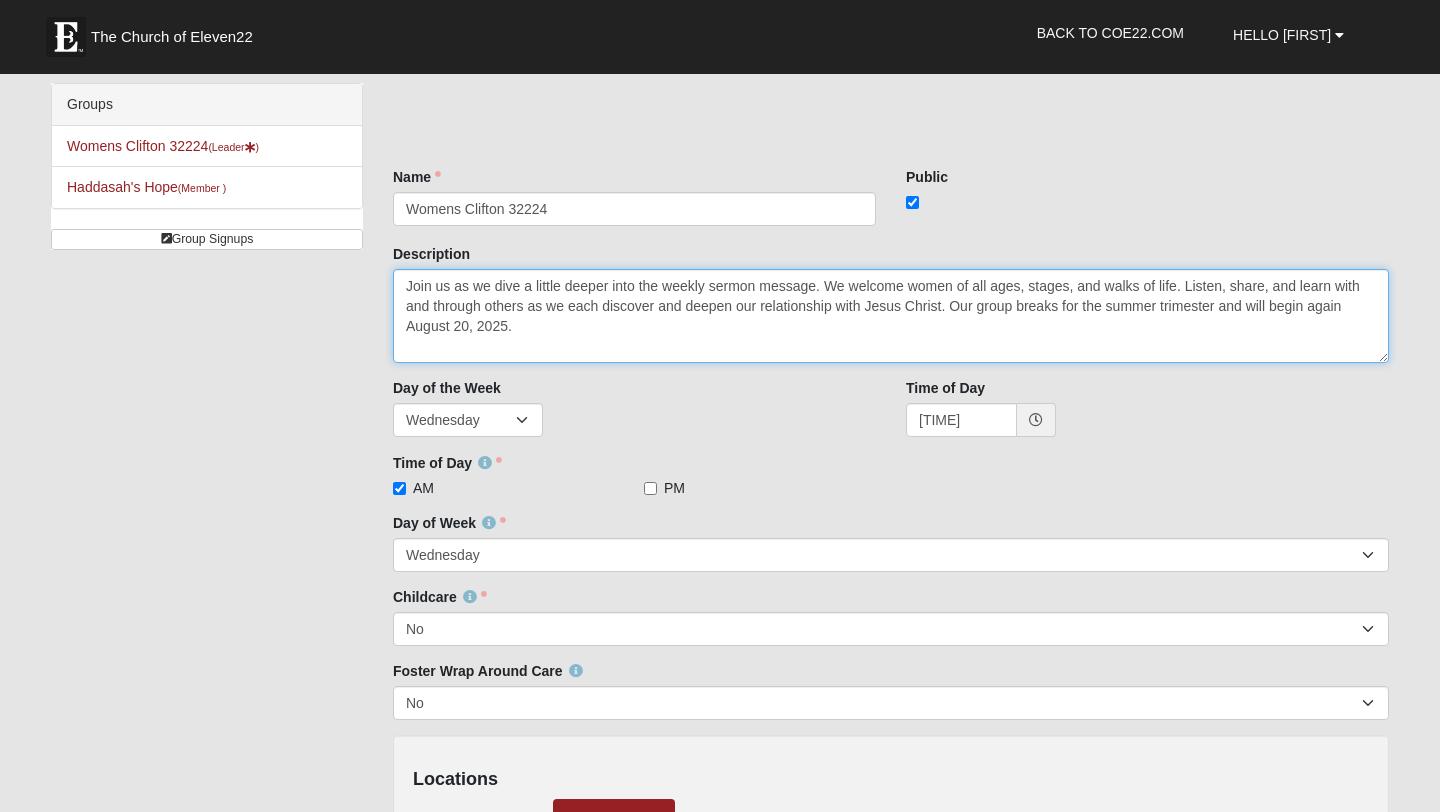 click on "Join us as we dive a little deeper into the weekly sermon message. We welcome women of all ages, stages, and walks of life. Listen, share, and learn with and through others as we each discover and deepen our relationship with Jesus Christ. Our group breaks for the summer trimester." at bounding box center (891, 316) 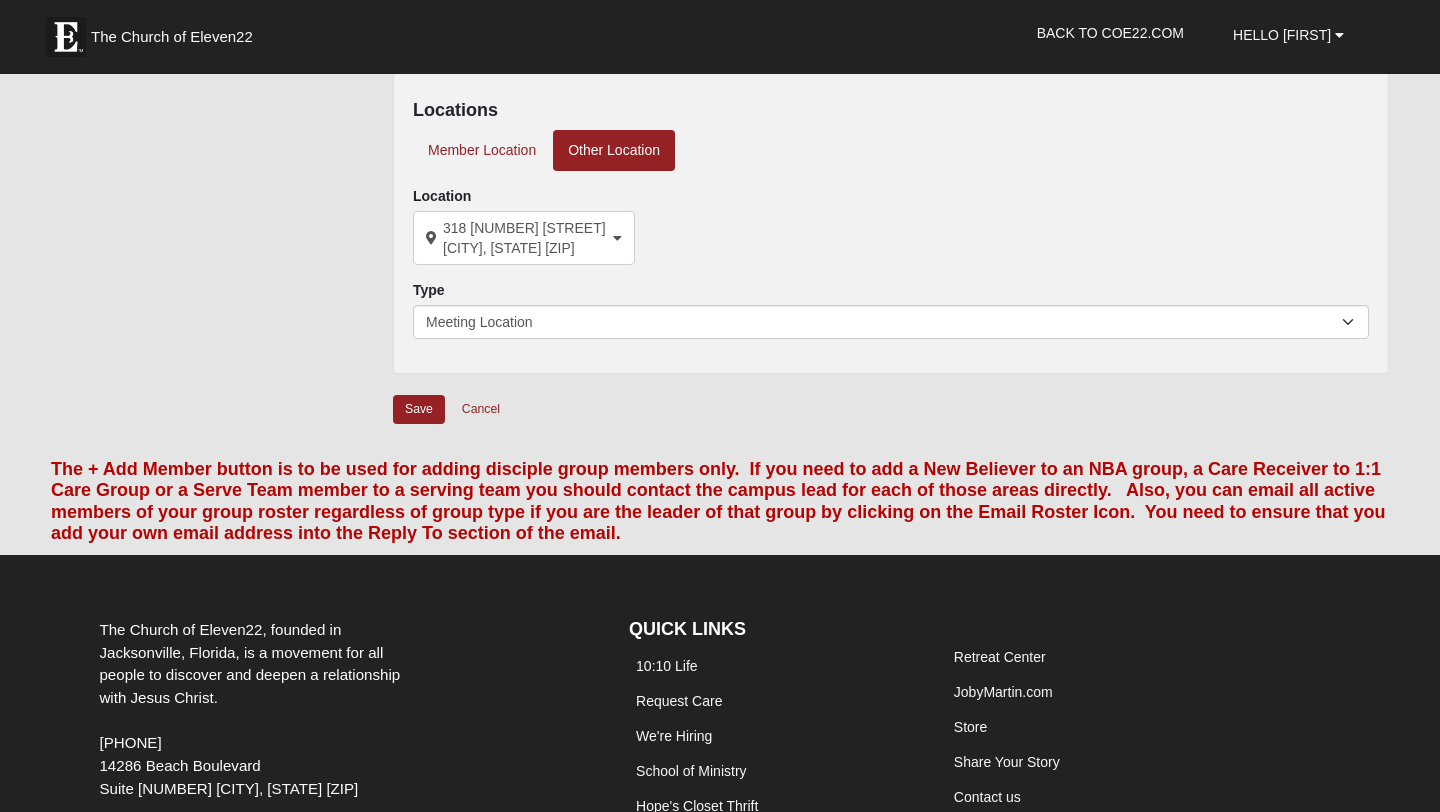scroll, scrollTop: 682, scrollLeft: 0, axis: vertical 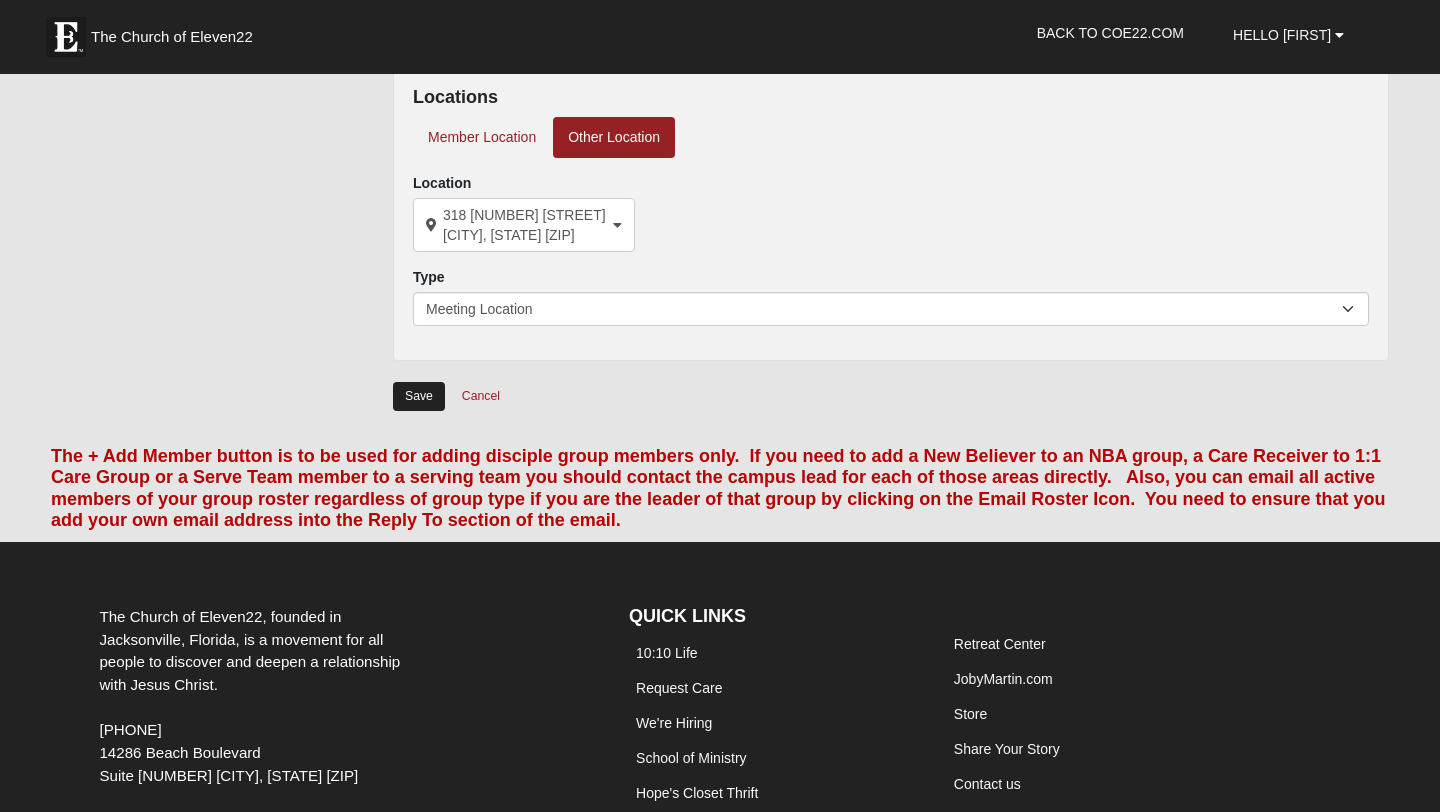 type on "Join us as we dive a little deeper into the weekly sermon message. We welcome women of all ages, stages, and walks of life. Listen, share, and learn with and through others as we each discover and deepen our relationship with Jesus Christ. Our group breaks for the summer trimester and will begin again August 20, 2025." 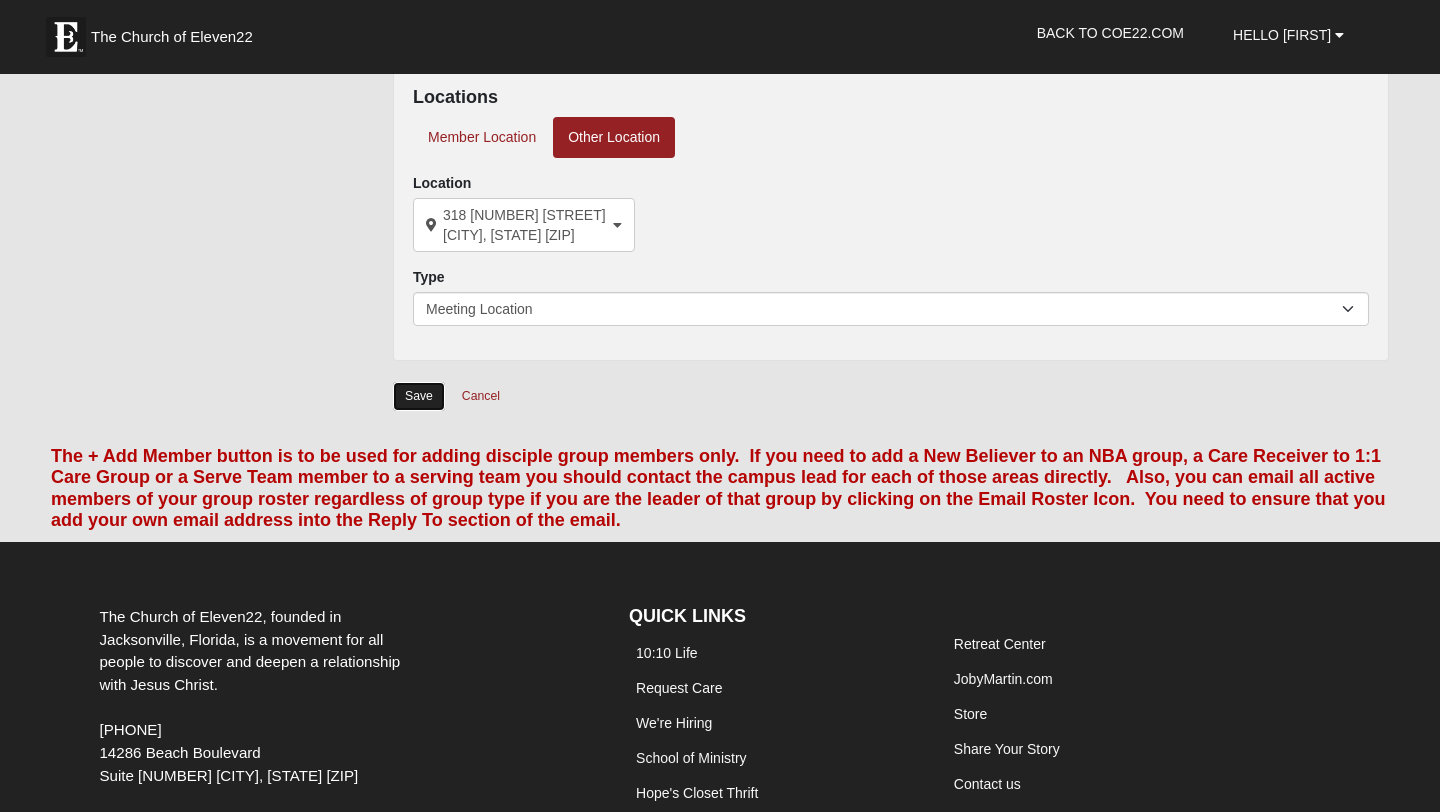 click on "Save" at bounding box center [419, 396] 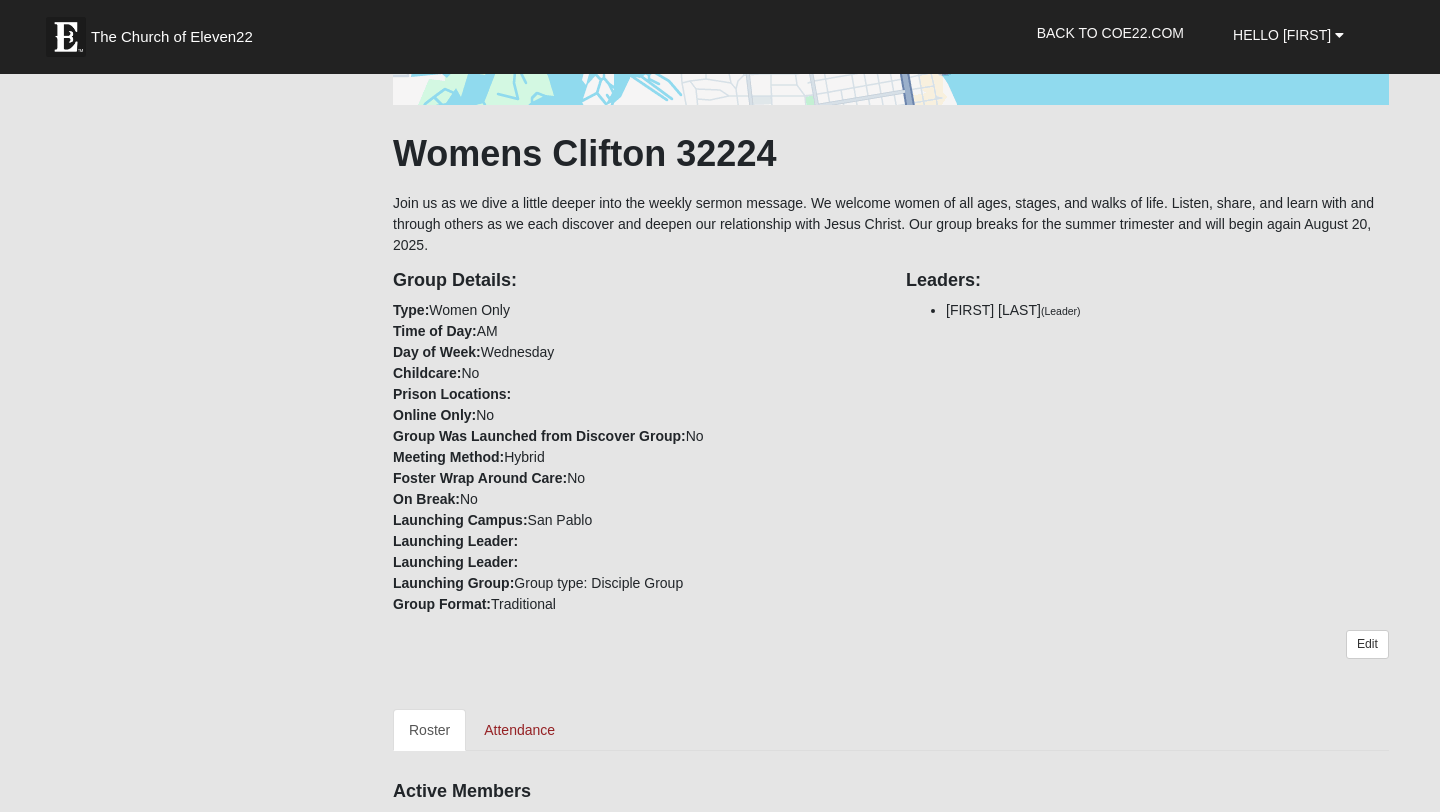 scroll, scrollTop: 263, scrollLeft: 0, axis: vertical 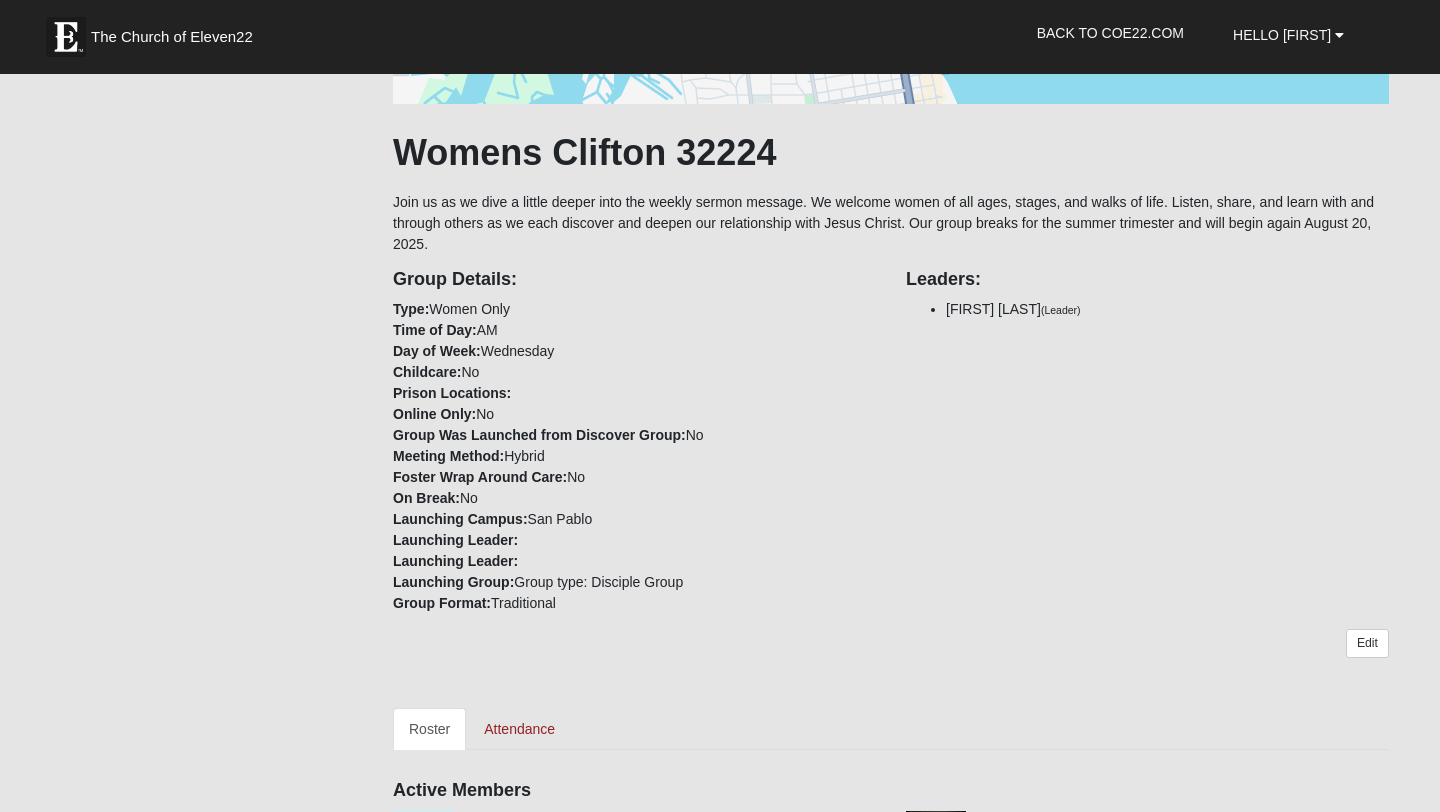click on "Group Details:
Type:  Women Only
Time of Day:  AM
Day of Week:  Wednesday
Childcare:  No
Prison Locations:
Online Only:  No
Group Was Launched from Discover Group:  No
Meeting Method:  Hybrid
Foster Wrap Around Care:  No
On Break:  No
Launching Campus:  San Pablo
Launching Leader:
Launching Leader:
Launching Group:  Group type: Disciple Group
Group Format:  Traditional" at bounding box center [634, 434] 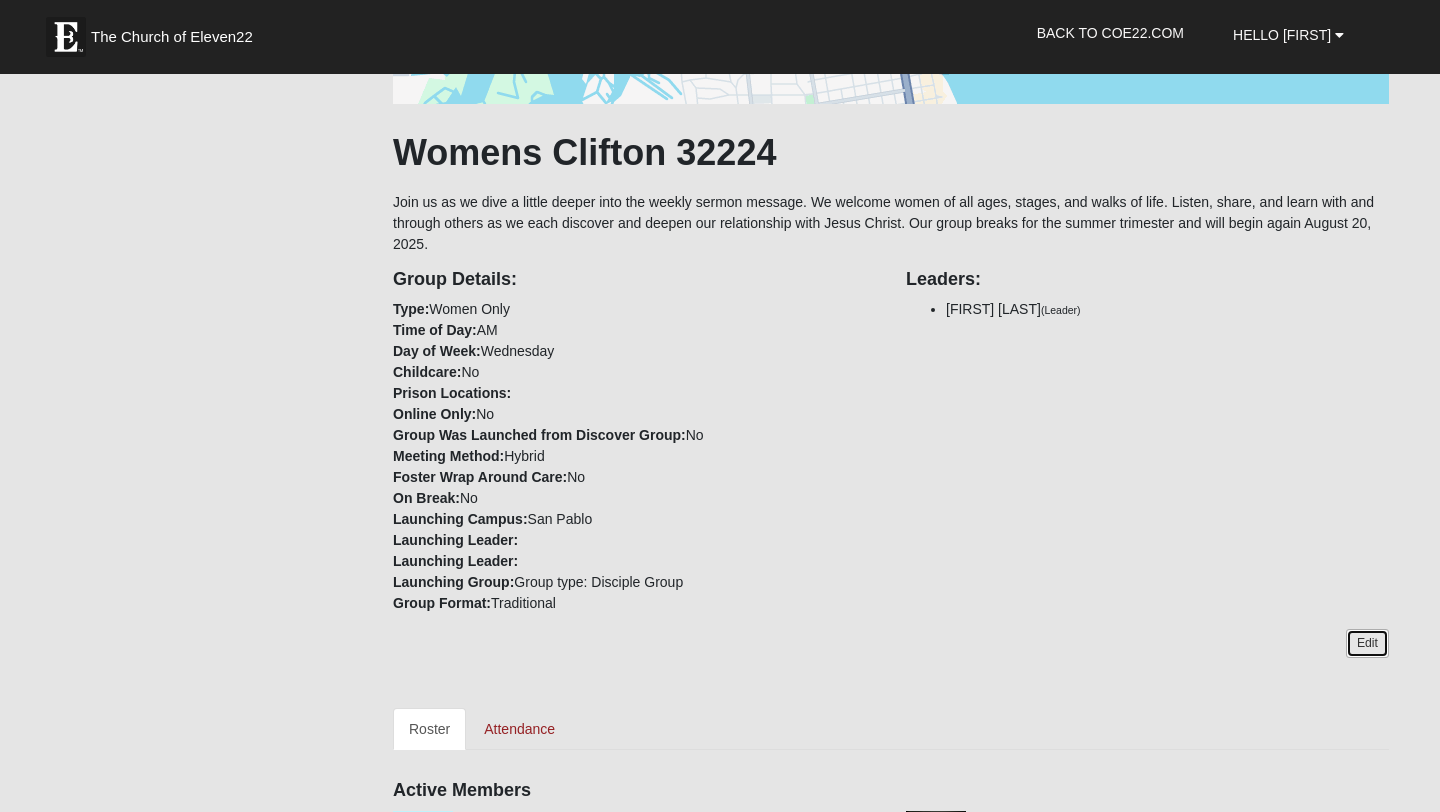 click on "Edit" at bounding box center (1367, 643) 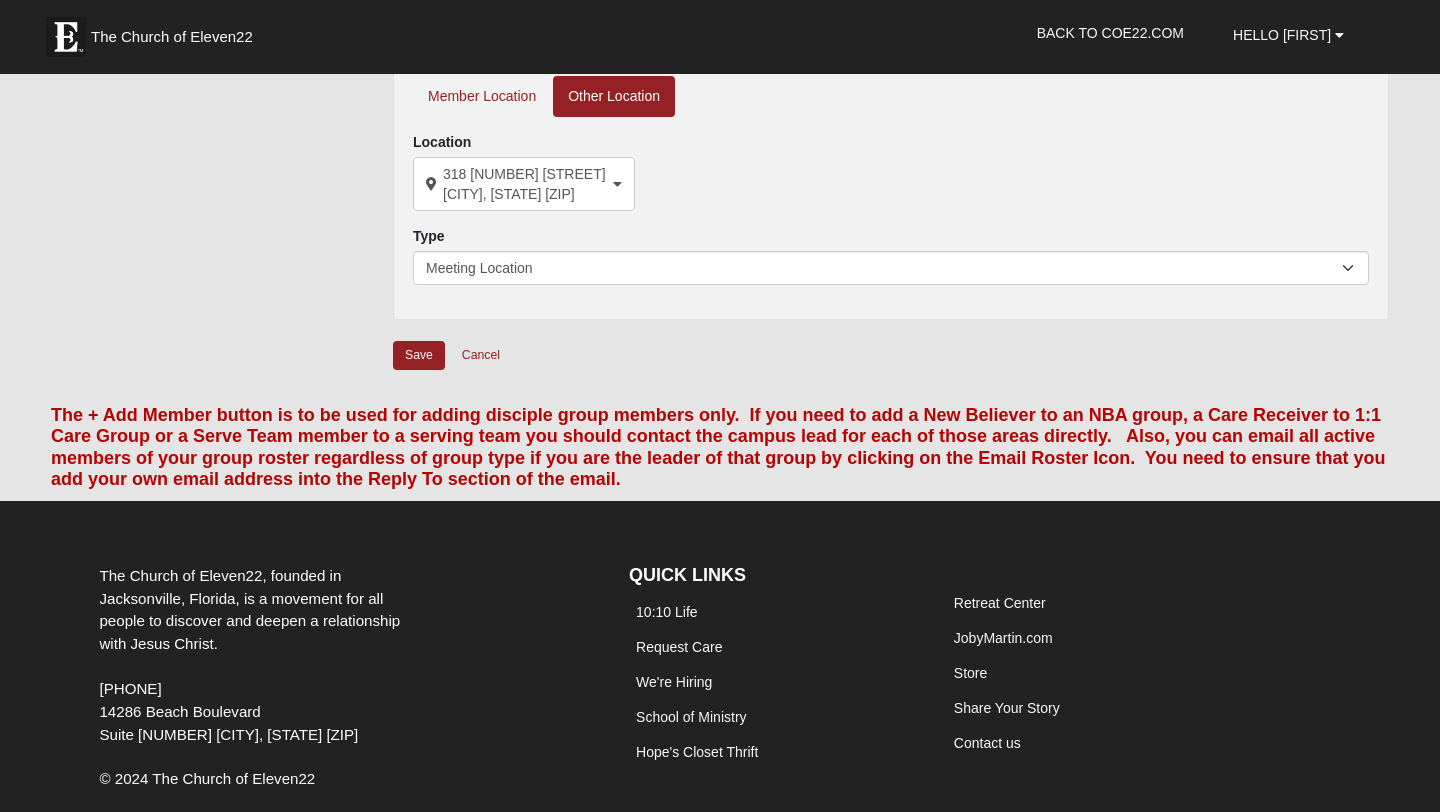 scroll, scrollTop: 724, scrollLeft: 0, axis: vertical 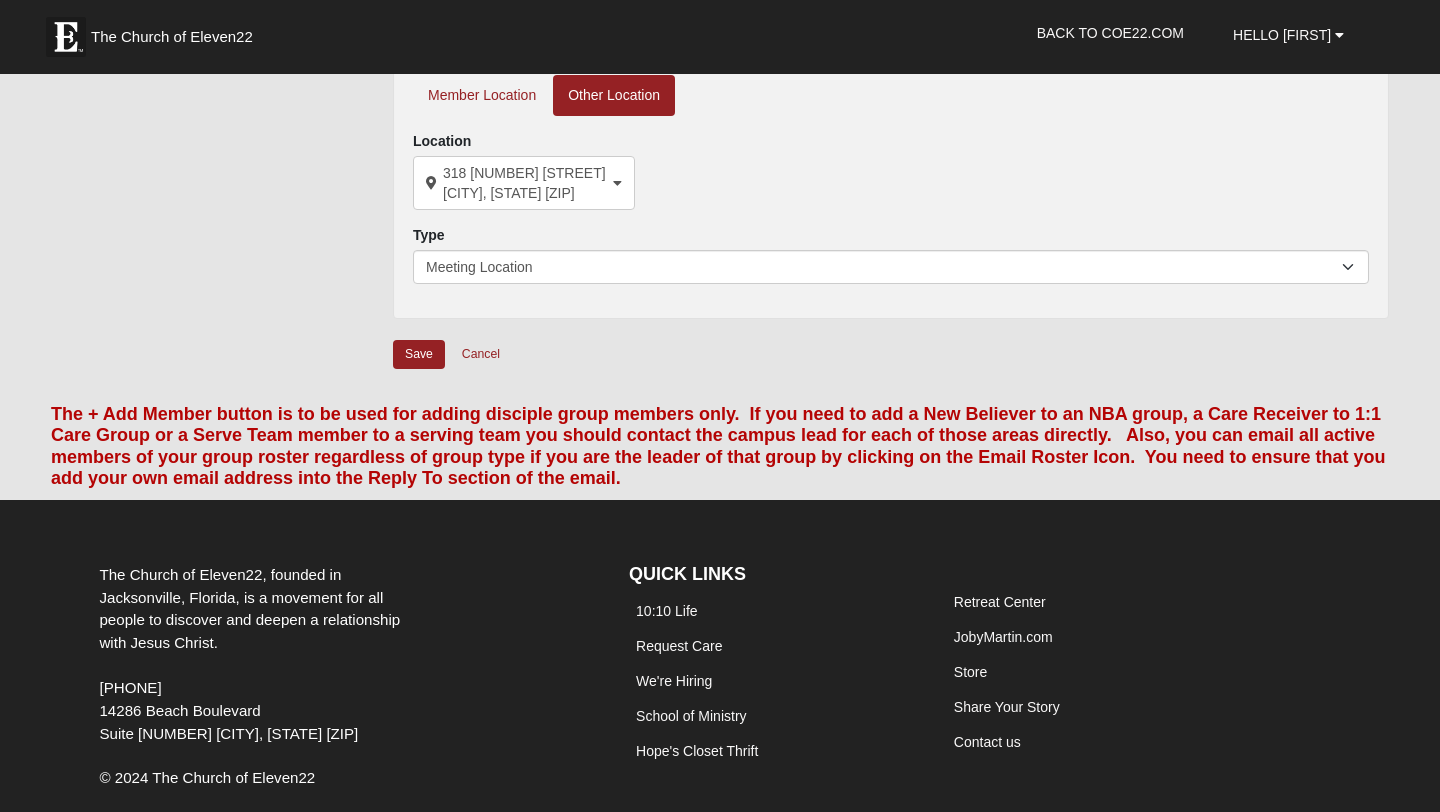 click on "The + Add Member button is to be used for adding disciple group members only.  If you need to add a New Believer to an NBA group, a Care Receiver to 1:1 Care Group or a Serve Team member to a serving team you should contact the campus lead for each of those areas directly.   Also, you can email all active members of your group roster regardless of group type if you are the leader of that group by clicking on the Email Roster Icon.  You need to ensure that you add your own email address into the Reply To section of the email." at bounding box center [718, 446] 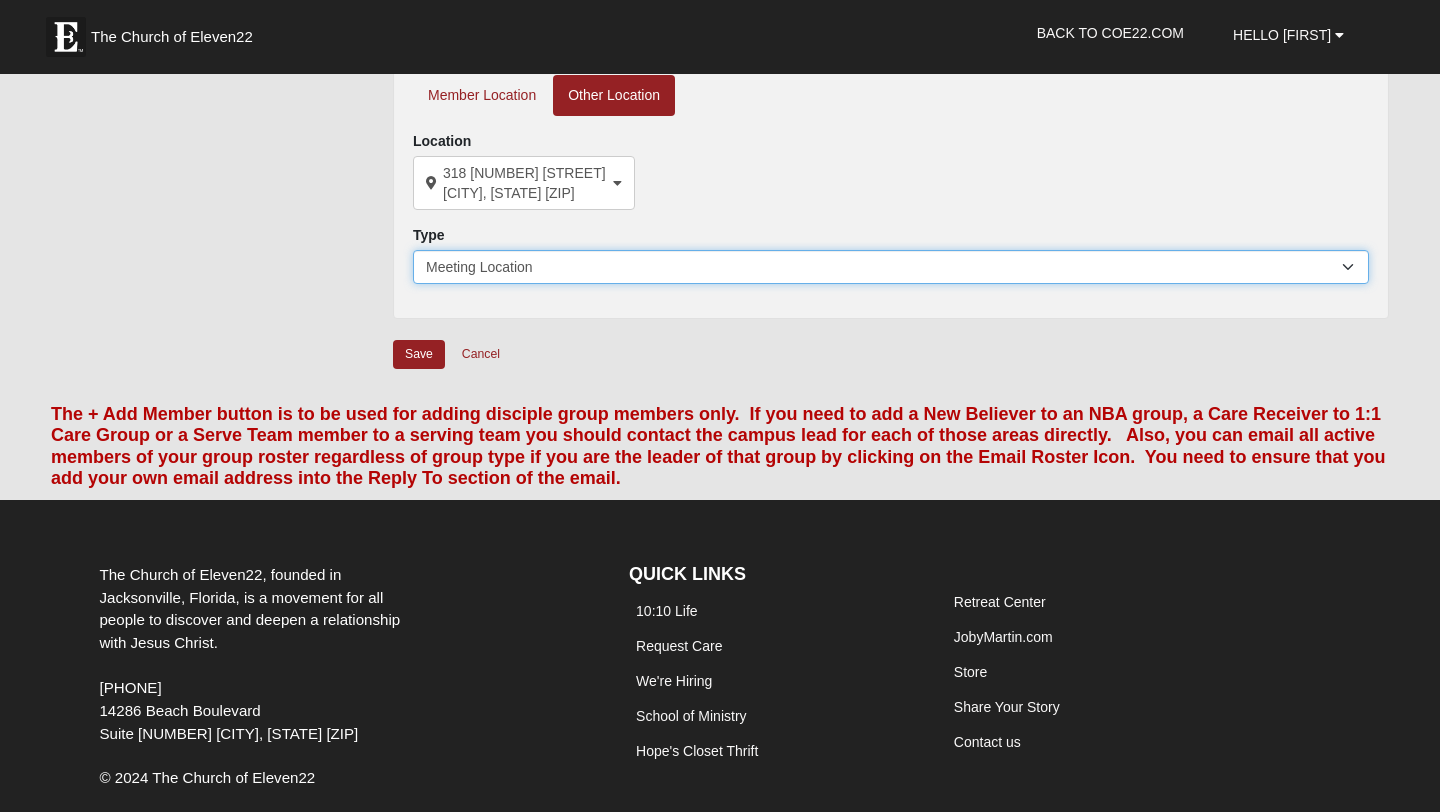 click on "Meeting Location" at bounding box center (891, 267) 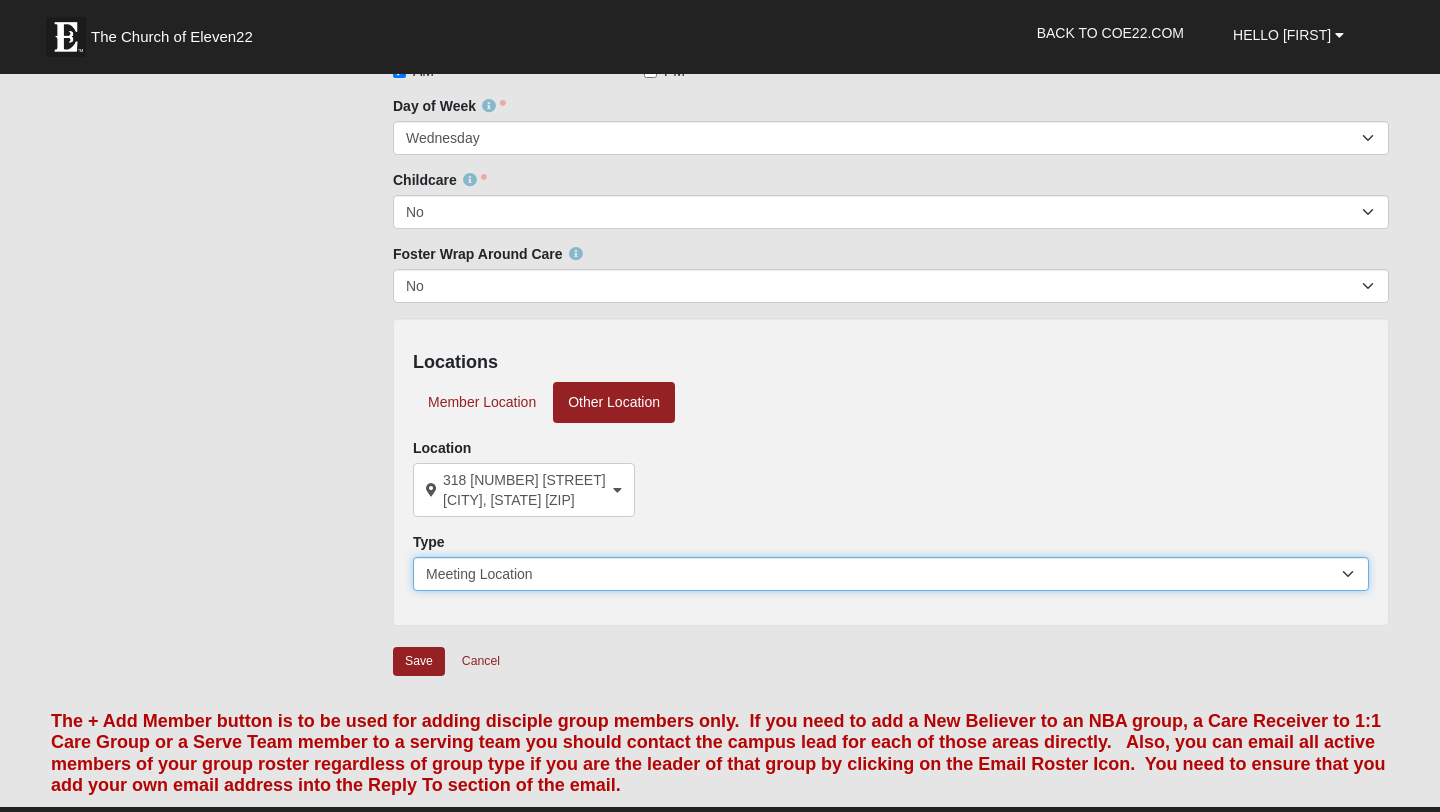 scroll, scrollTop: 419, scrollLeft: 0, axis: vertical 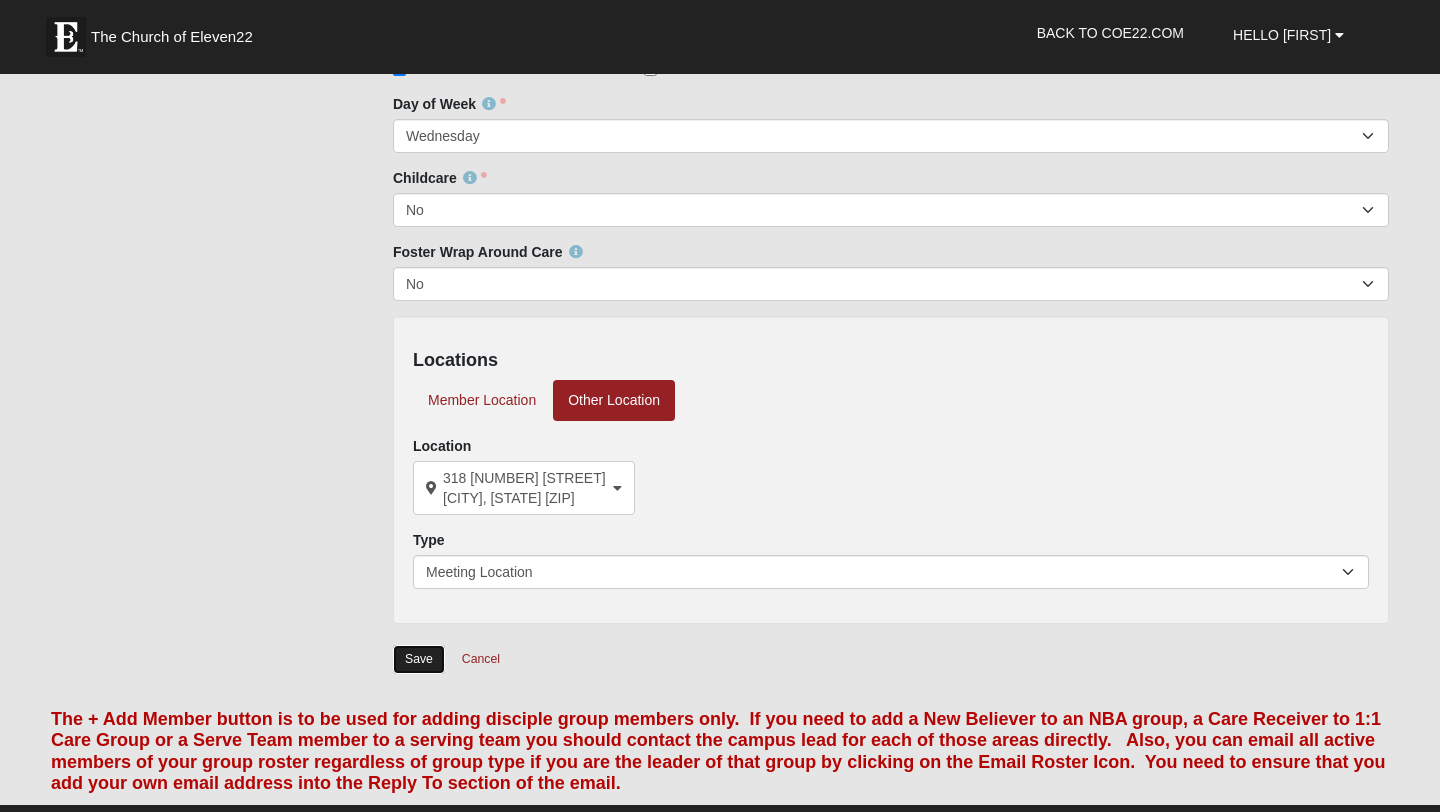 click on "Save" at bounding box center [419, 659] 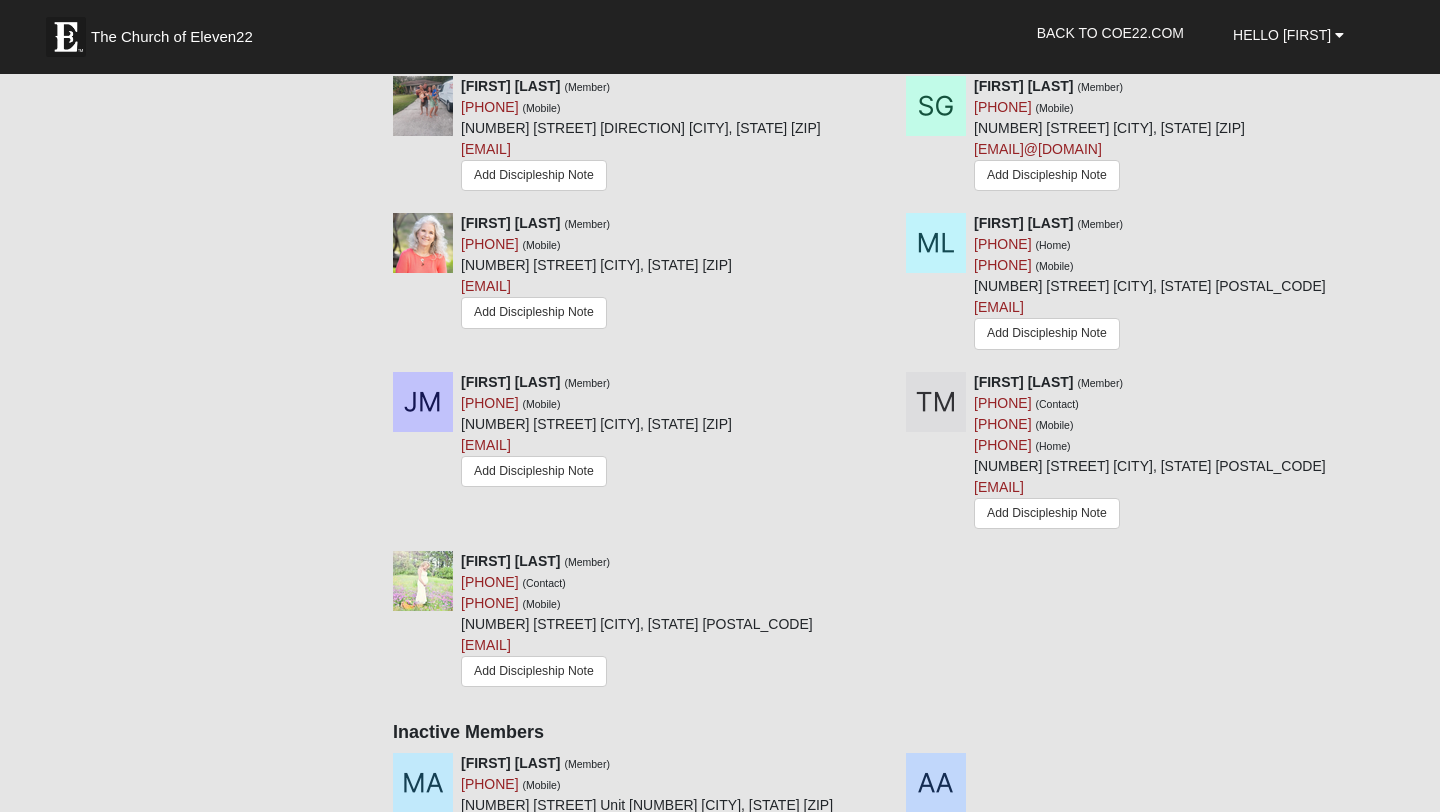 scroll, scrollTop: 1138, scrollLeft: 0, axis: vertical 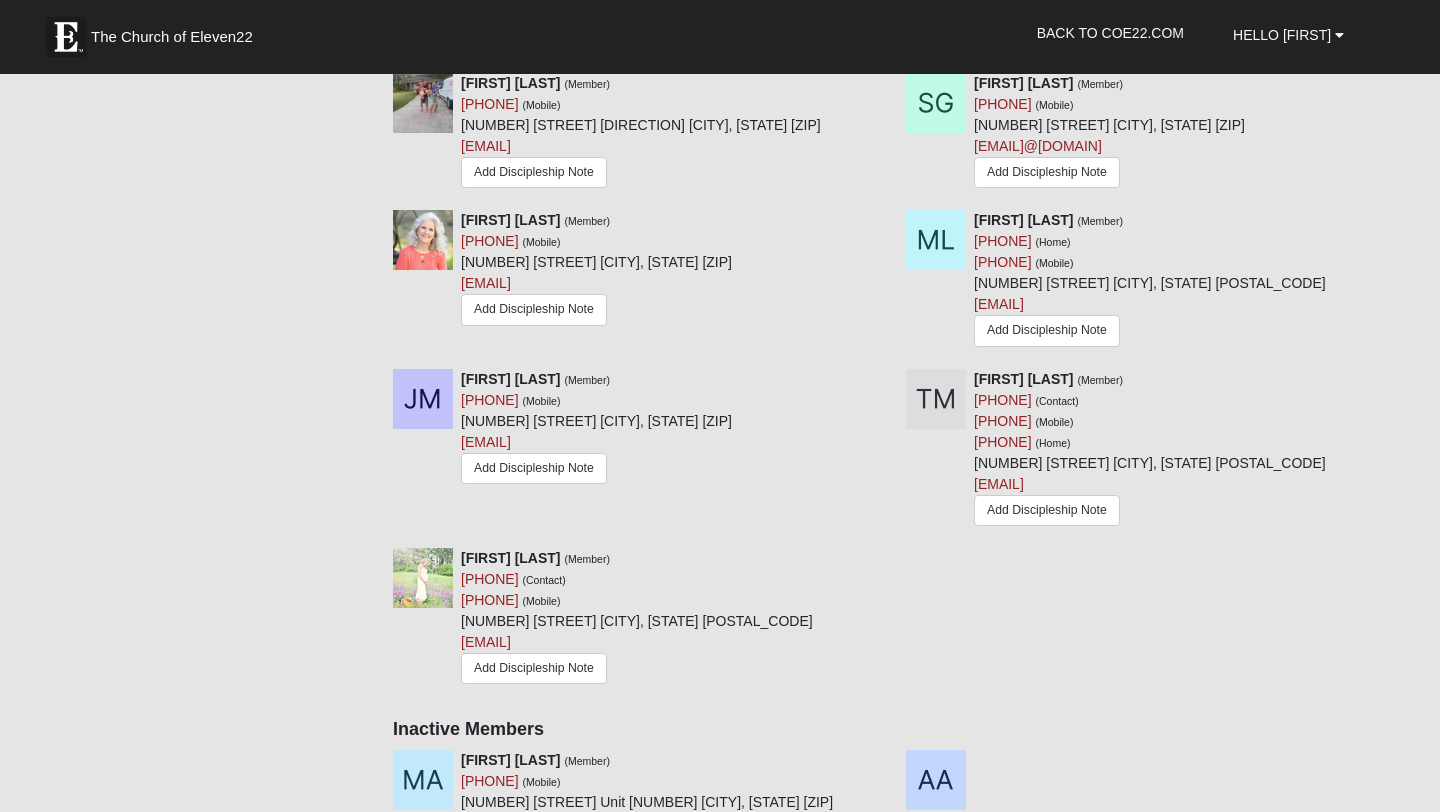click on "Tiffany Morgan
(Member)
(904) 412-7793    (Contact)
(904) 412-7793    (Mobile)
(904) 412-7793    (Home)
12379 Golden Bell Dr
Jacksonville, FL 32225-5317
tmorg1980@gmail.com
Add Discipleship Note" at bounding box center [1147, 451] 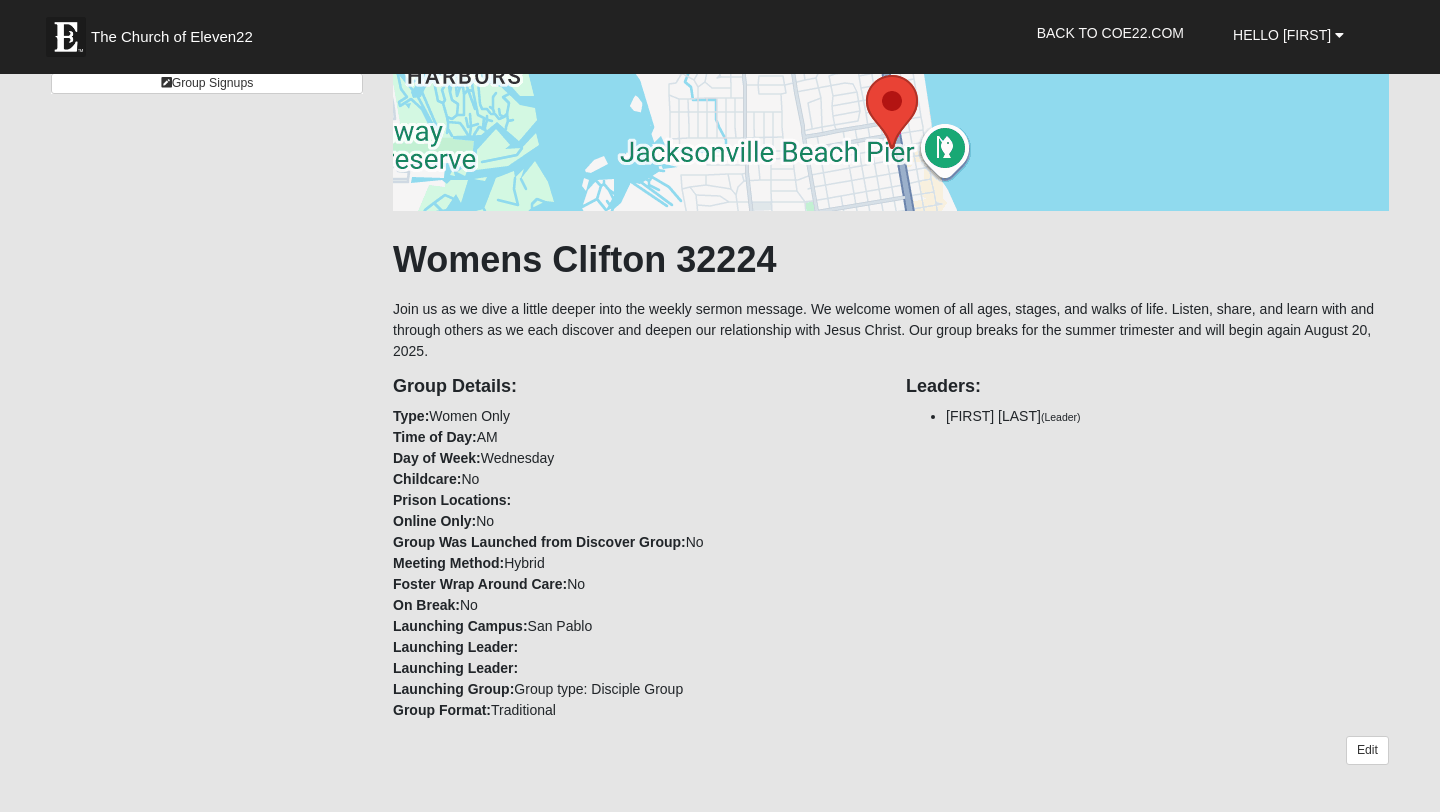 scroll, scrollTop: 0, scrollLeft: 0, axis: both 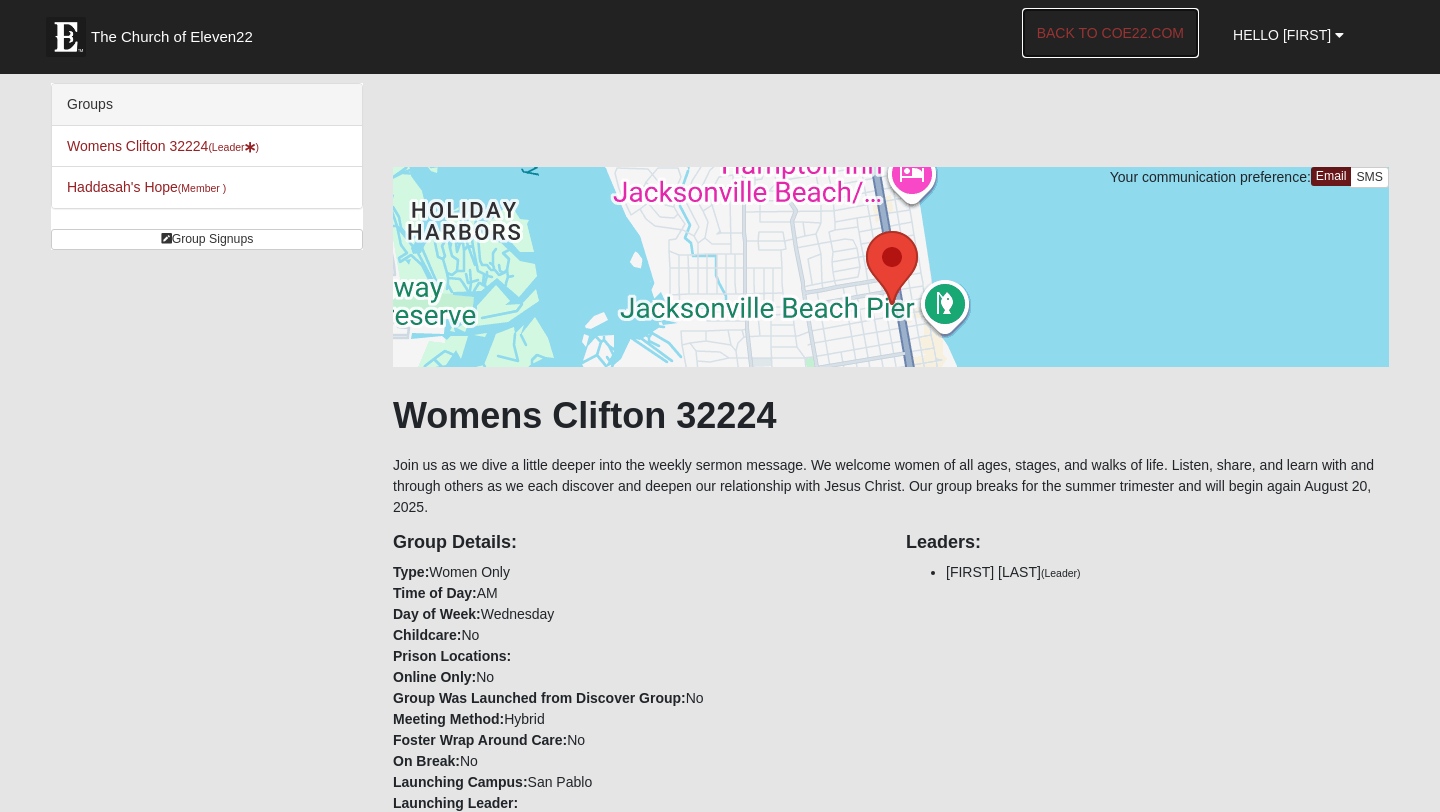 click on "Back to COE22.com" at bounding box center (1110, 33) 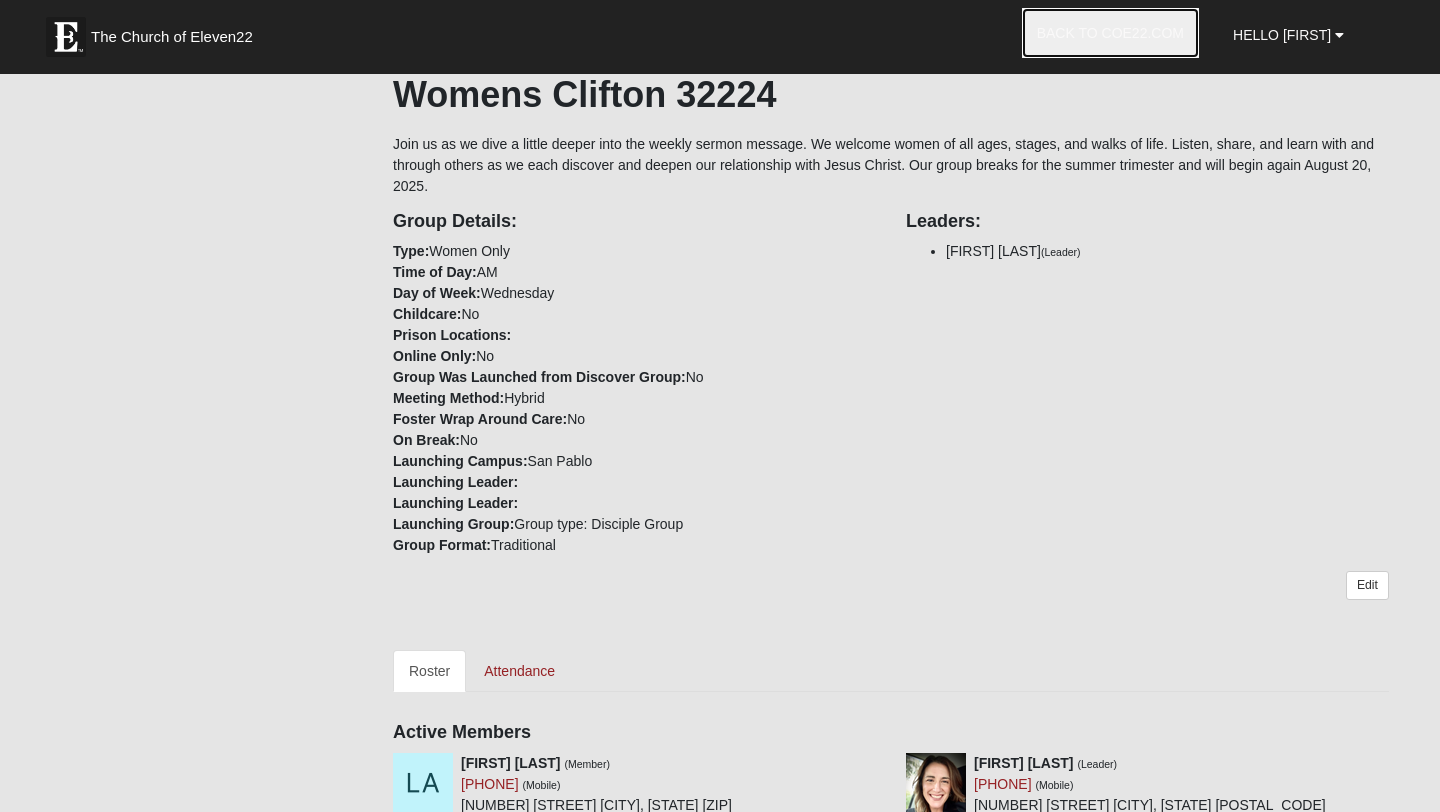 scroll, scrollTop: 323, scrollLeft: 0, axis: vertical 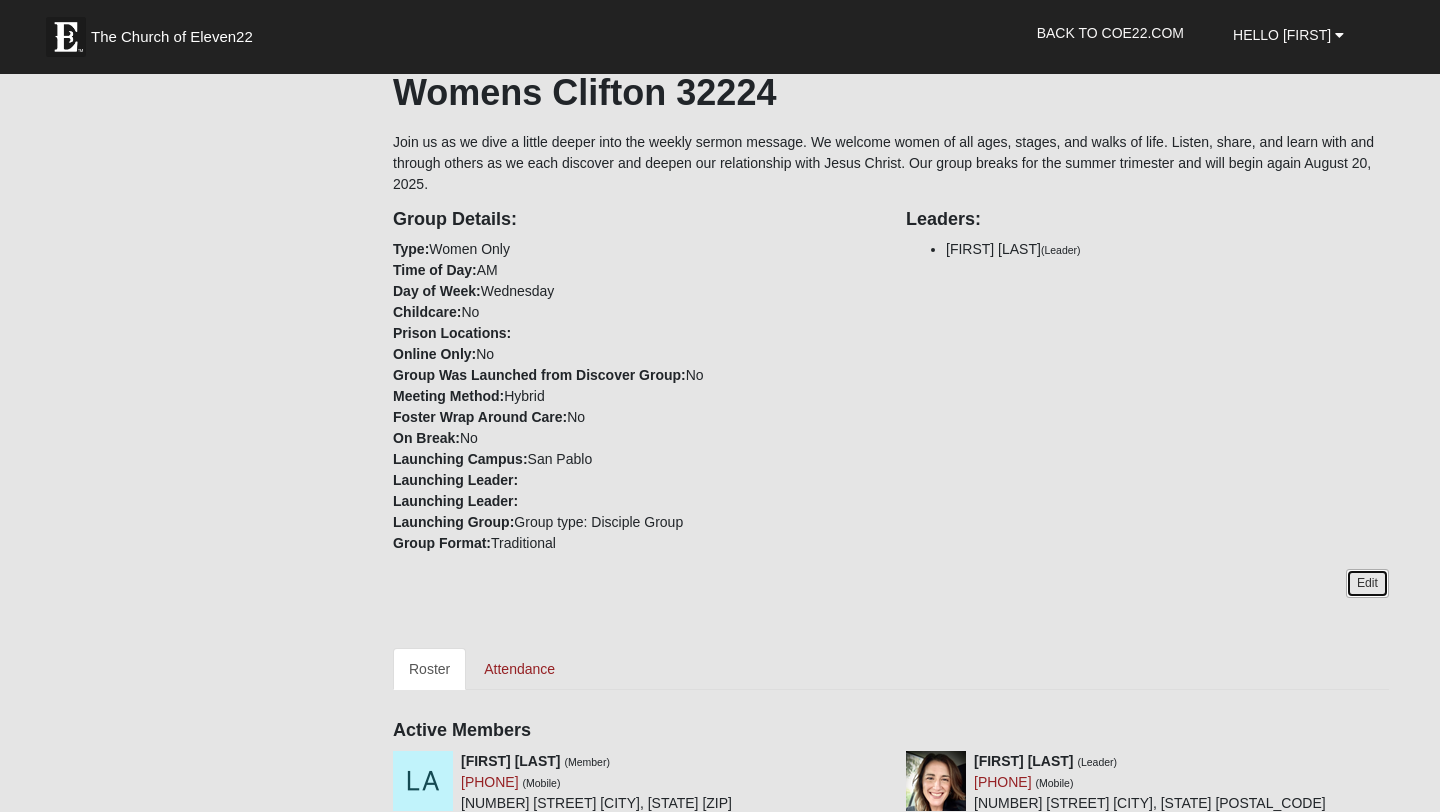 click on "Edit" at bounding box center [1367, 583] 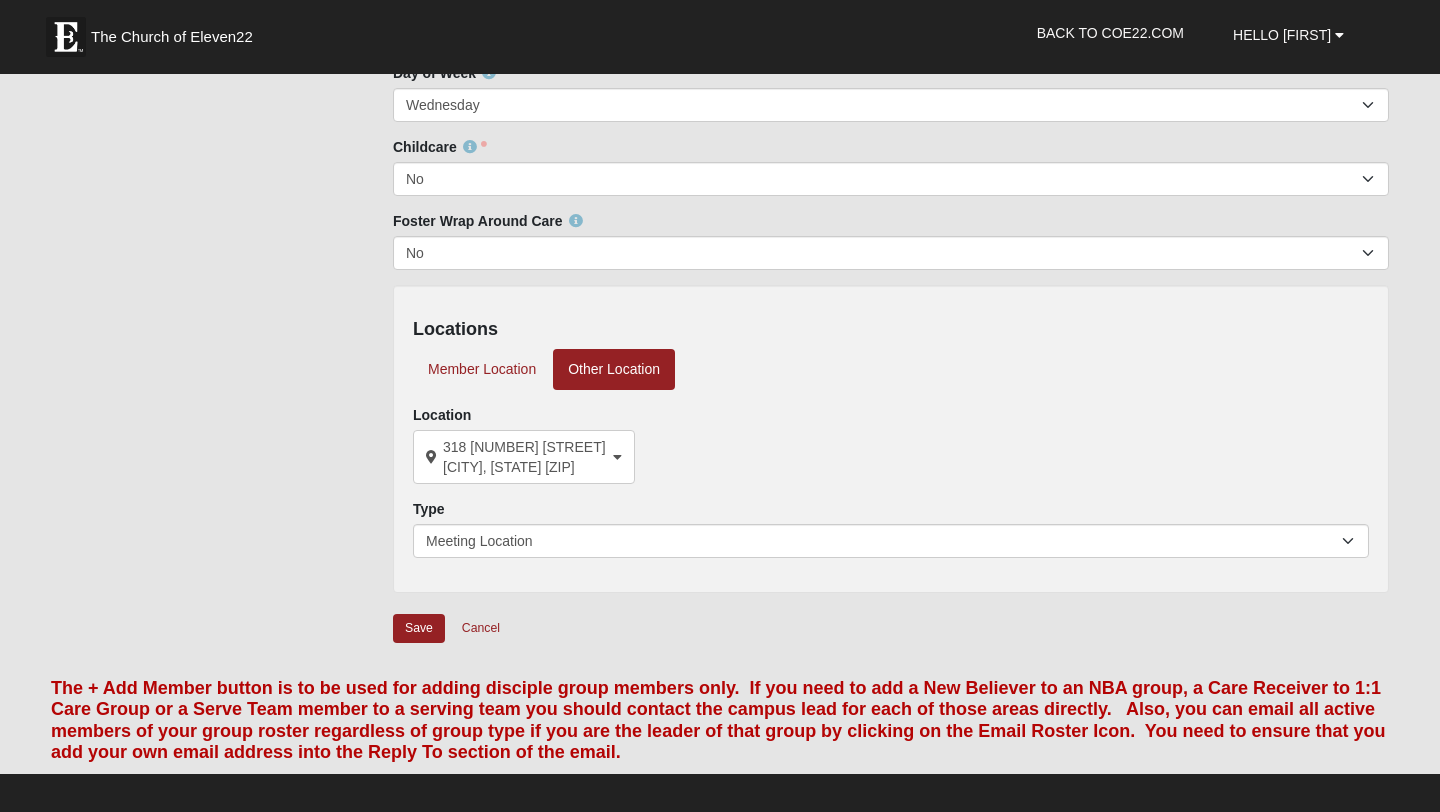 scroll, scrollTop: 451, scrollLeft: 0, axis: vertical 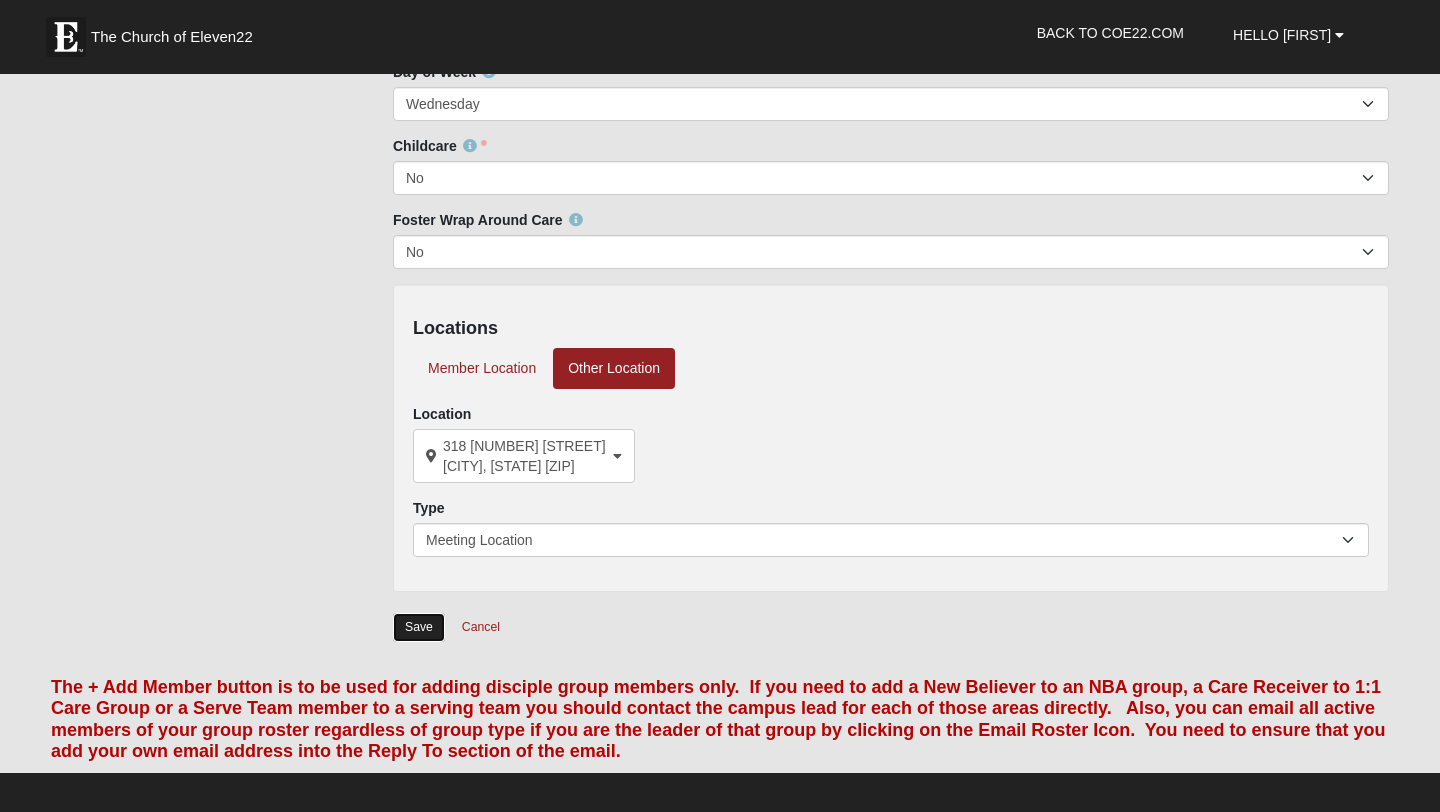 click on "Save" at bounding box center [419, 627] 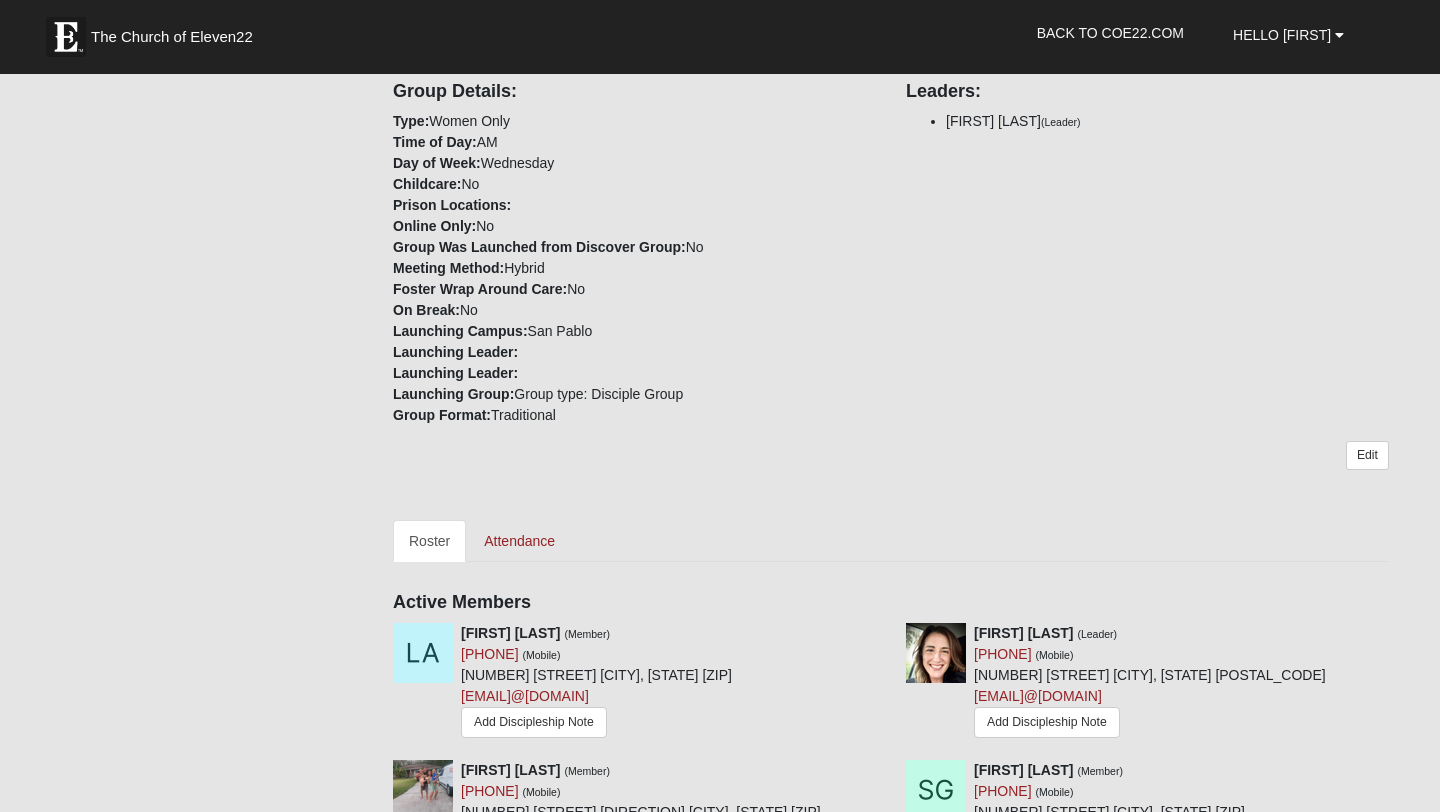 scroll, scrollTop: 0, scrollLeft: 0, axis: both 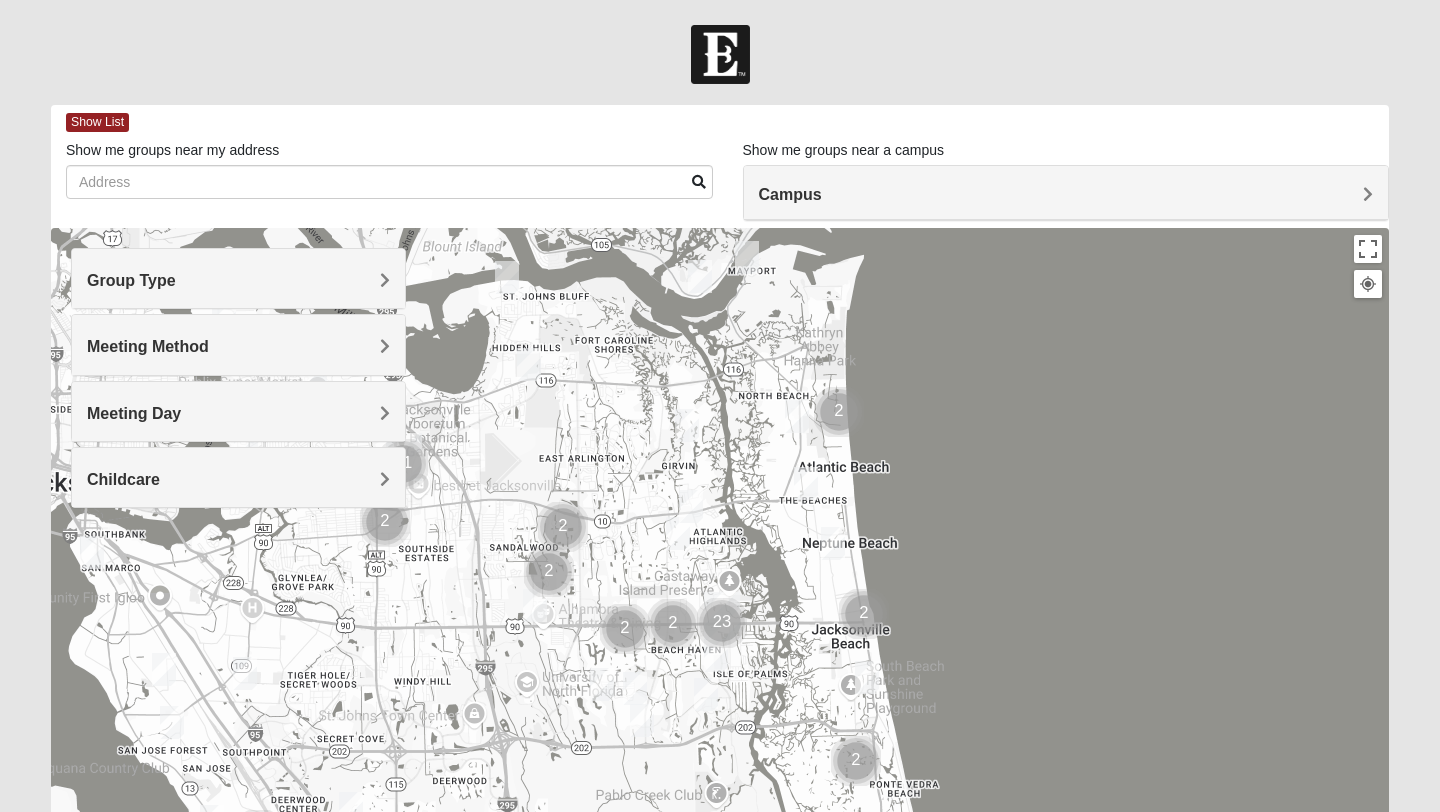 click on "Meeting Day" at bounding box center [238, 411] 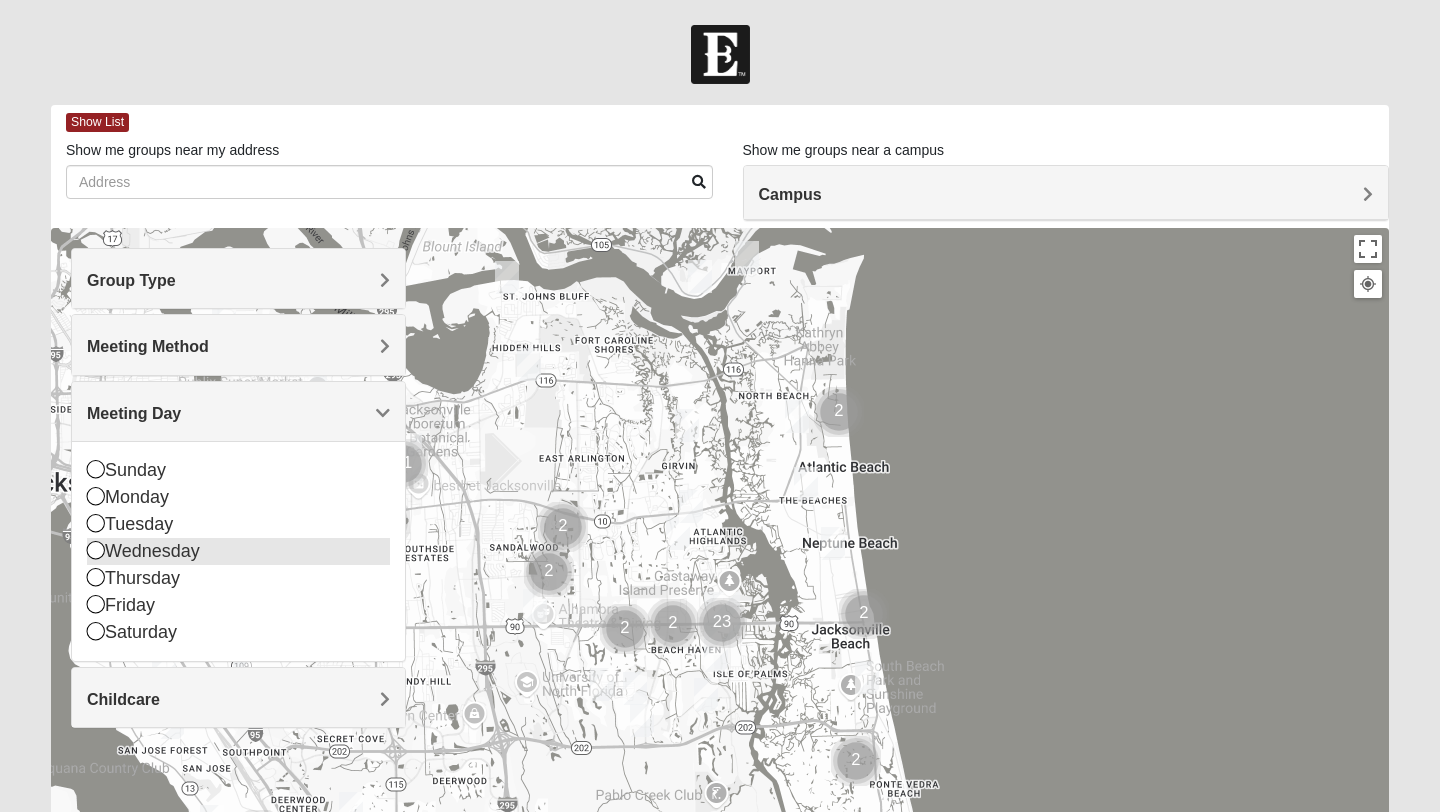 click at bounding box center [96, 550] 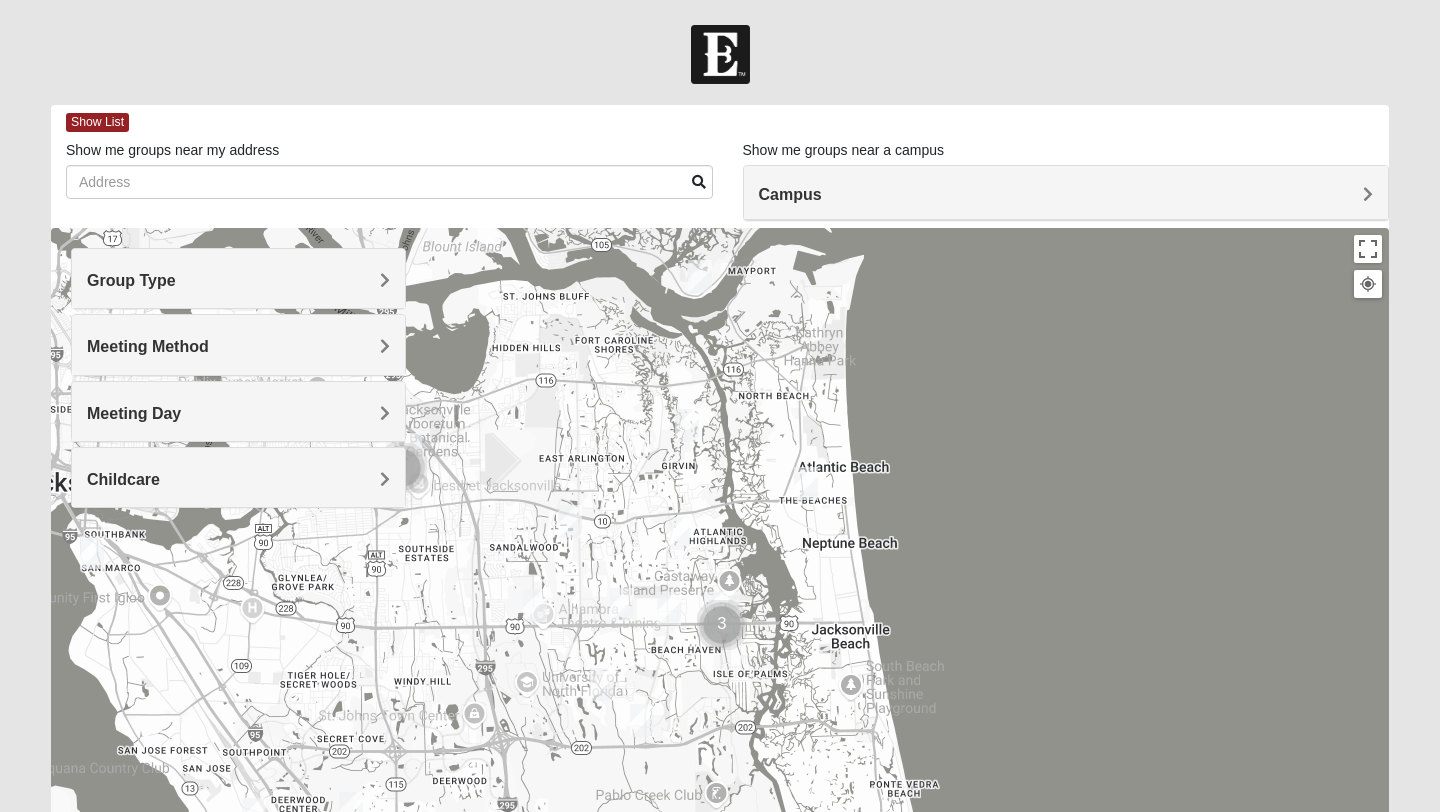 click on "Meeting Day" at bounding box center [134, 413] 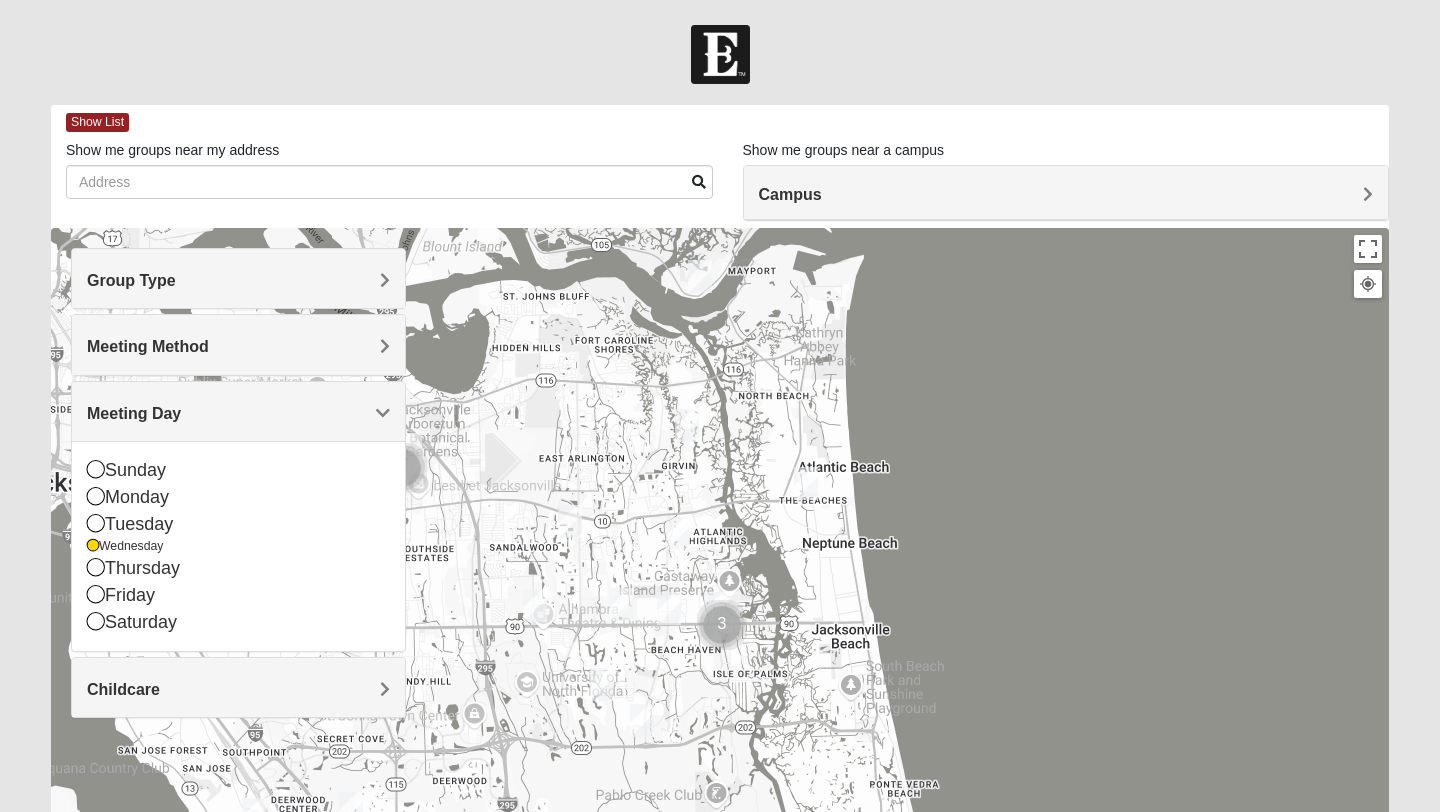 click on "Meeting Day" at bounding box center (134, 413) 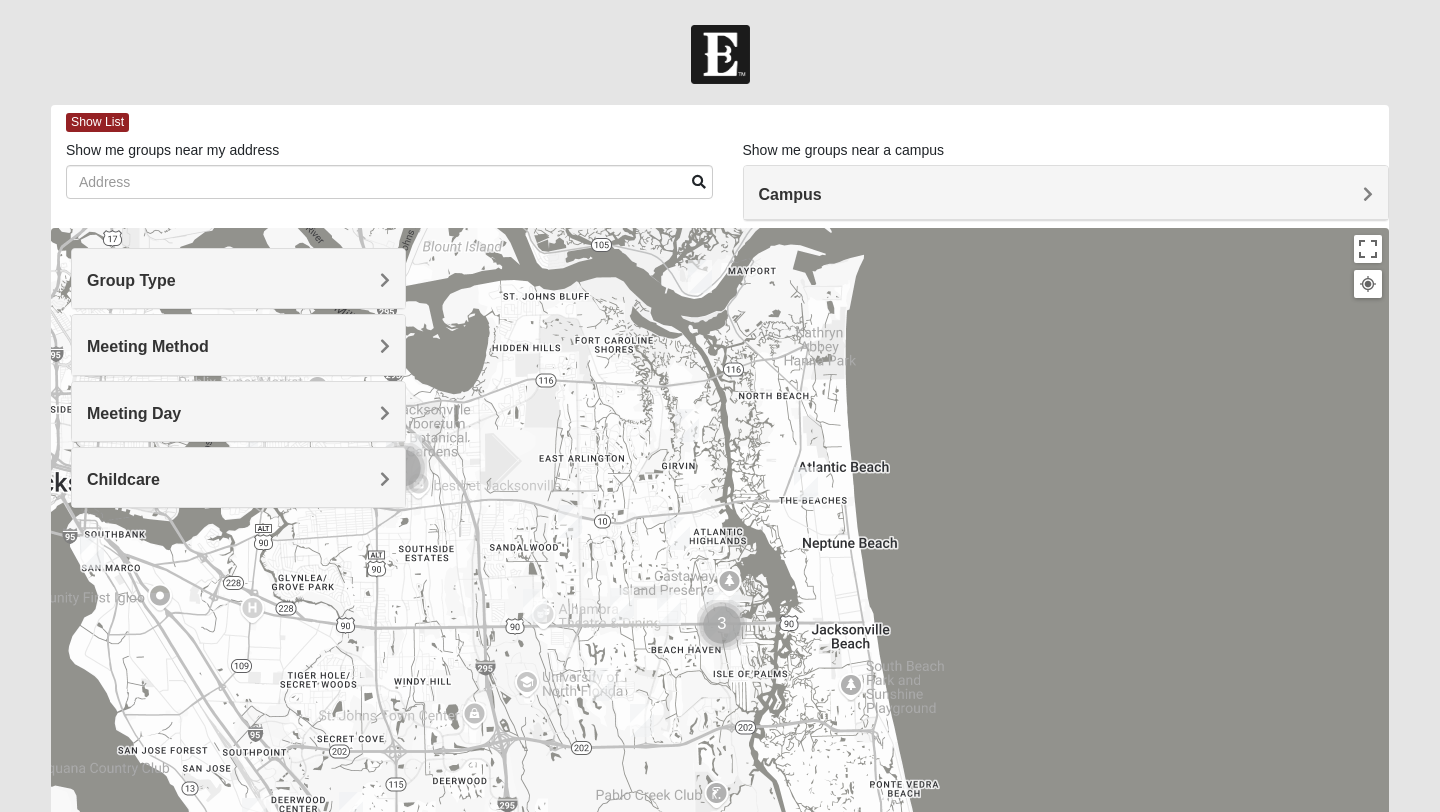 click on "Meeting Method" at bounding box center [238, 346] 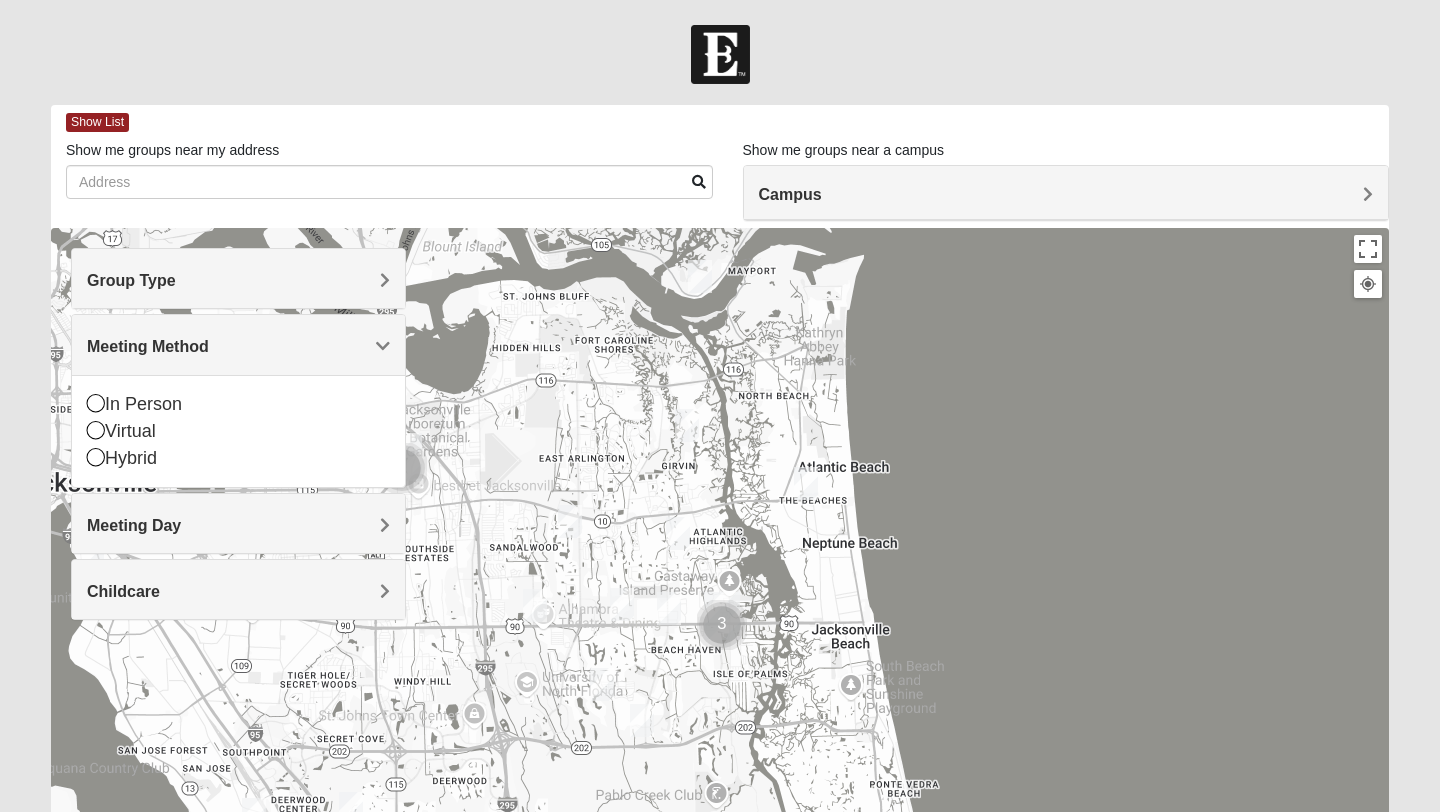 click on "Meeting Method" at bounding box center (148, 346) 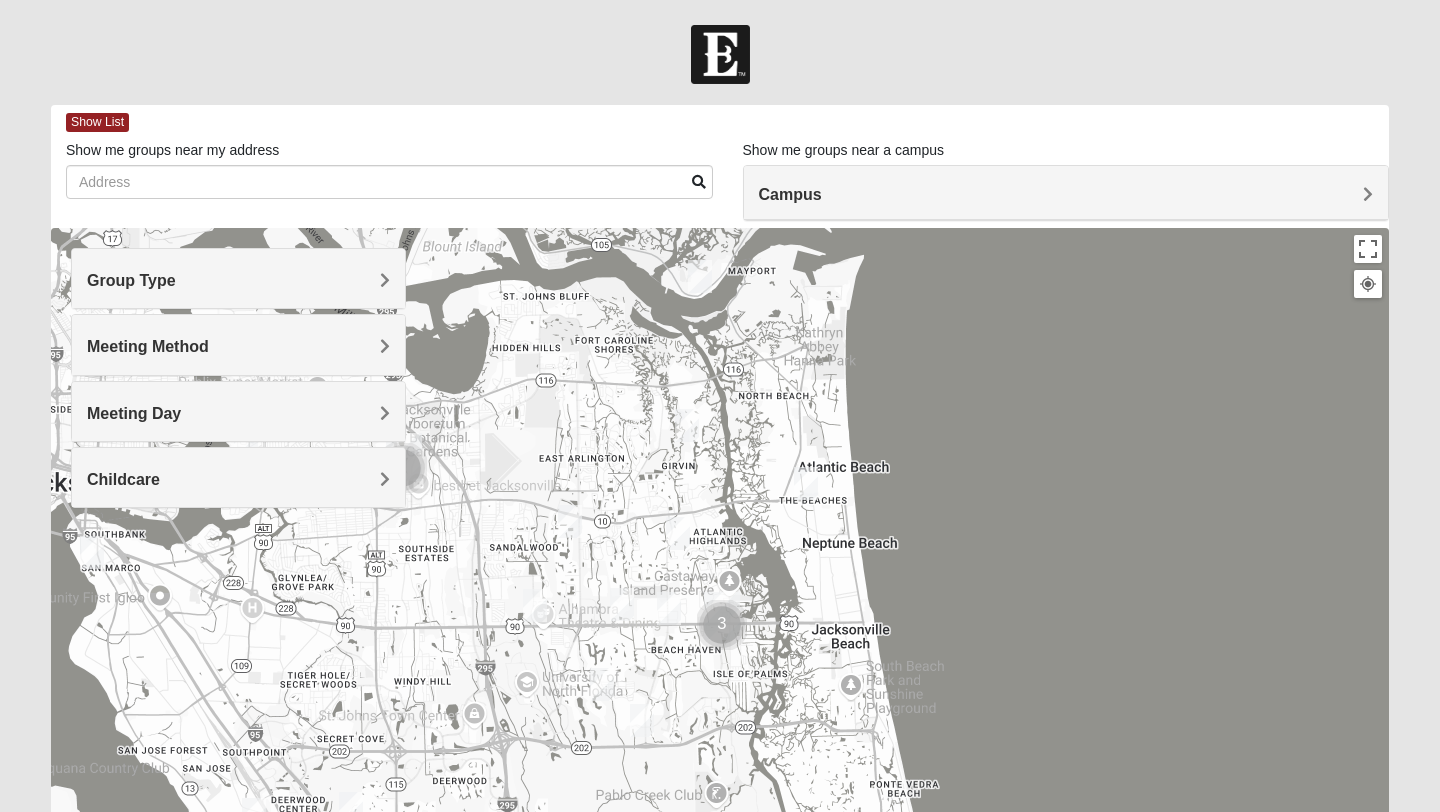 click on "Campus" at bounding box center [790, 194] 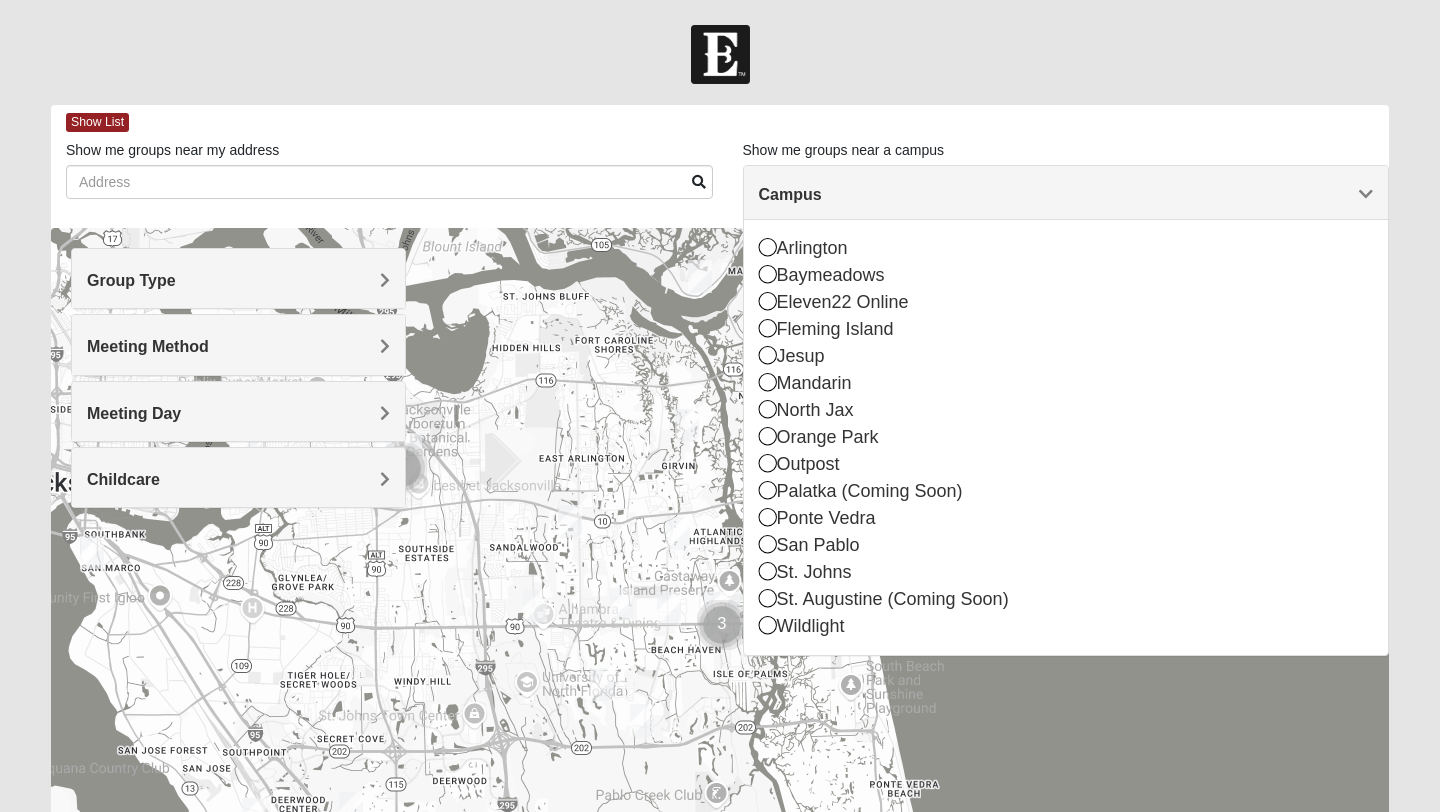 click on "Campus" at bounding box center [790, 194] 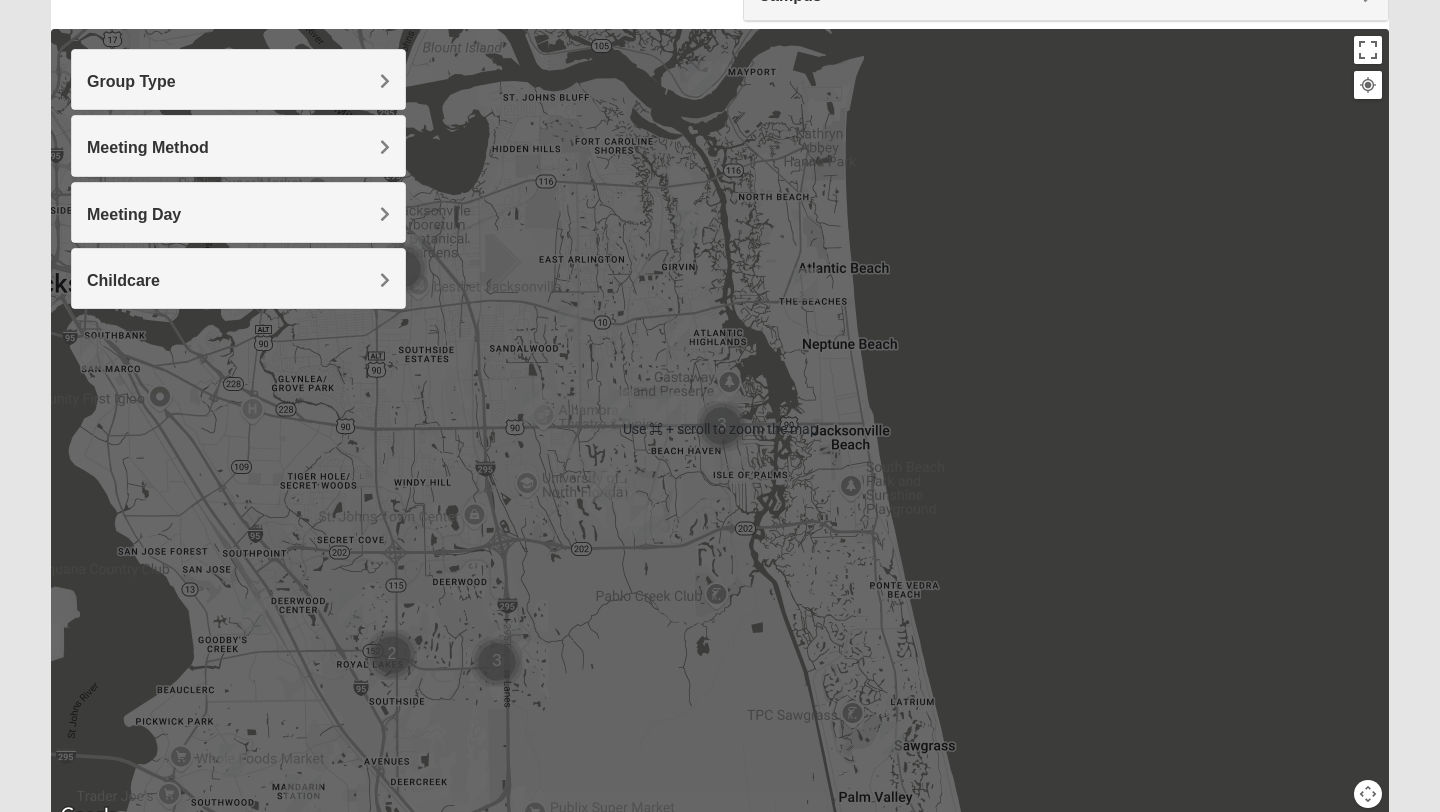 scroll, scrollTop: 289, scrollLeft: 0, axis: vertical 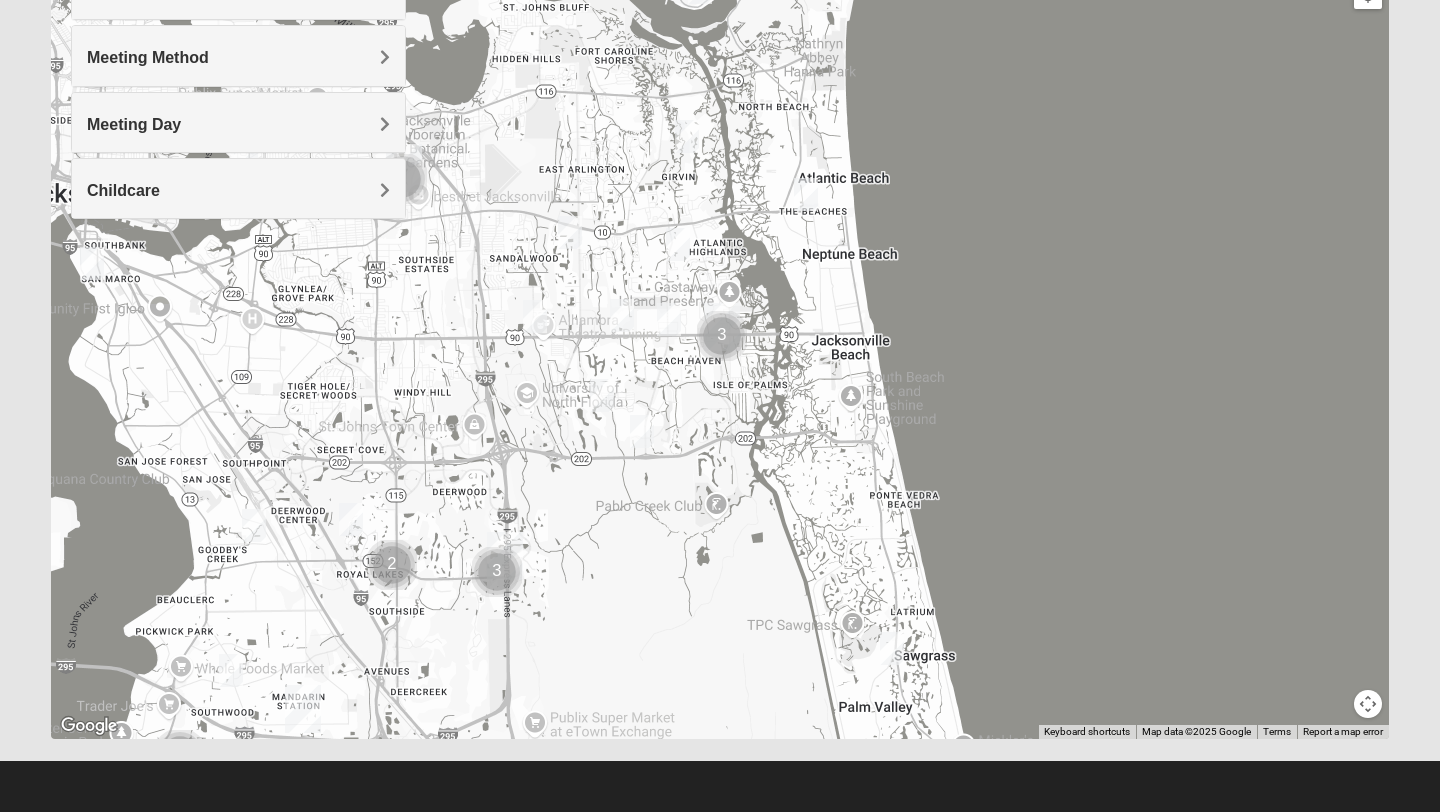 click at bounding box center (720, 339) 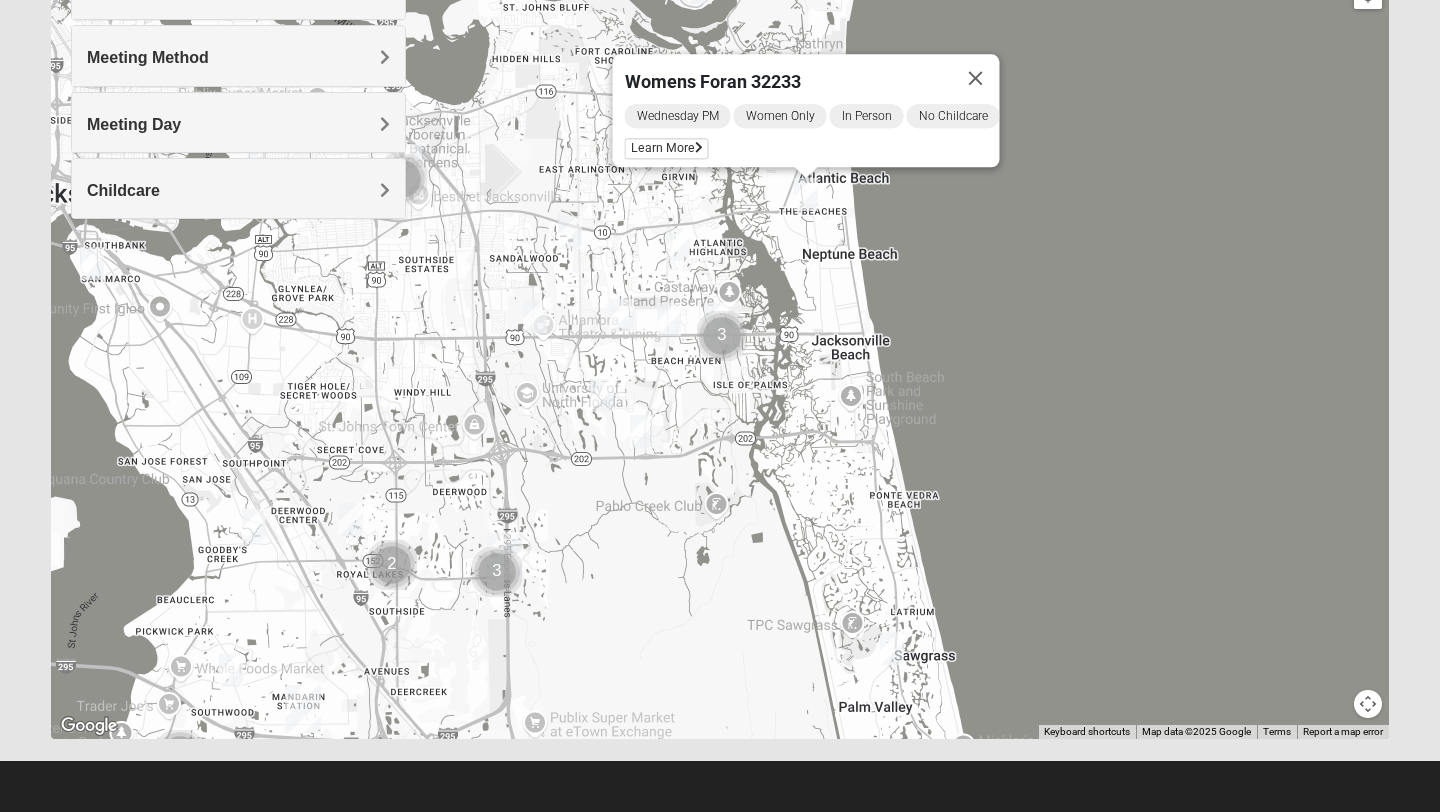 click on "Womens Foran 32233          Wednesday PM      Women Only      In Person      No Childcare Learn More" at bounding box center [720, 339] 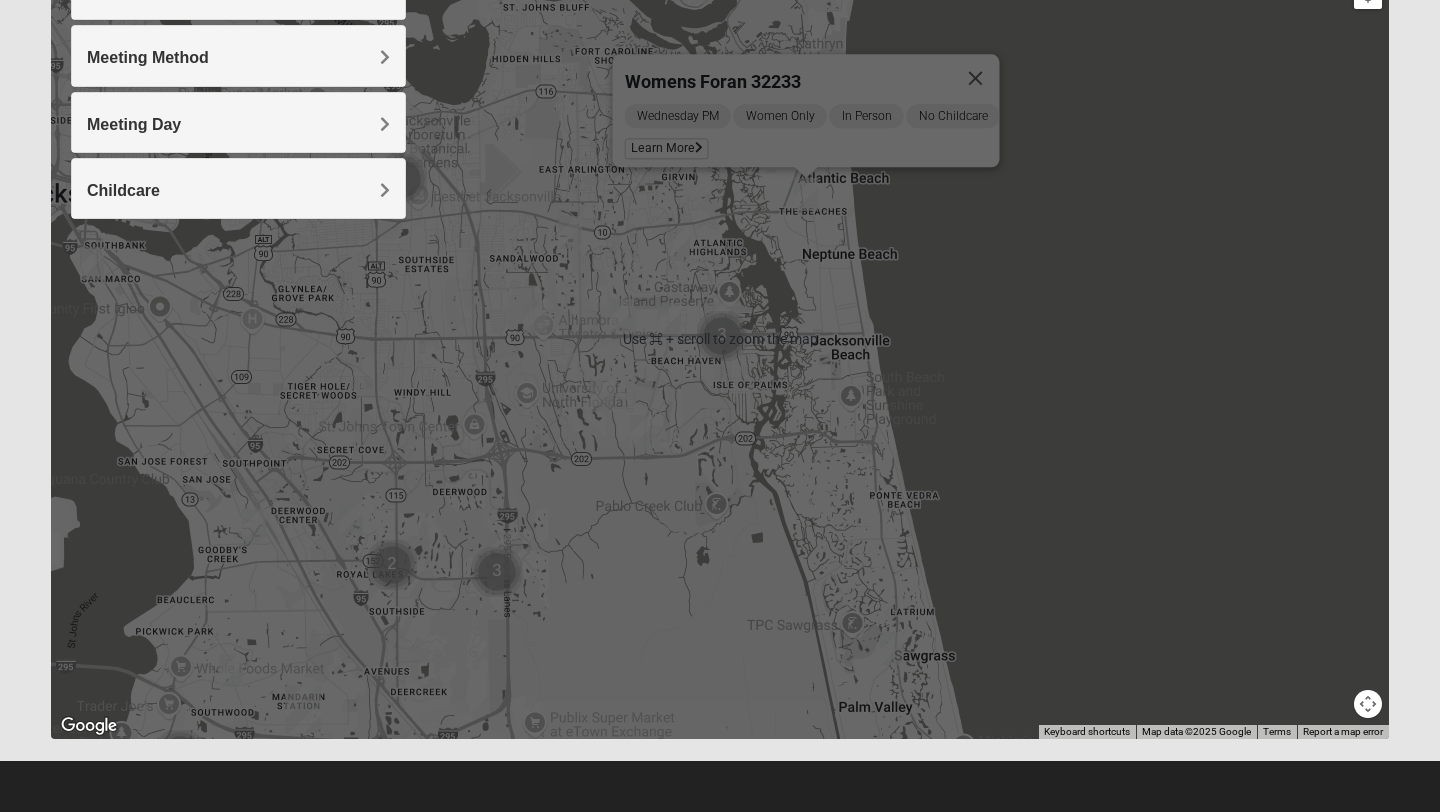 scroll, scrollTop: 0, scrollLeft: 0, axis: both 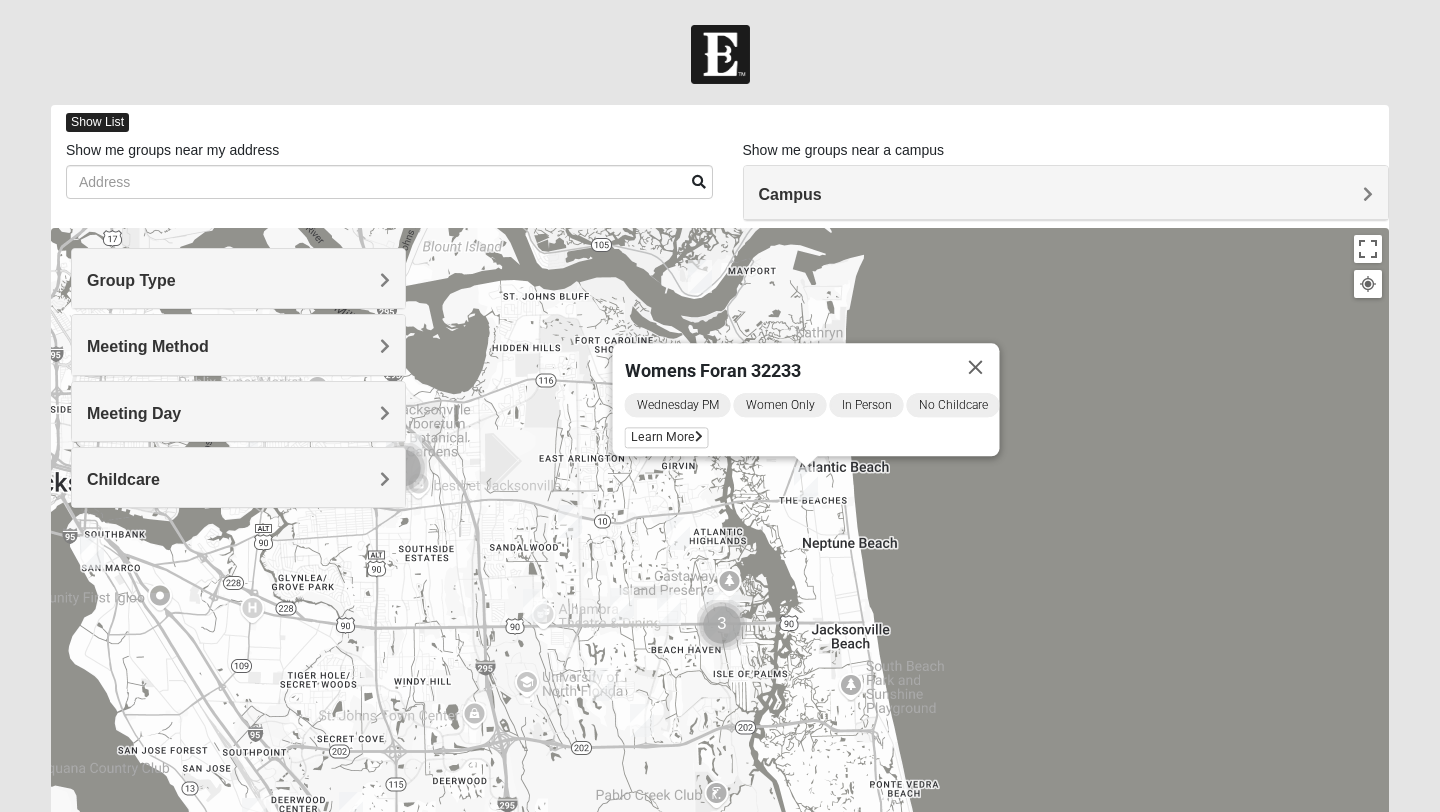 click on "Show List" at bounding box center (97, 122) 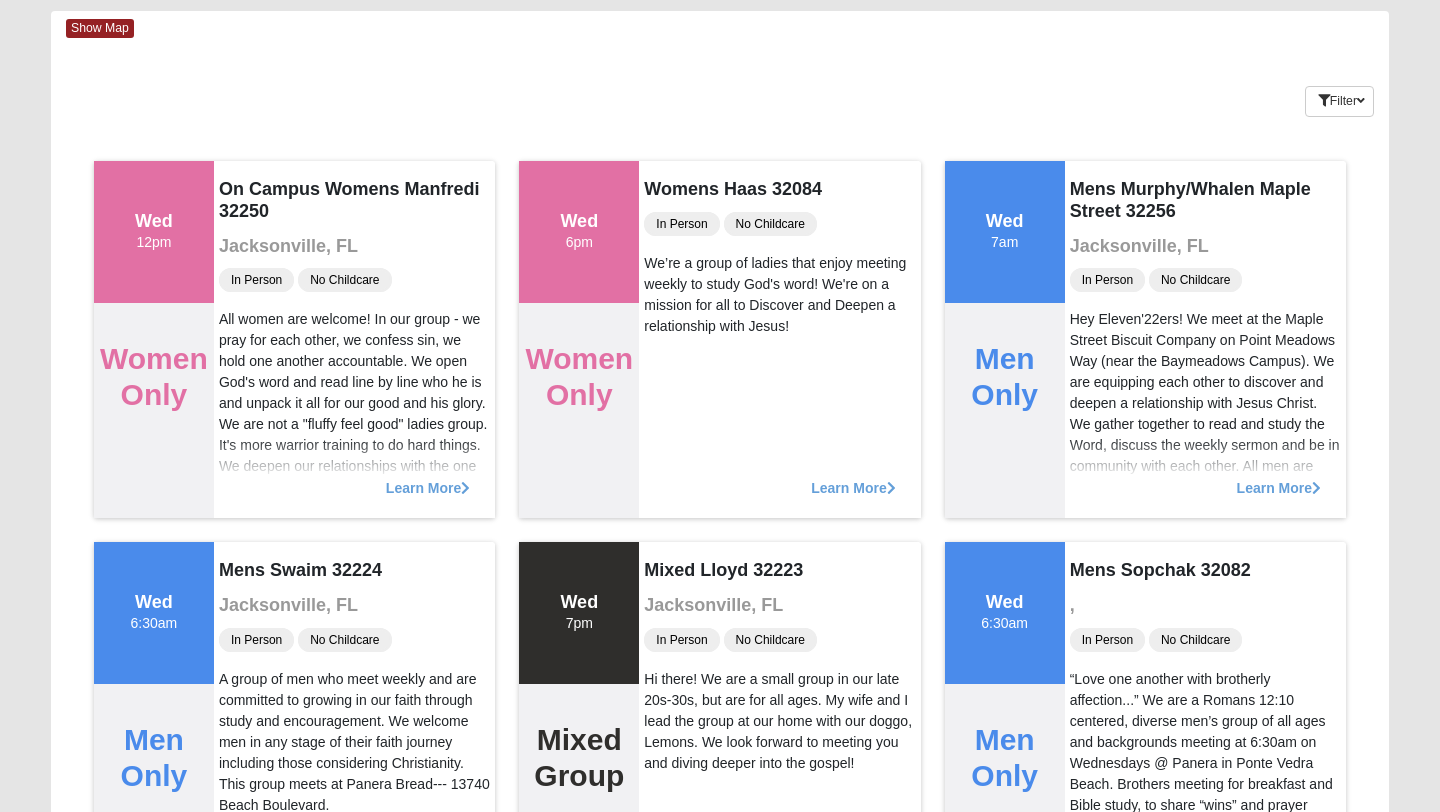 scroll, scrollTop: 0, scrollLeft: 0, axis: both 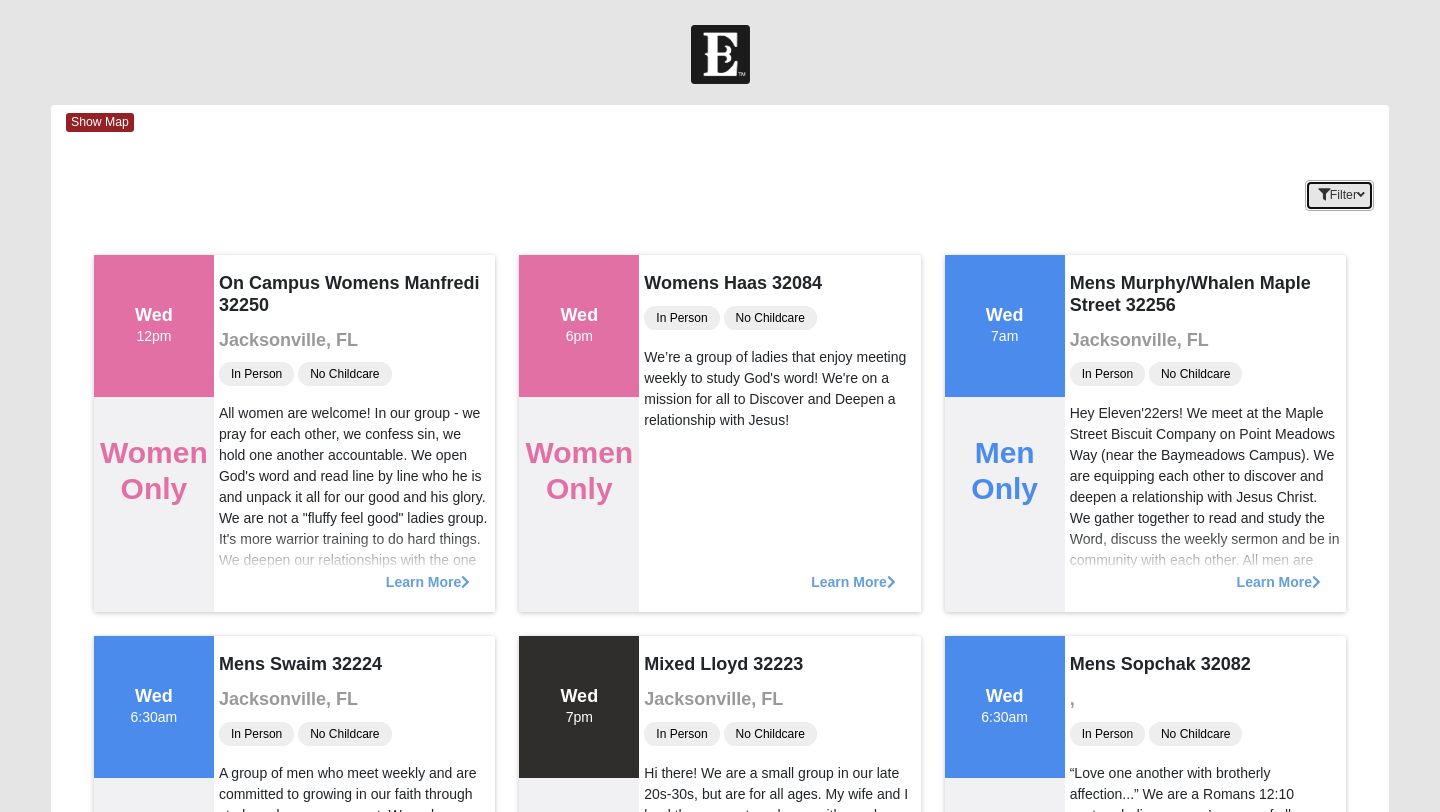click on "Filter" at bounding box center (1339, 195) 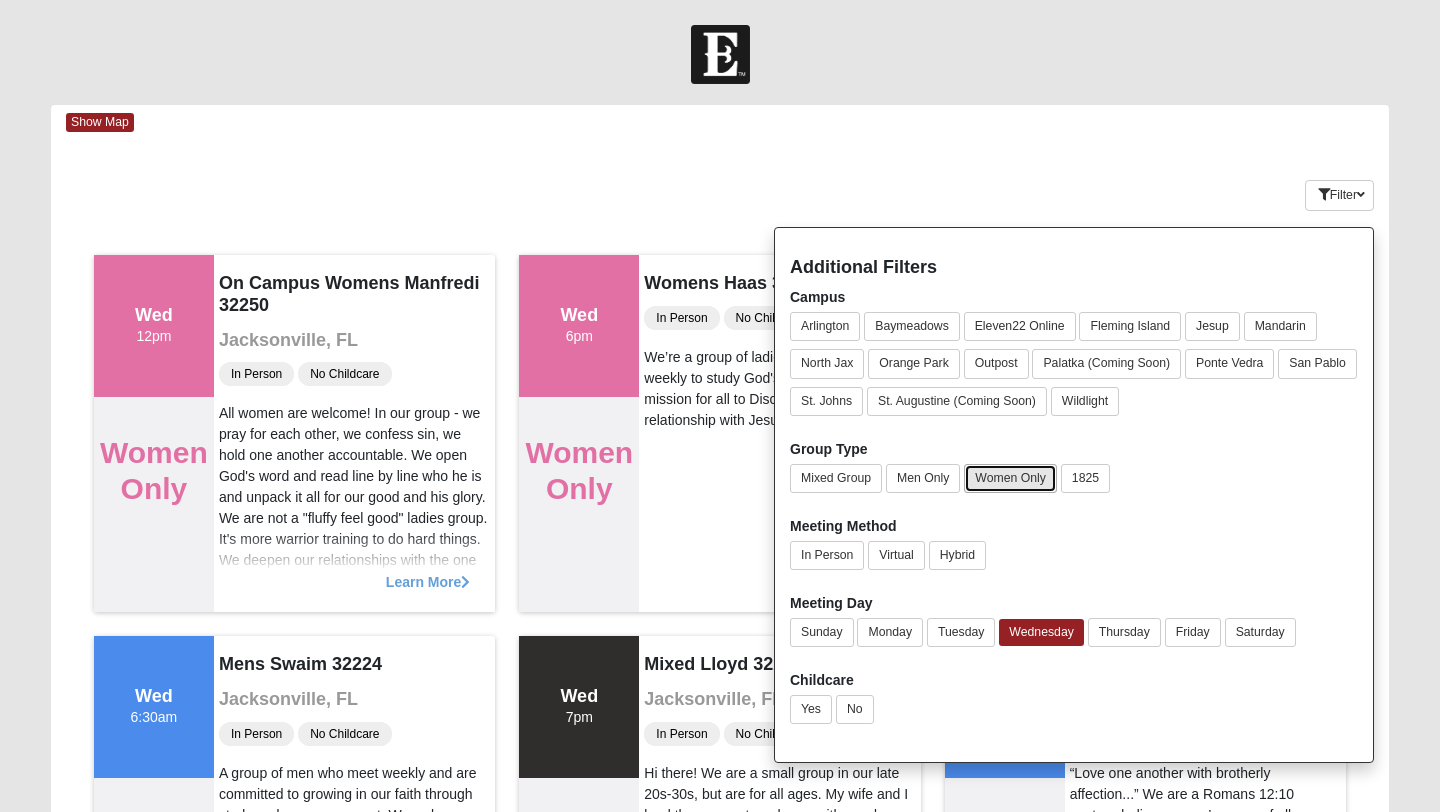 click on "Women Only" at bounding box center (1010, 478) 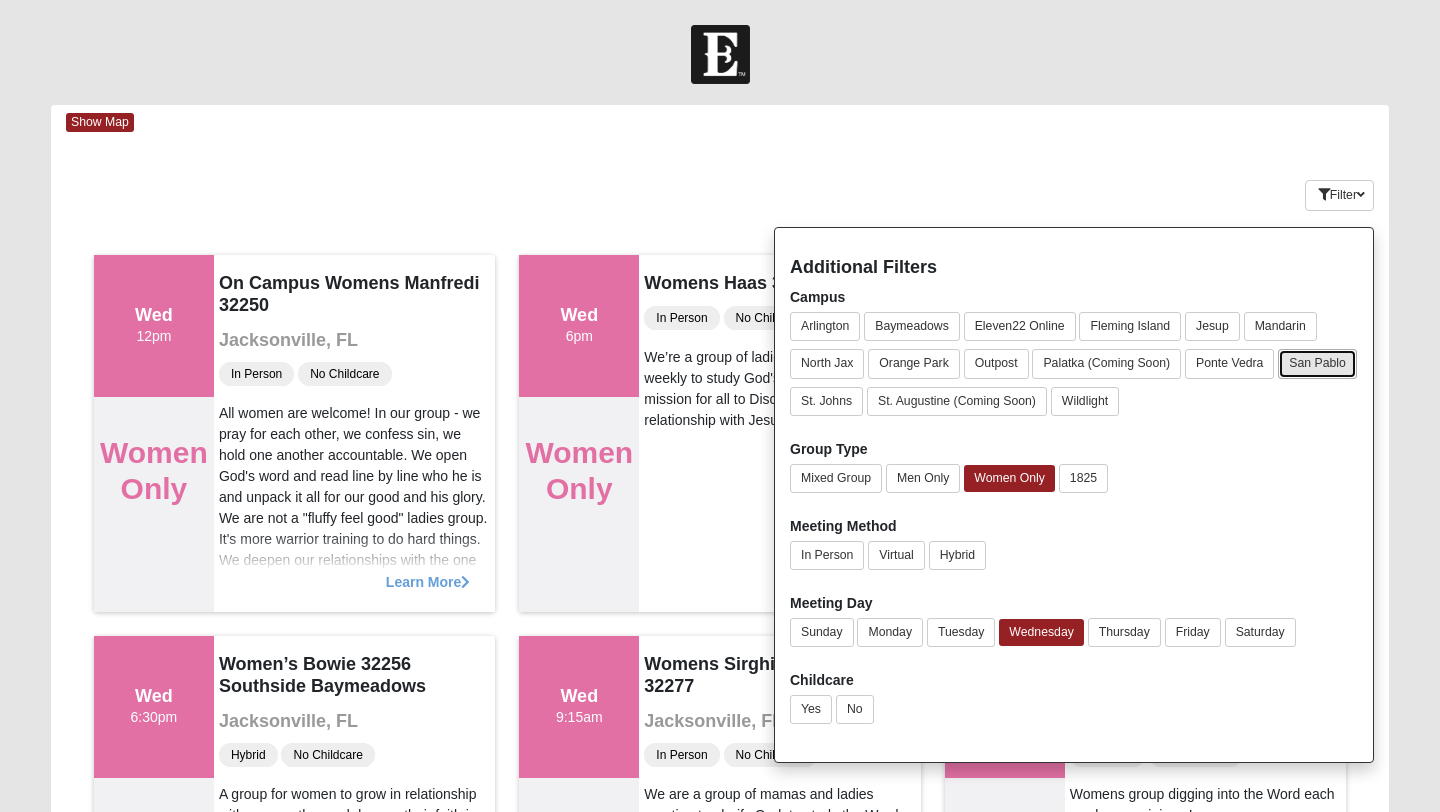 click on "San Pablo" at bounding box center [1317, 363] 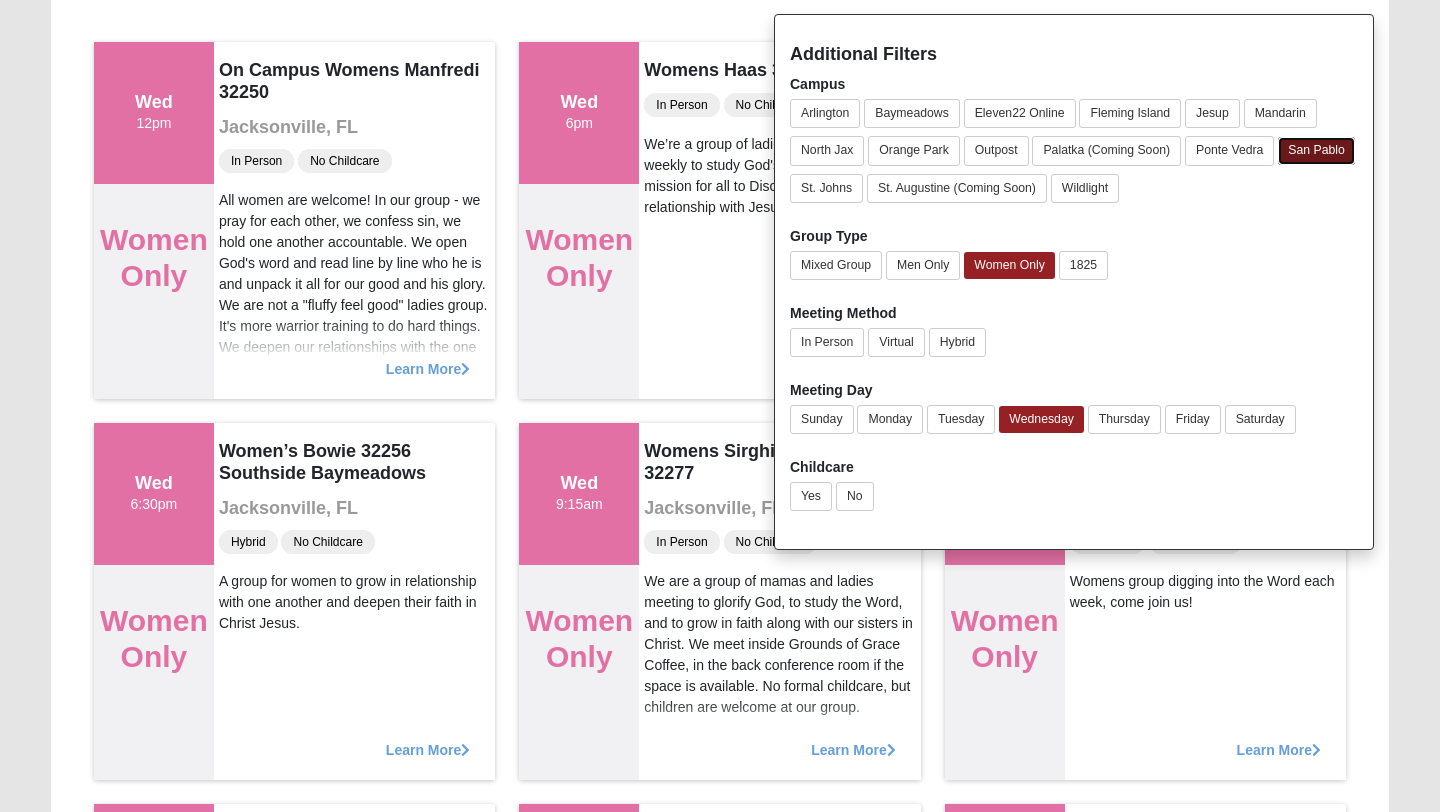 scroll, scrollTop: 214, scrollLeft: 0, axis: vertical 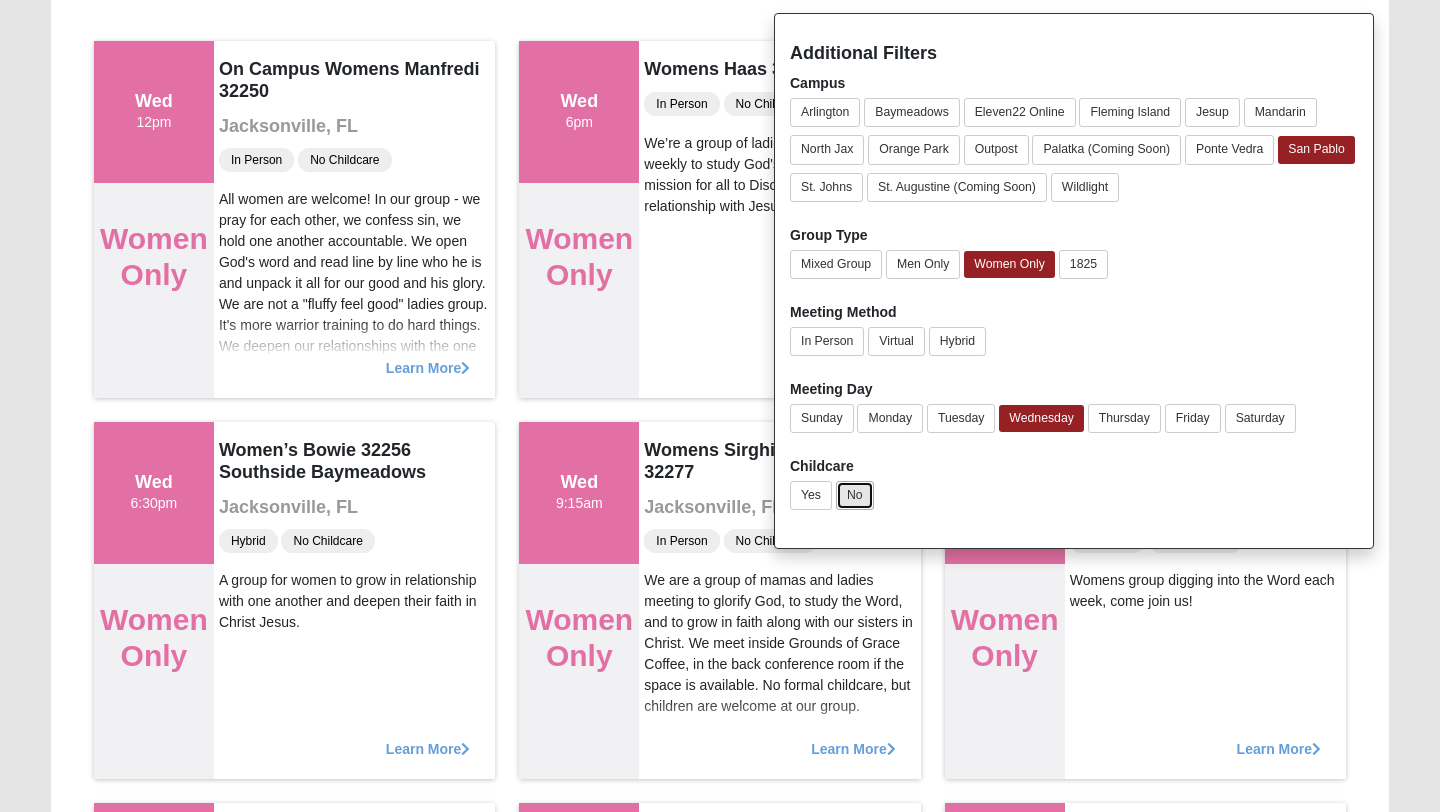 click on "No" at bounding box center [855, 495] 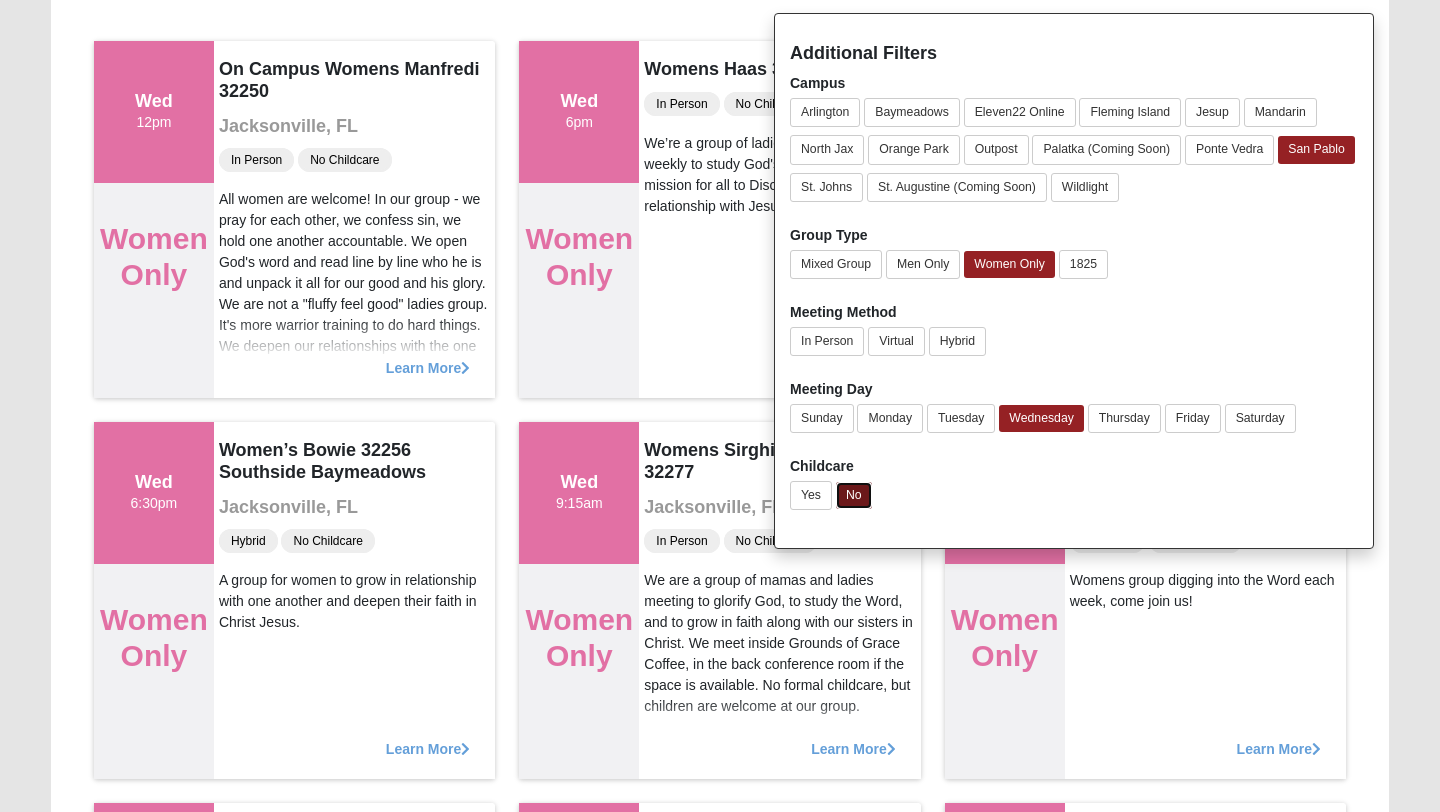 scroll, scrollTop: 0, scrollLeft: 0, axis: both 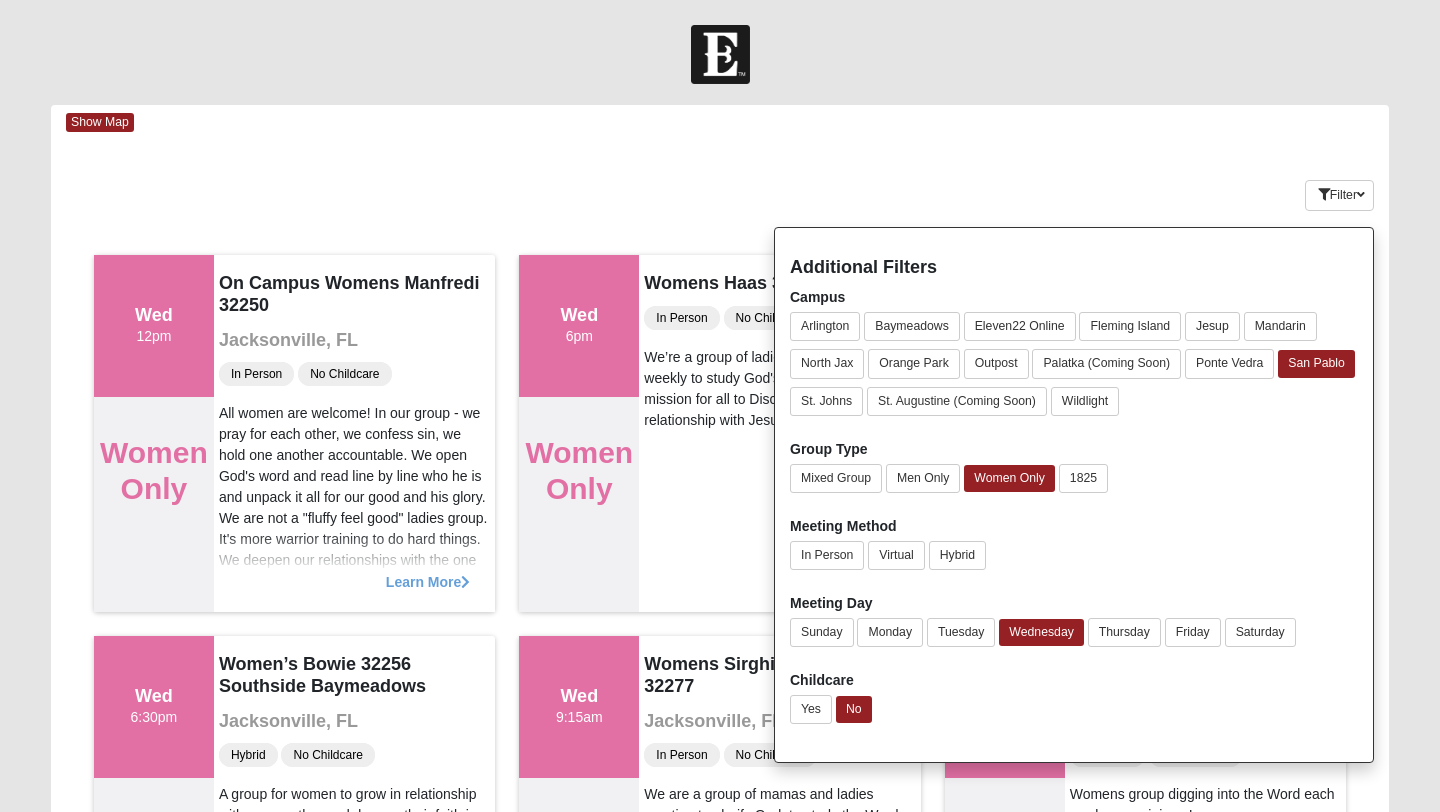 click on "Keywords
Filter
Additional Filters
Campus
Arlington
Baymeadows
Eleven22 Online
Fleming Island
Jesup
Mandarin
North Jax
Orange Park
Outpost
Palatka (Coming Soon)
Ponte Vedra Yes" at bounding box center [720, 191] 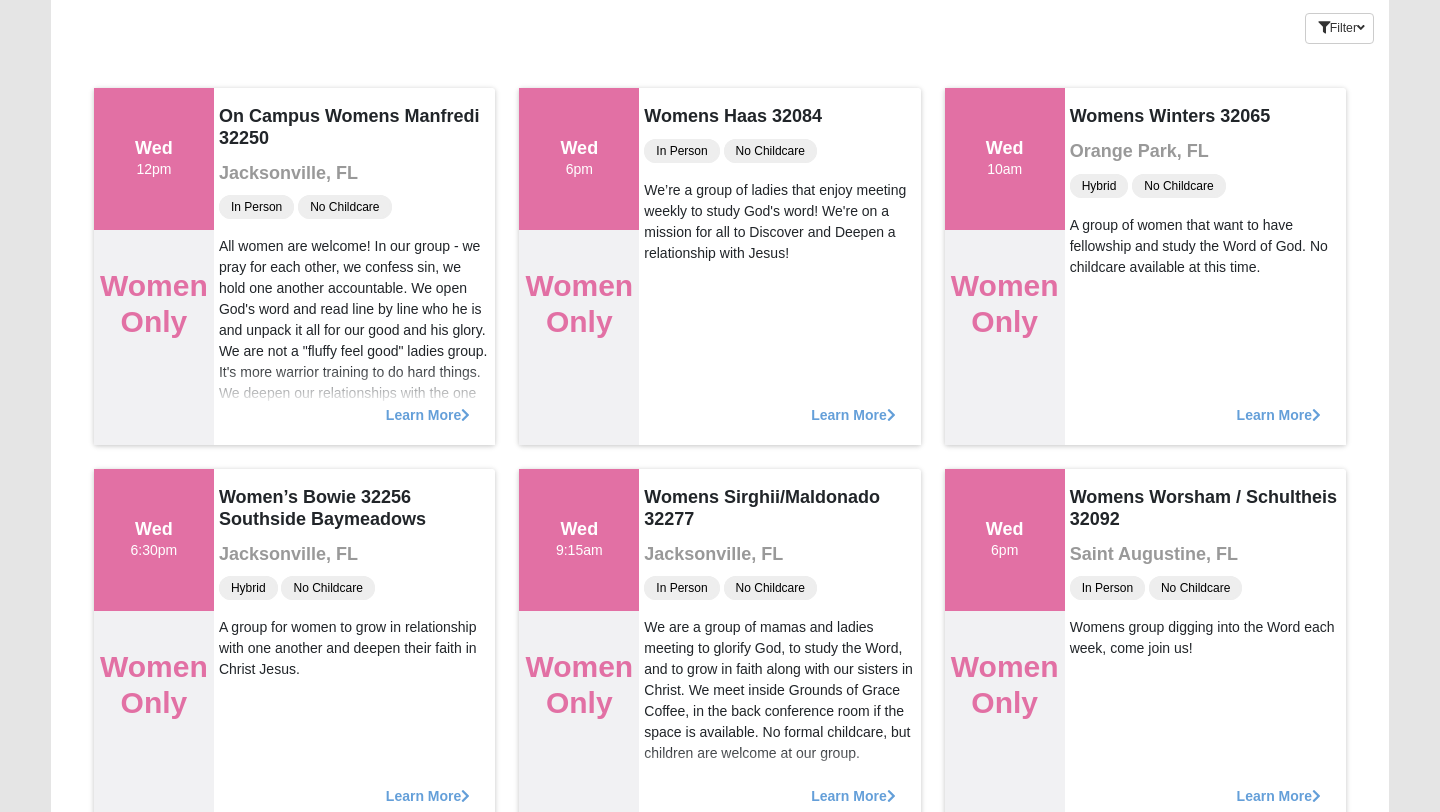 scroll, scrollTop: 0, scrollLeft: 0, axis: both 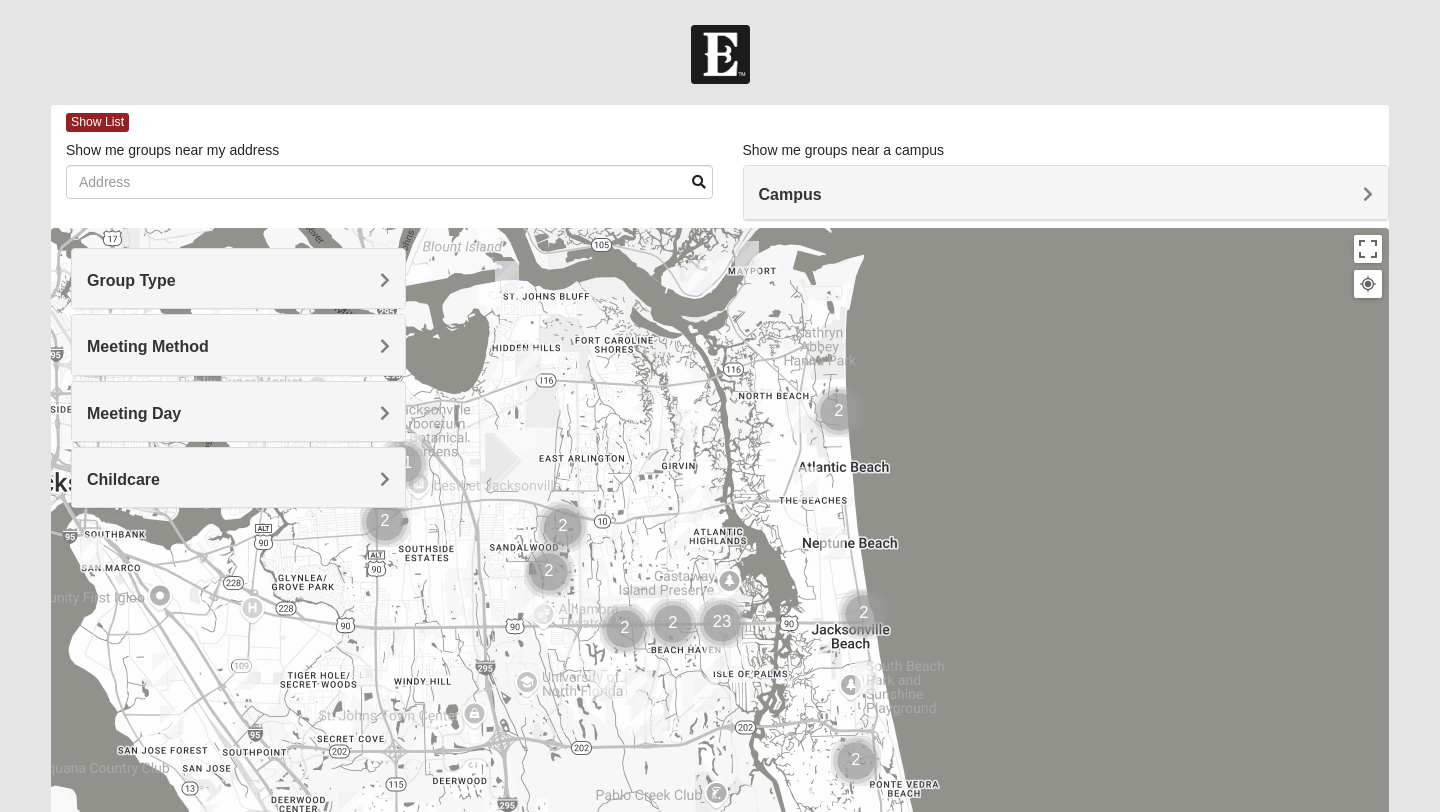 click on "Group Type" at bounding box center (131, 280) 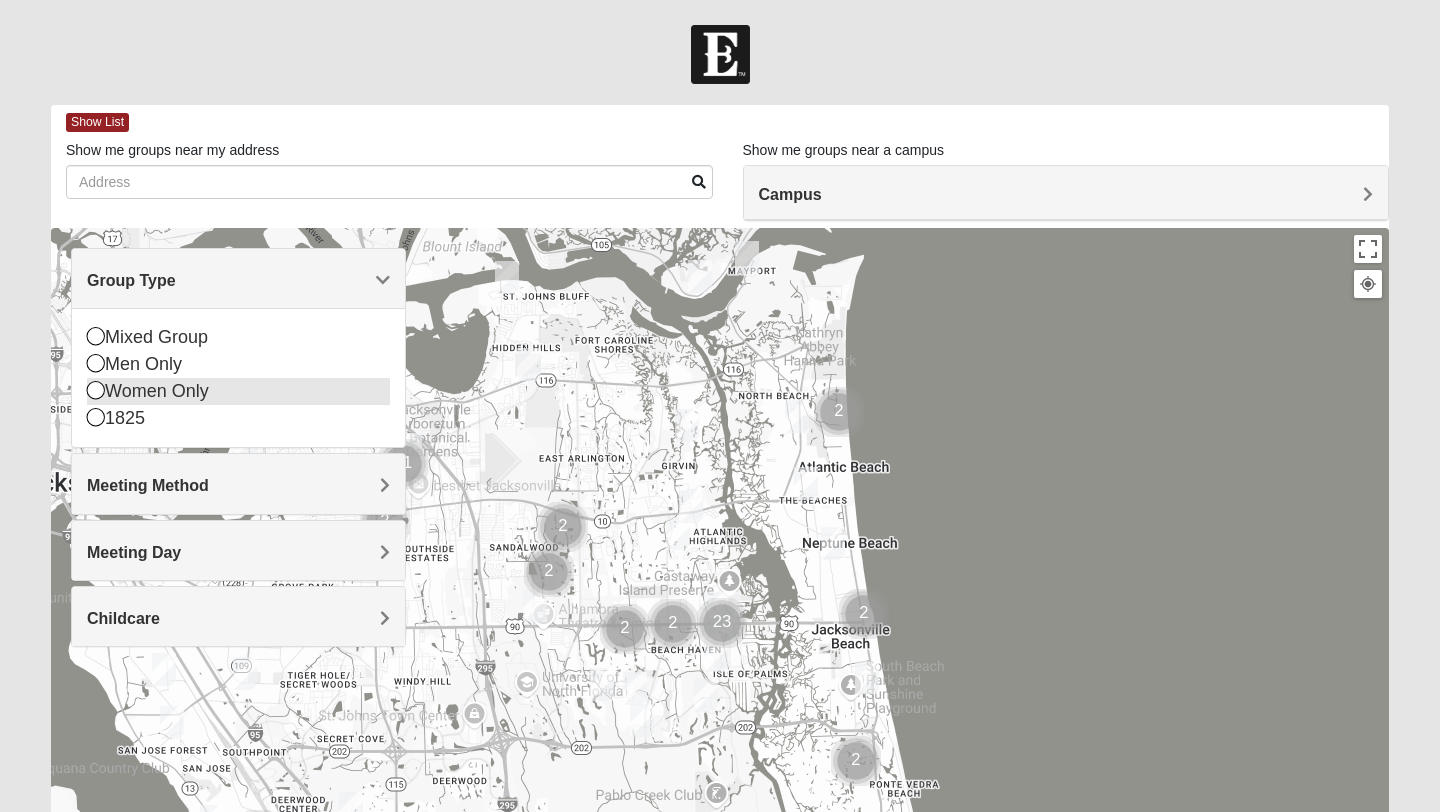 click at bounding box center [96, 390] 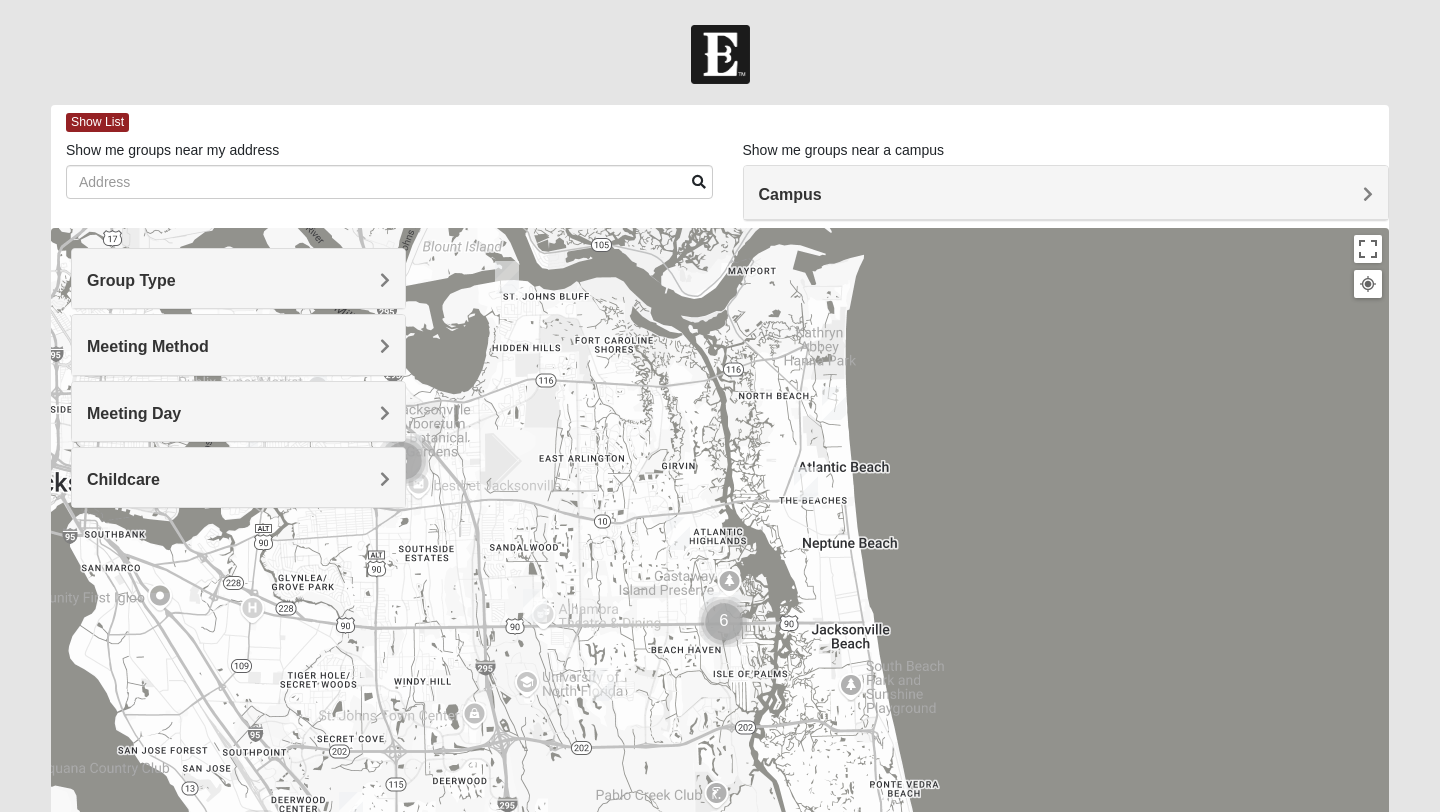 click on "Meeting Method" at bounding box center (238, 344) 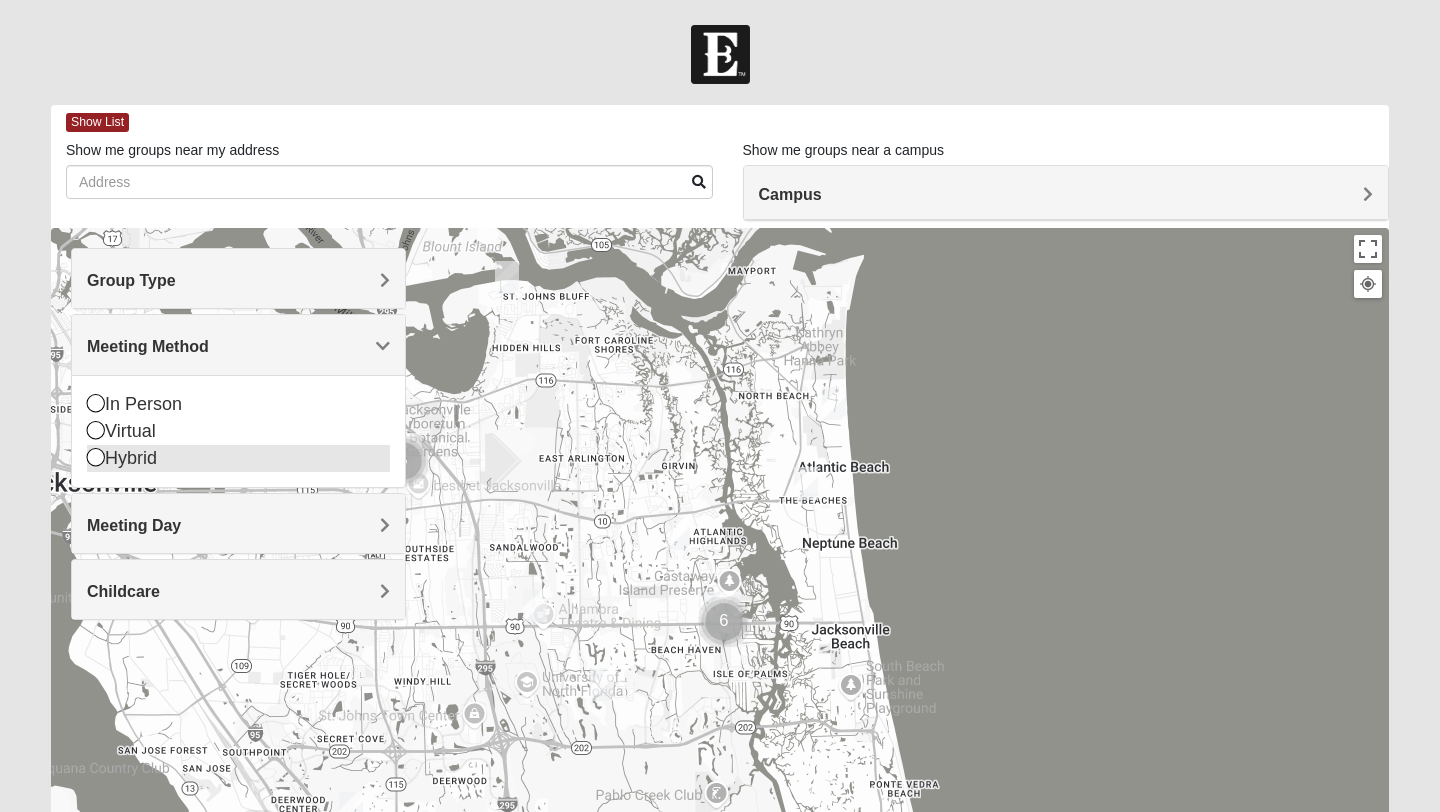click at bounding box center (96, 457) 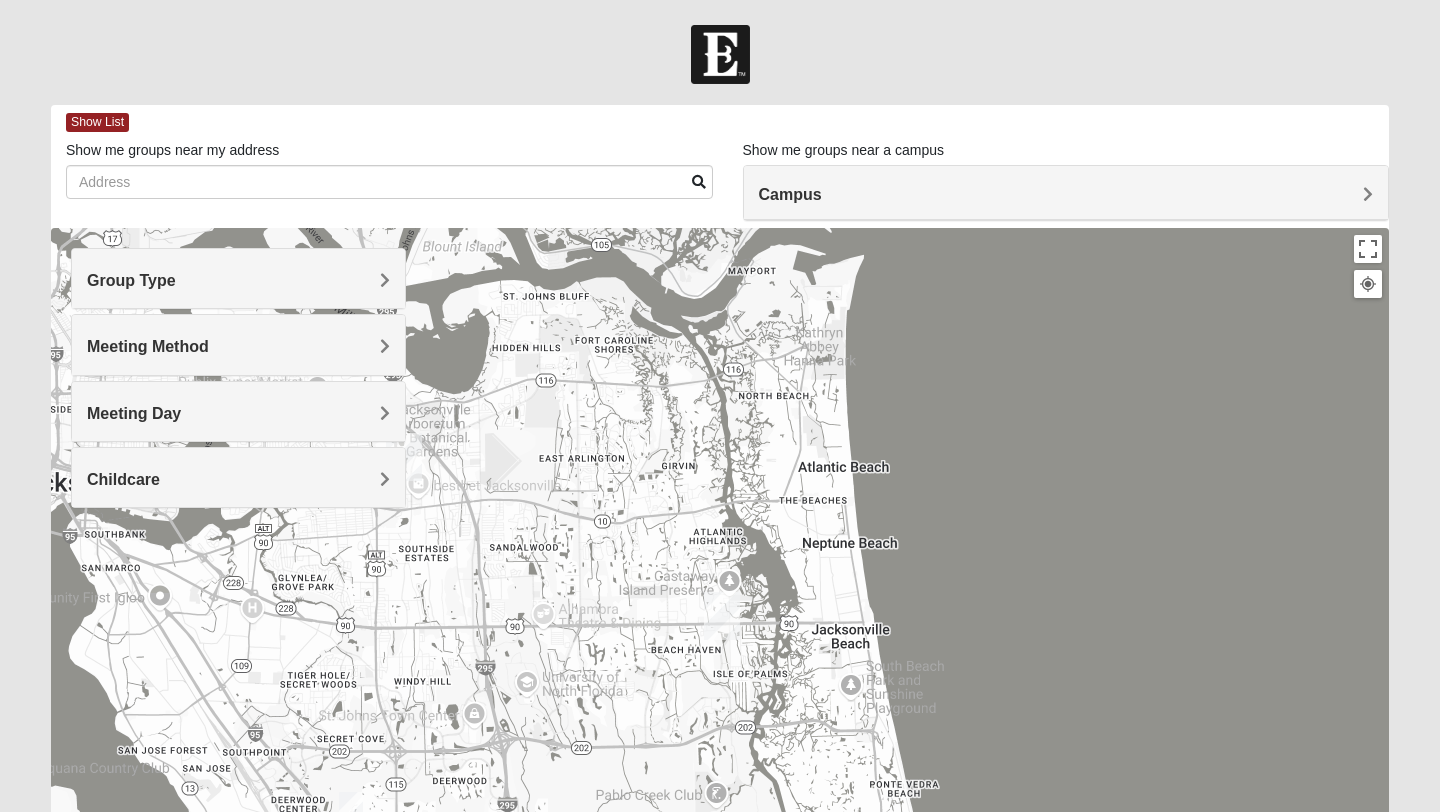 click on "Meeting Day" at bounding box center [238, 411] 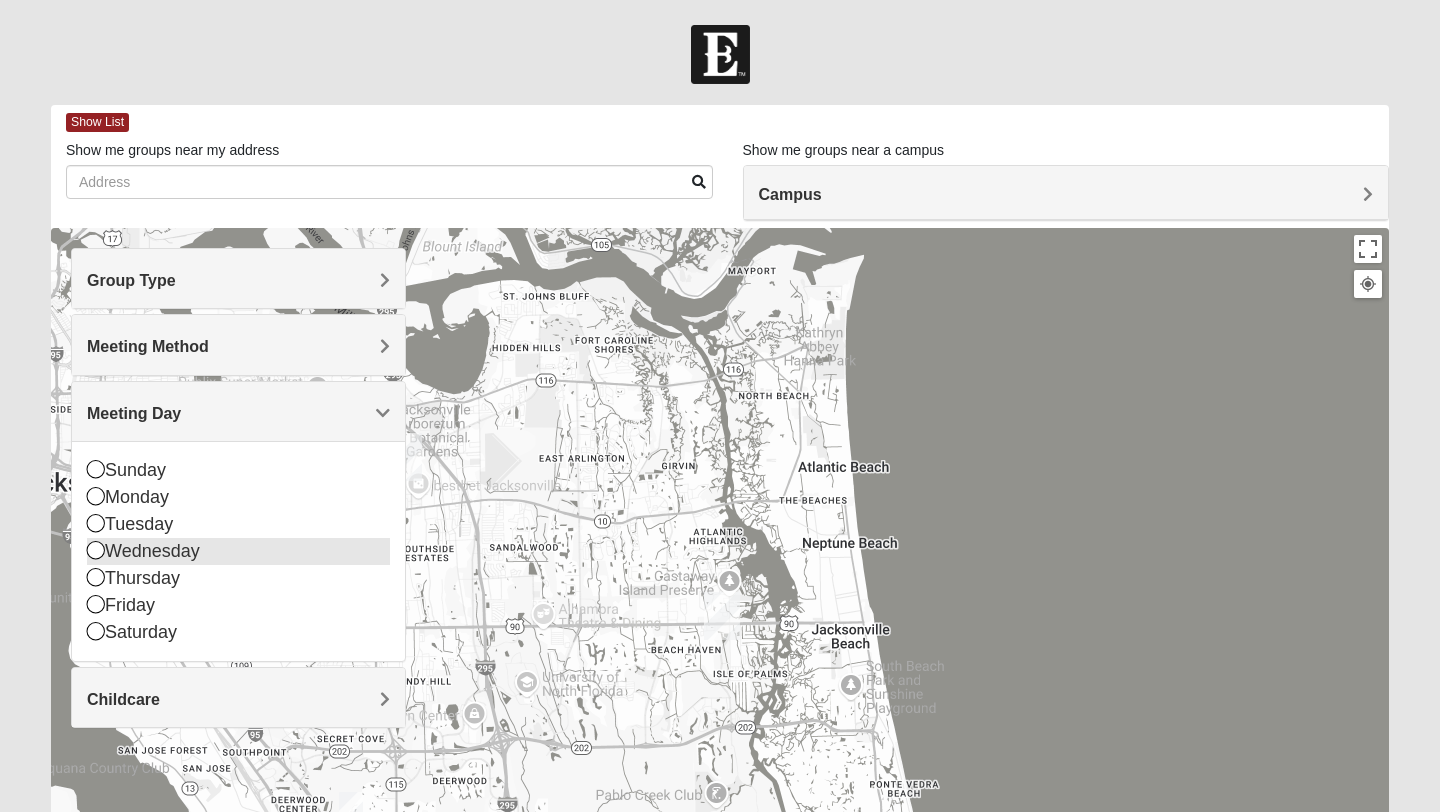 click at bounding box center [96, 550] 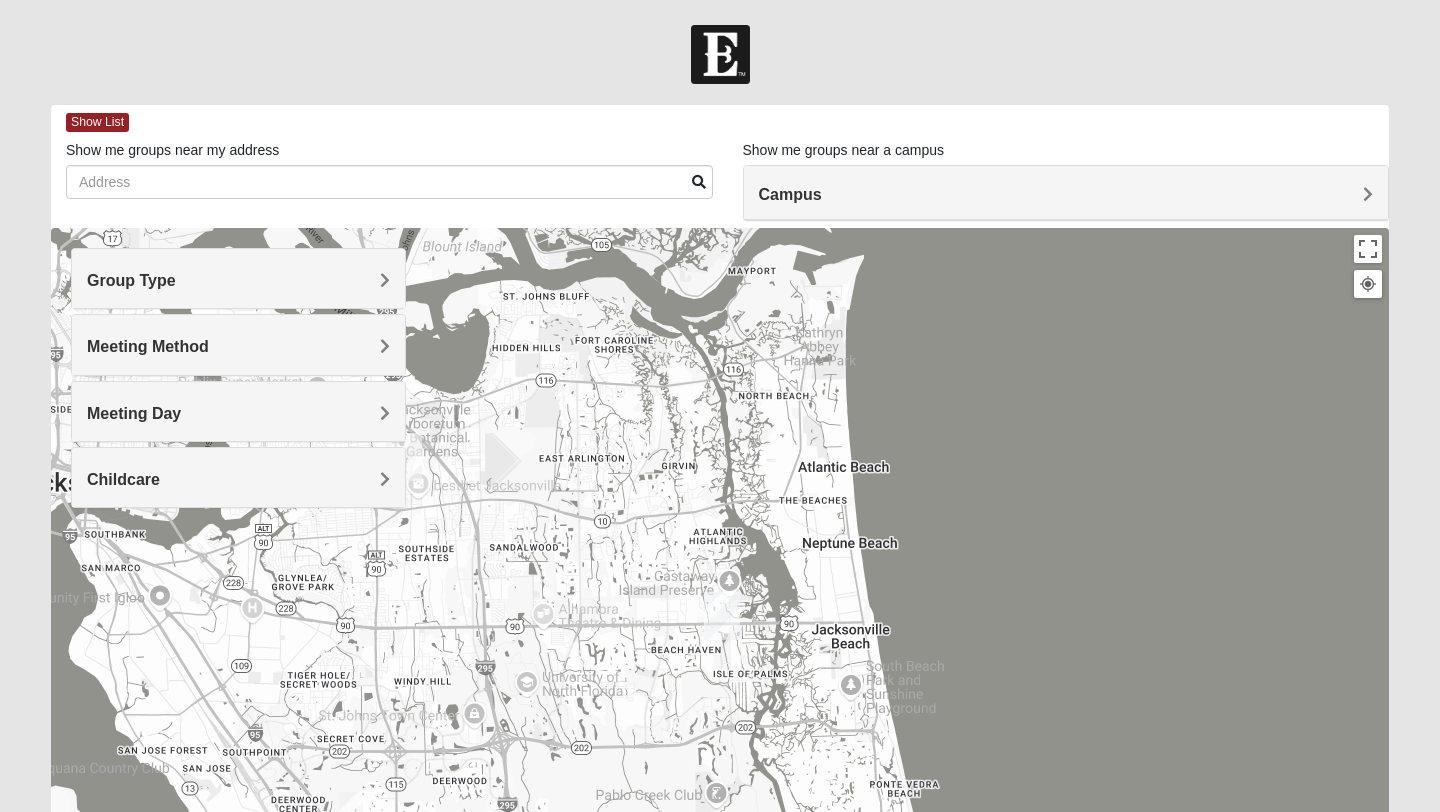 click on "Childcare" at bounding box center (238, 479) 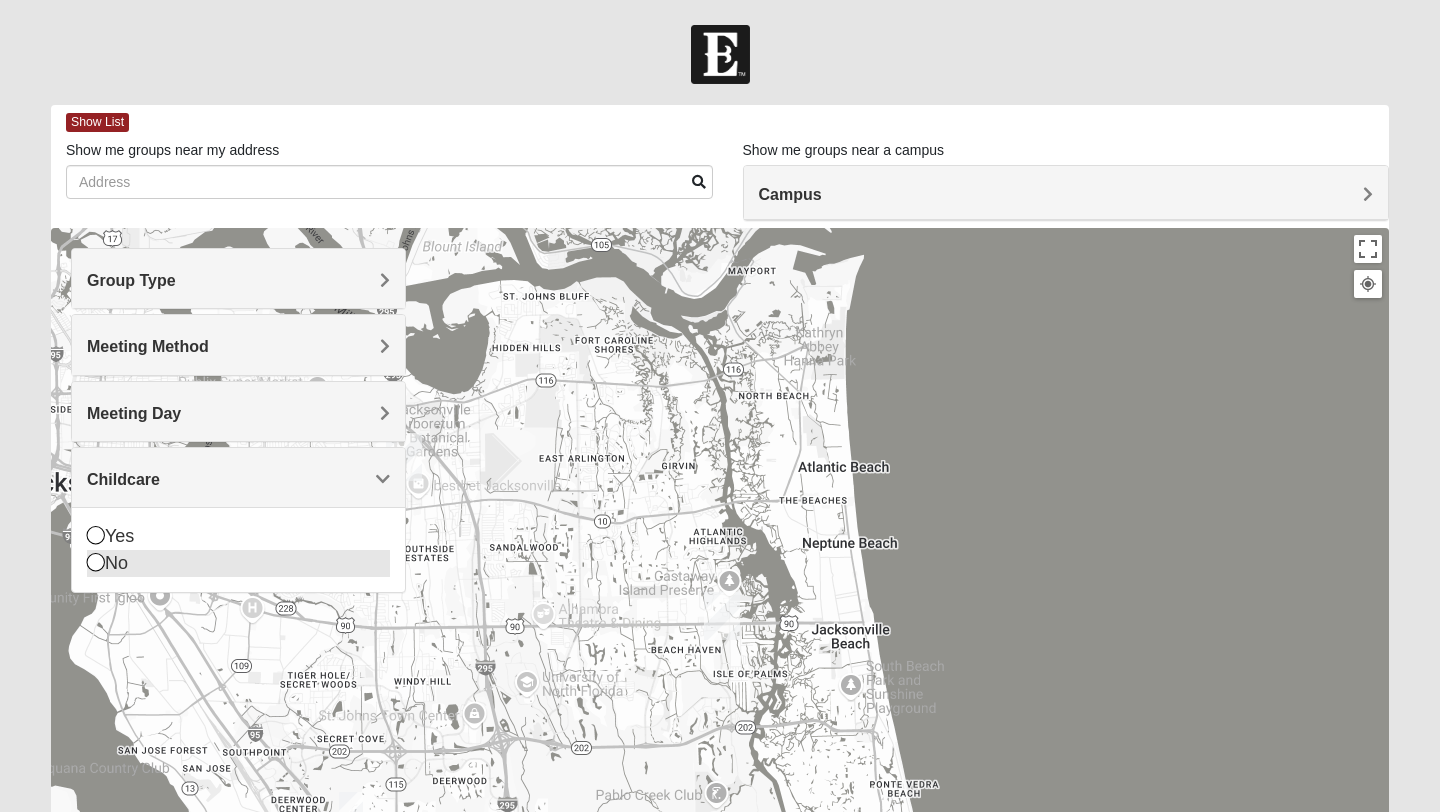 click at bounding box center (96, 562) 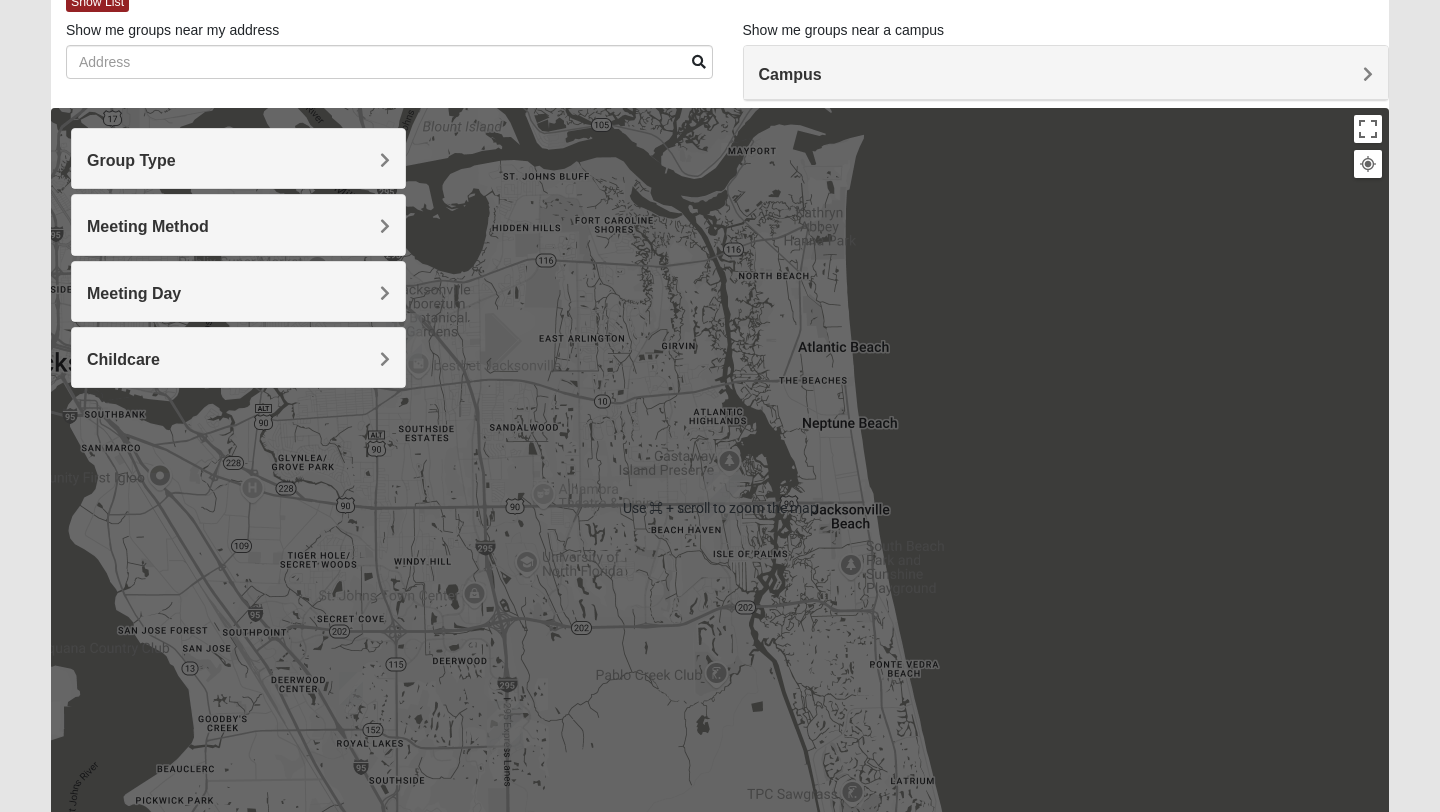 scroll, scrollTop: 0, scrollLeft: 0, axis: both 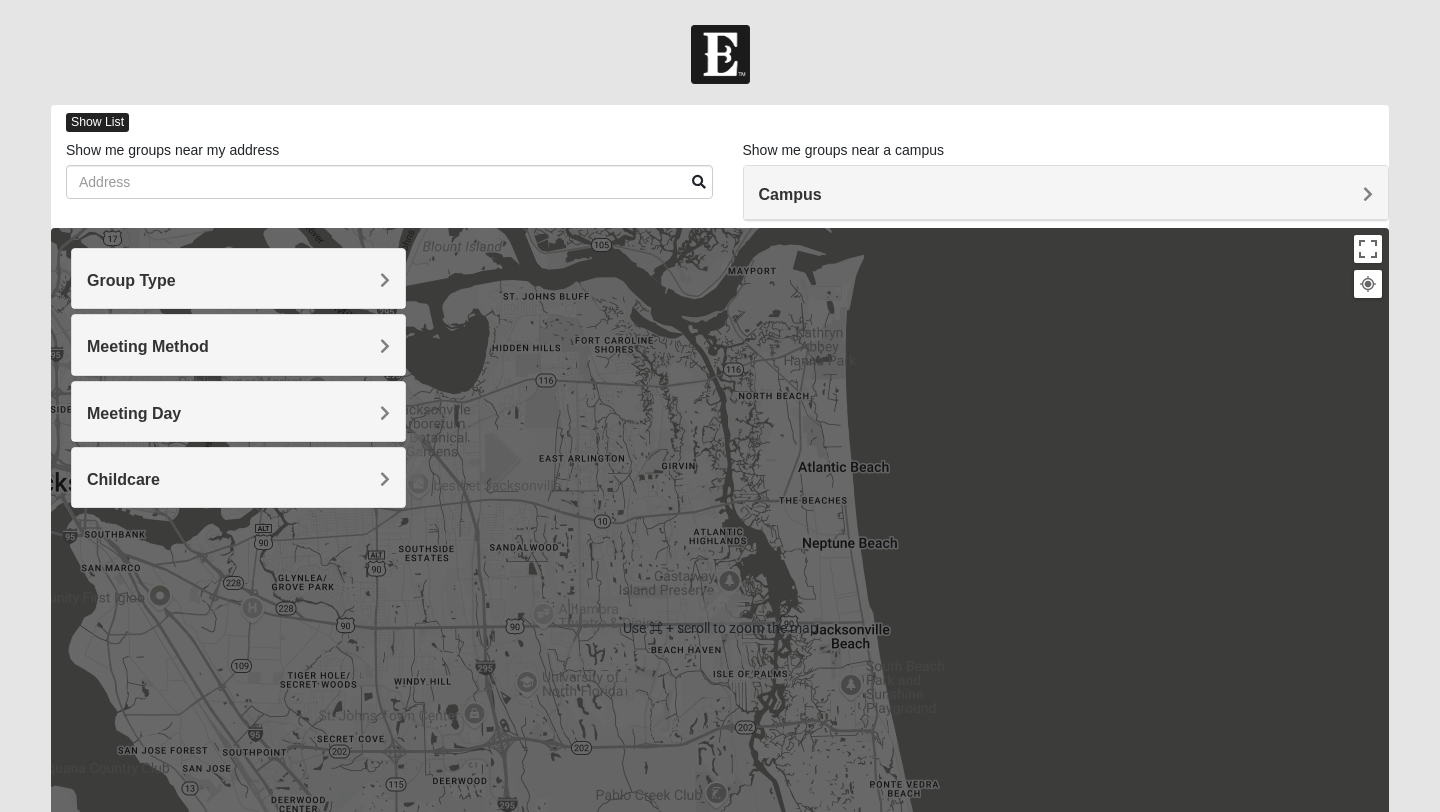 click on "Show List" at bounding box center [97, 122] 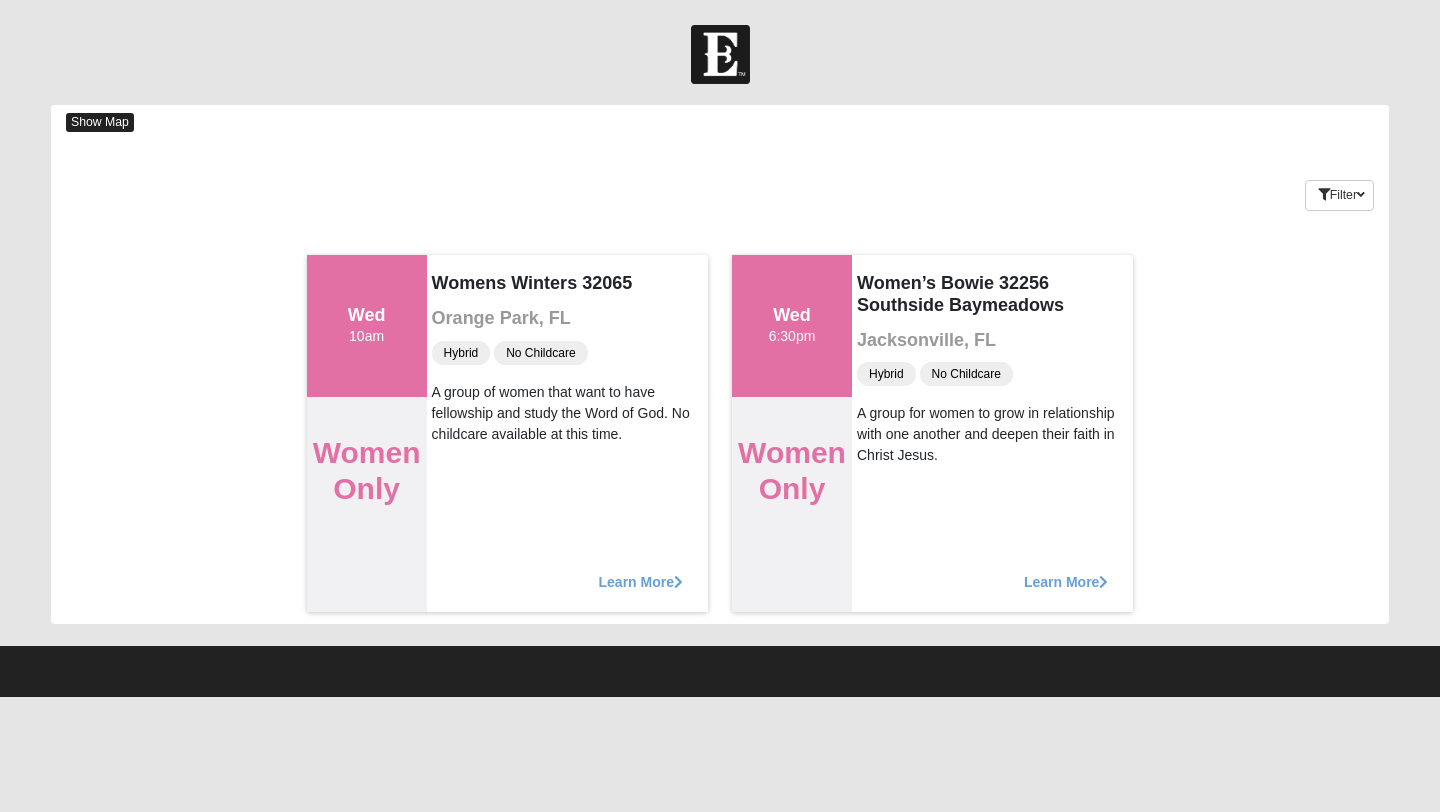 click on "Show Map" at bounding box center (100, 122) 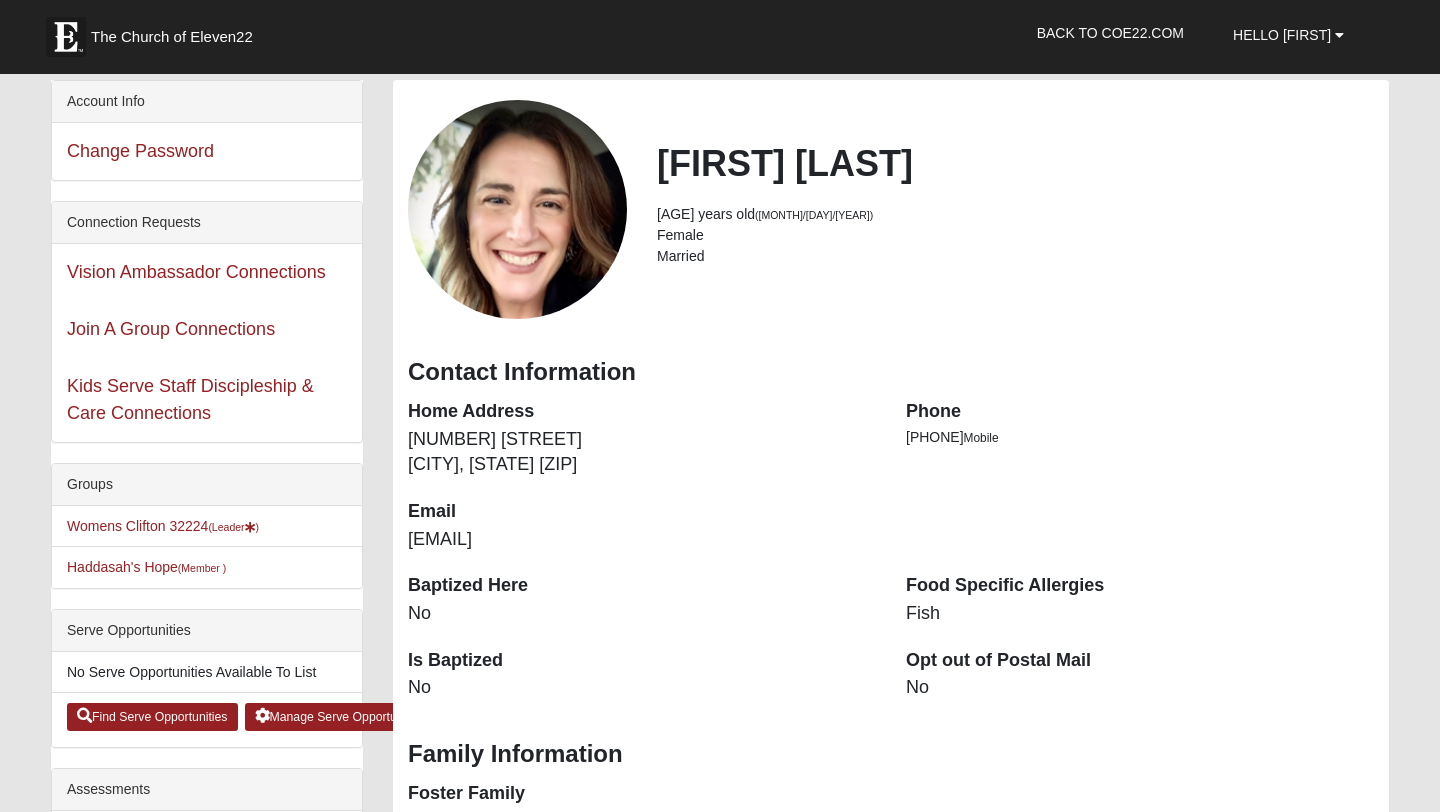 scroll, scrollTop: 102, scrollLeft: 0, axis: vertical 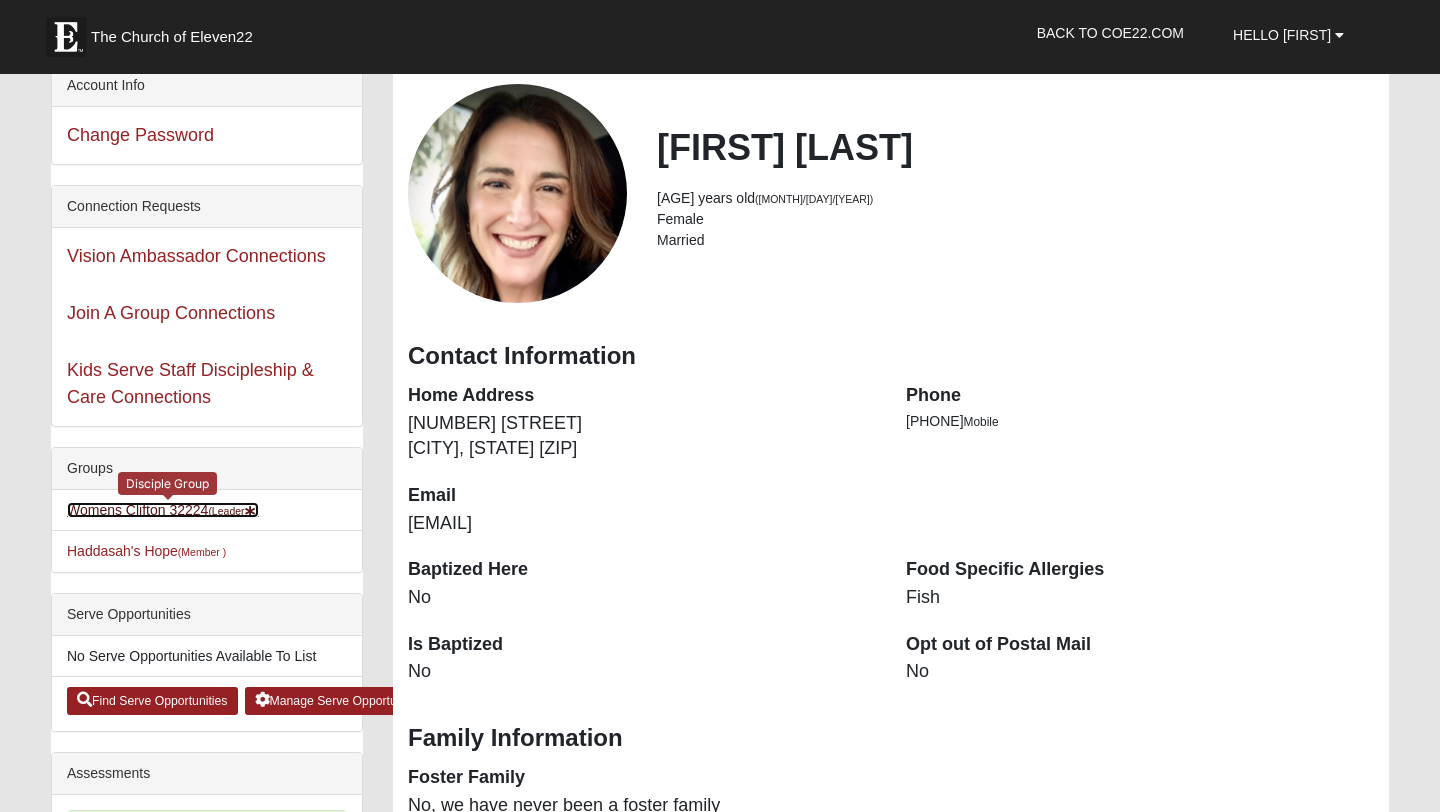 click on "Womens Clifton [ZIP]  (Leader
)" at bounding box center [163, 510] 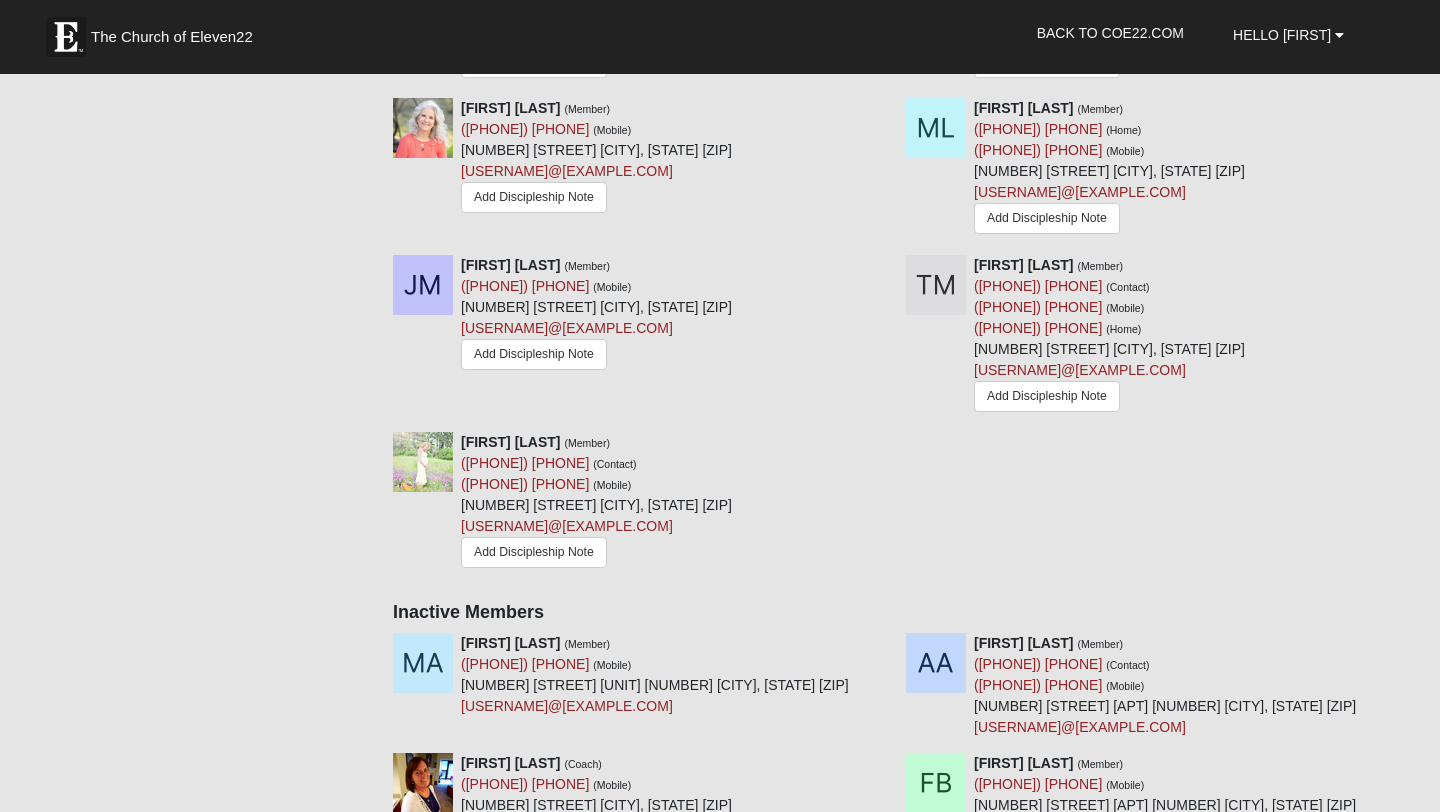 scroll, scrollTop: 0, scrollLeft: 0, axis: both 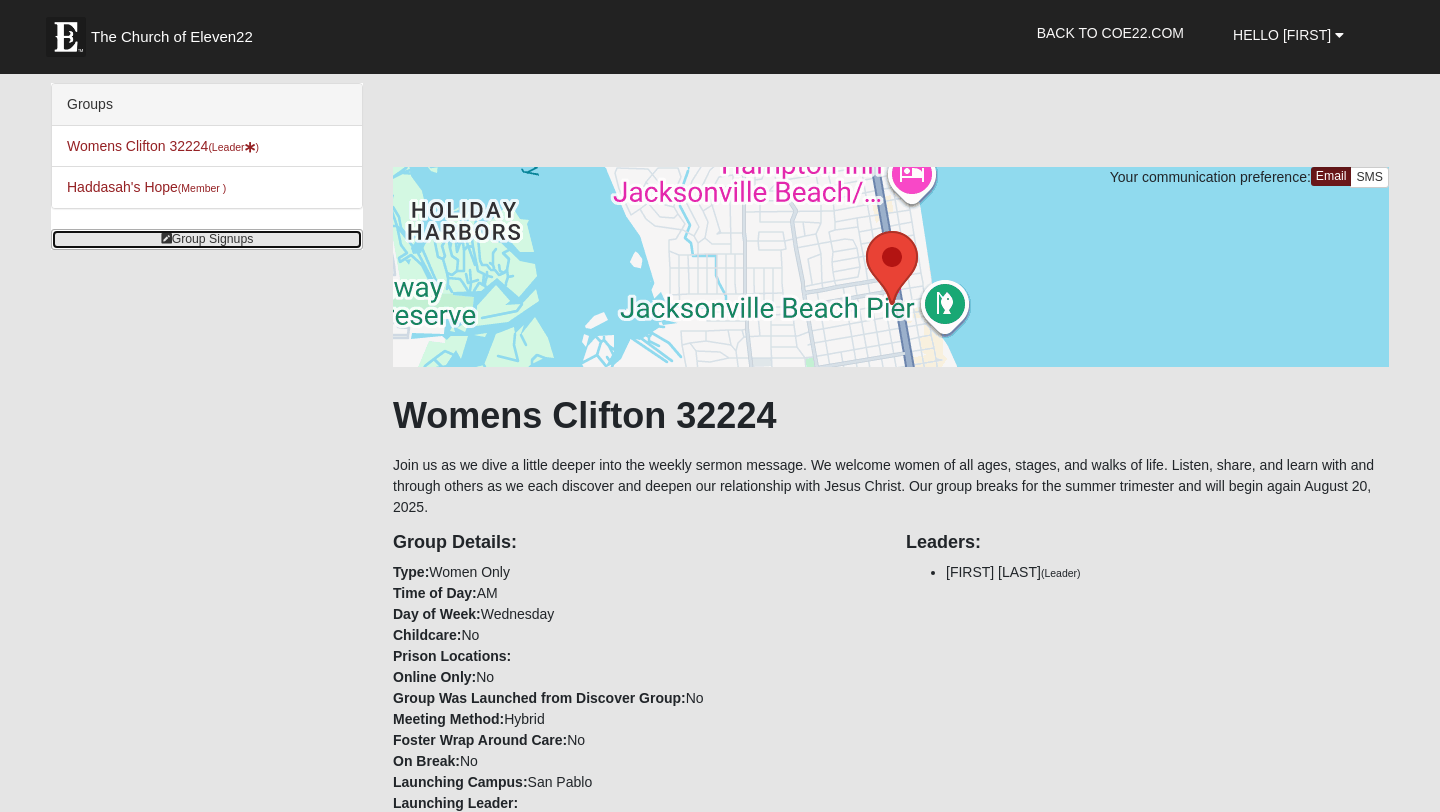 click on "Group Signups" at bounding box center [207, 239] 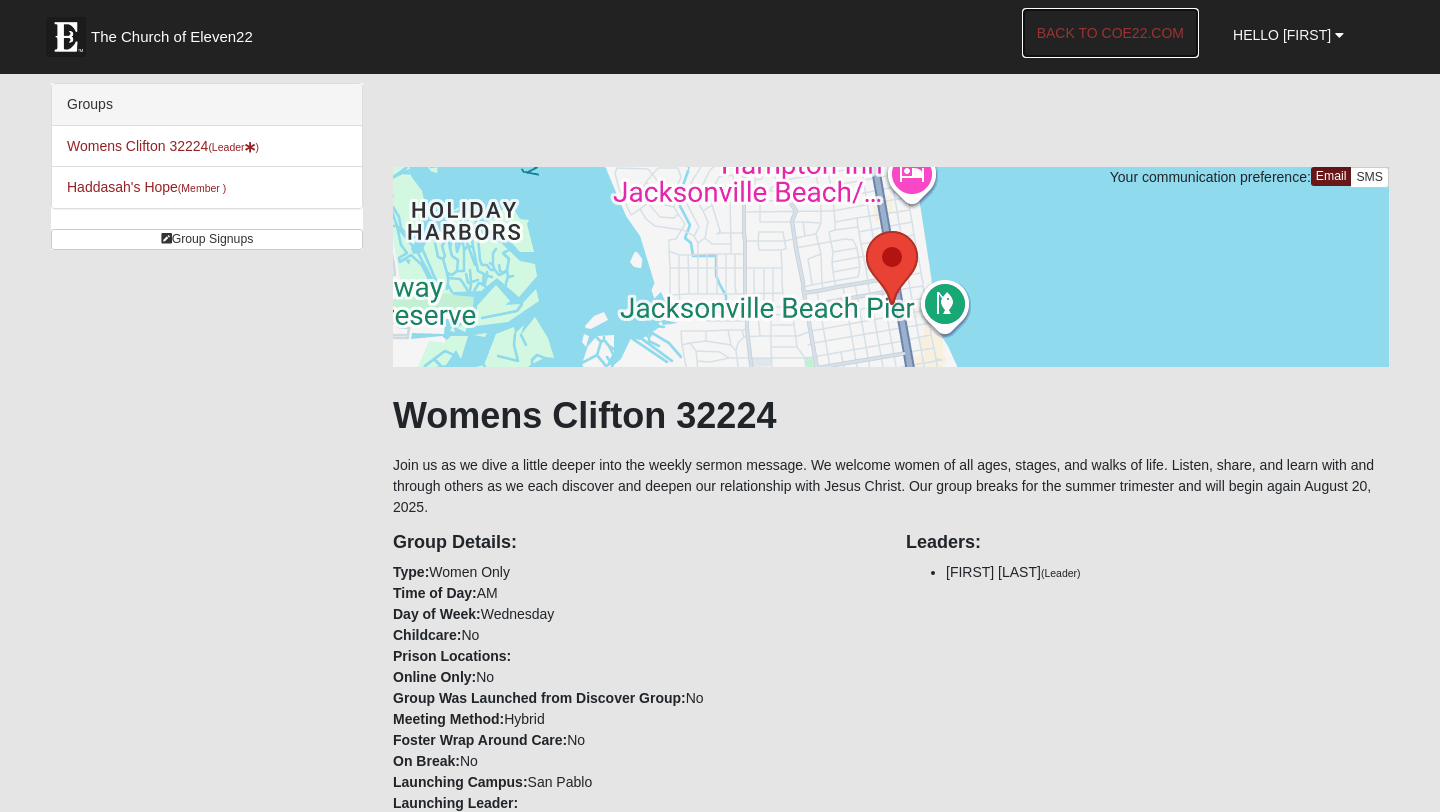 click on "Back to COE22.com" at bounding box center (1110, 33) 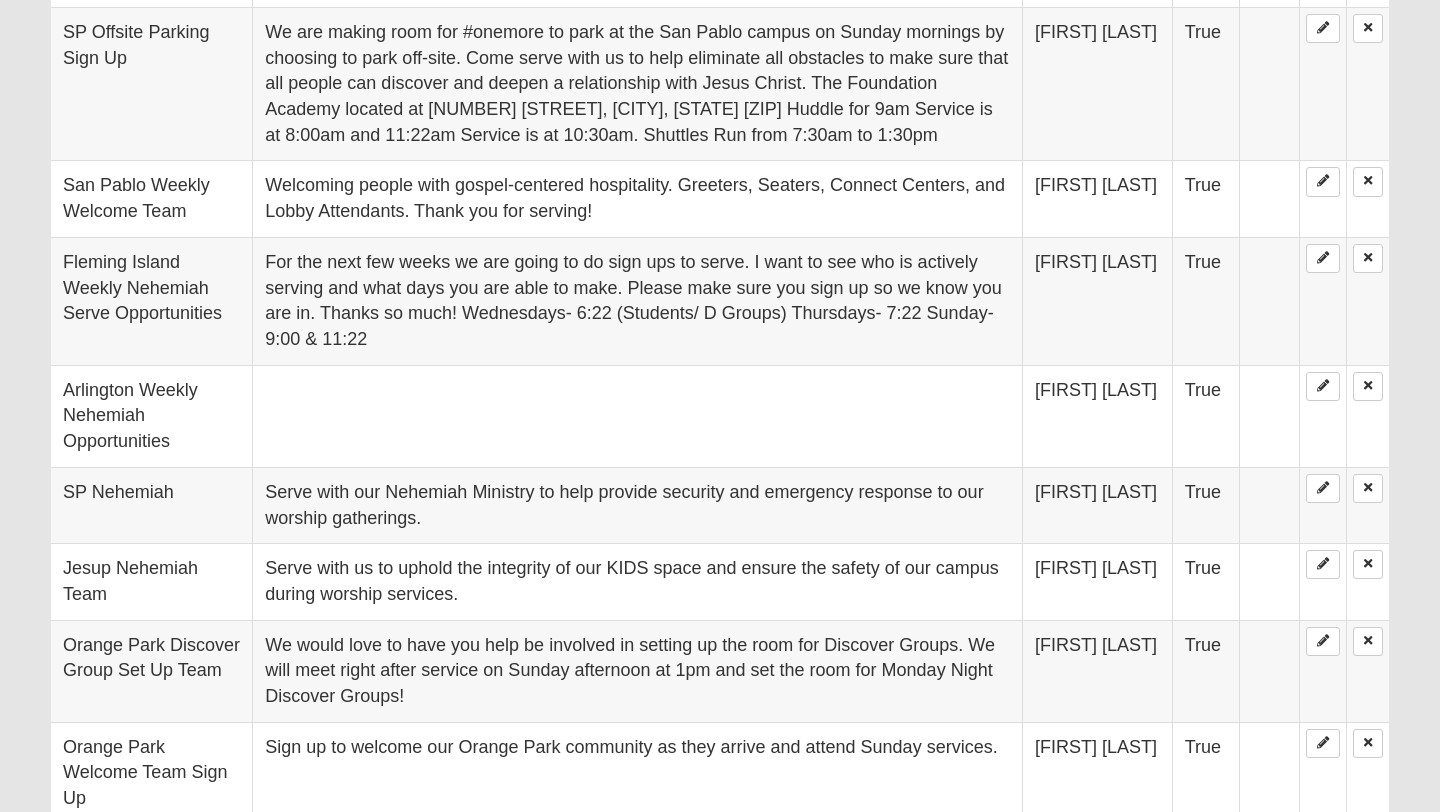 scroll, scrollTop: 0, scrollLeft: 0, axis: both 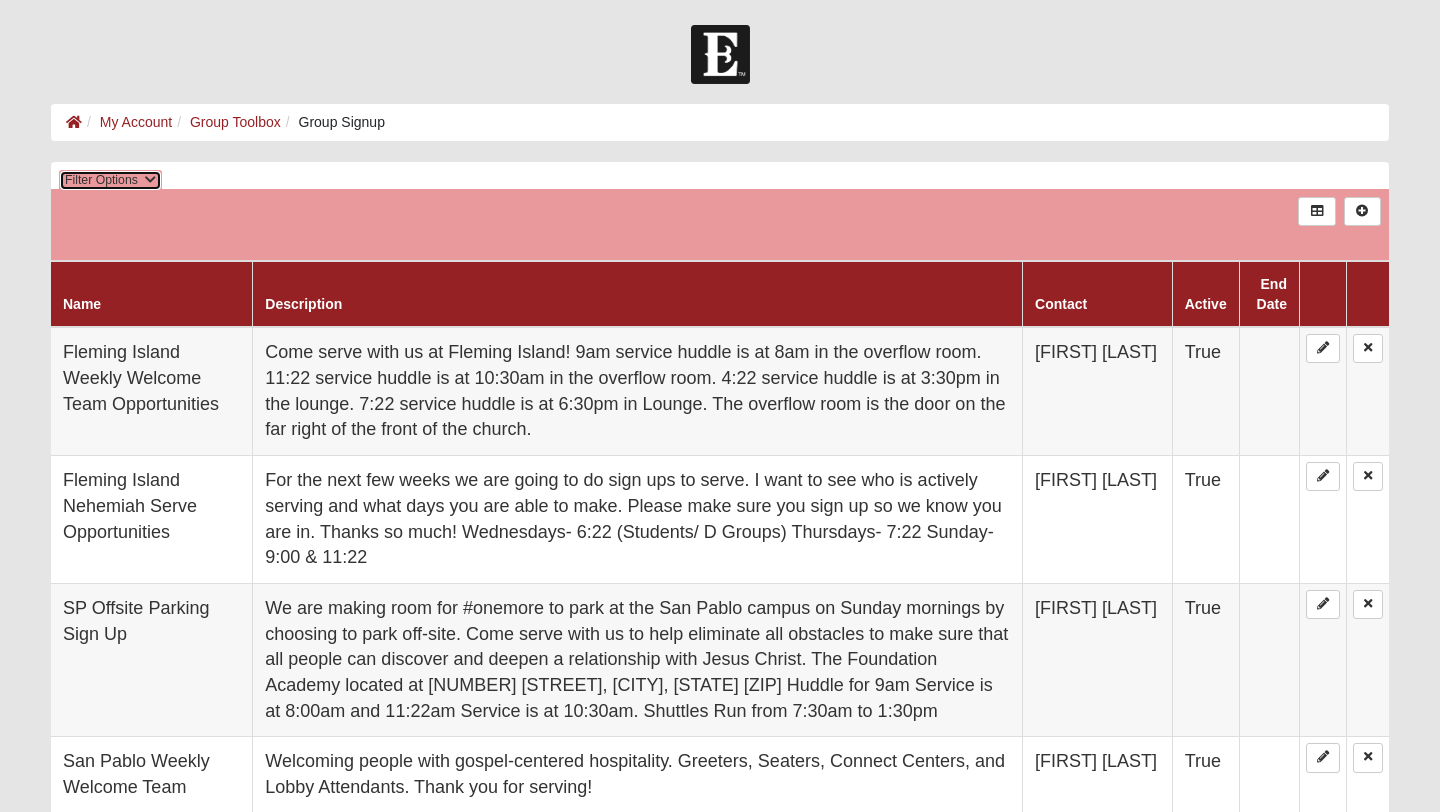 click at bounding box center (150, 180) 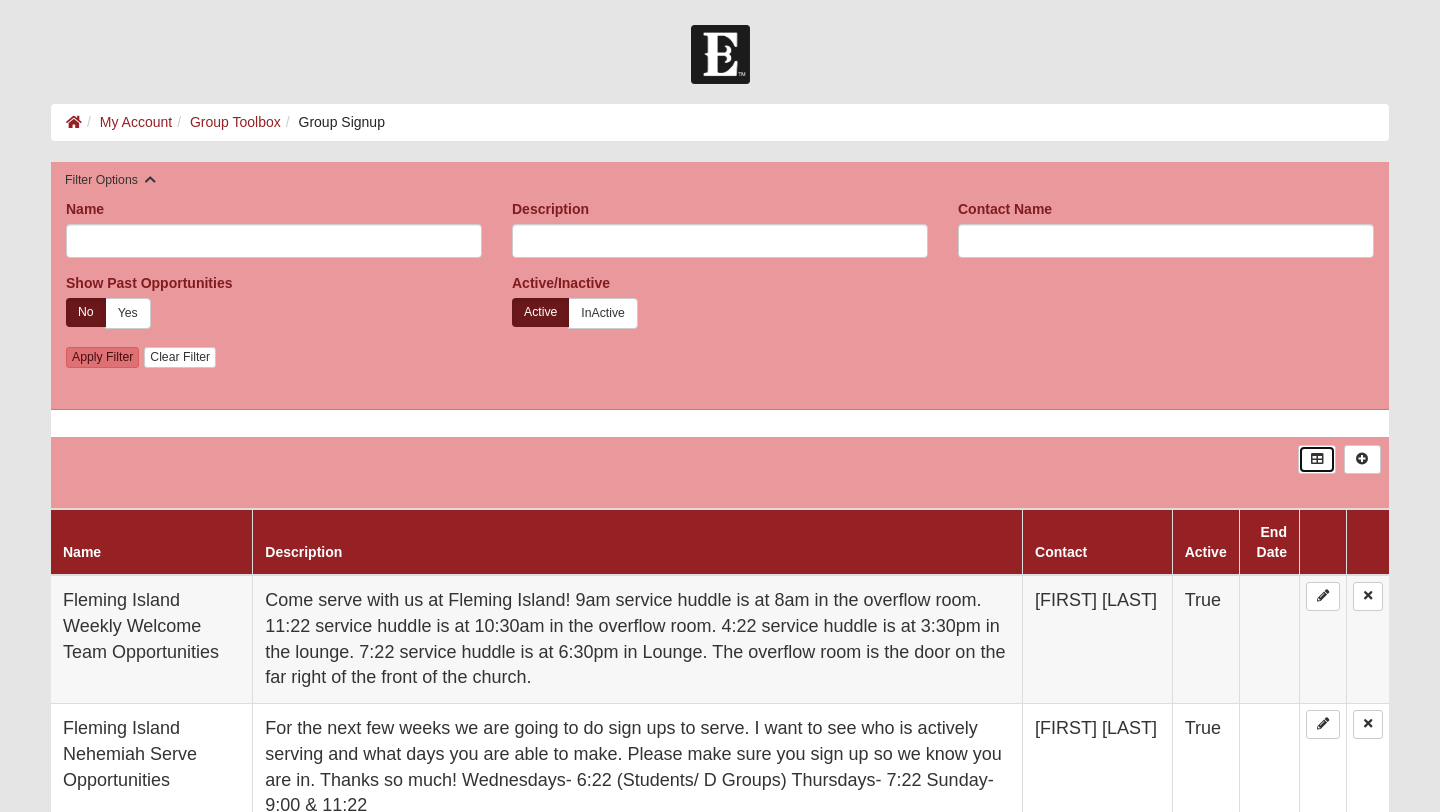 click at bounding box center (1316, 459) 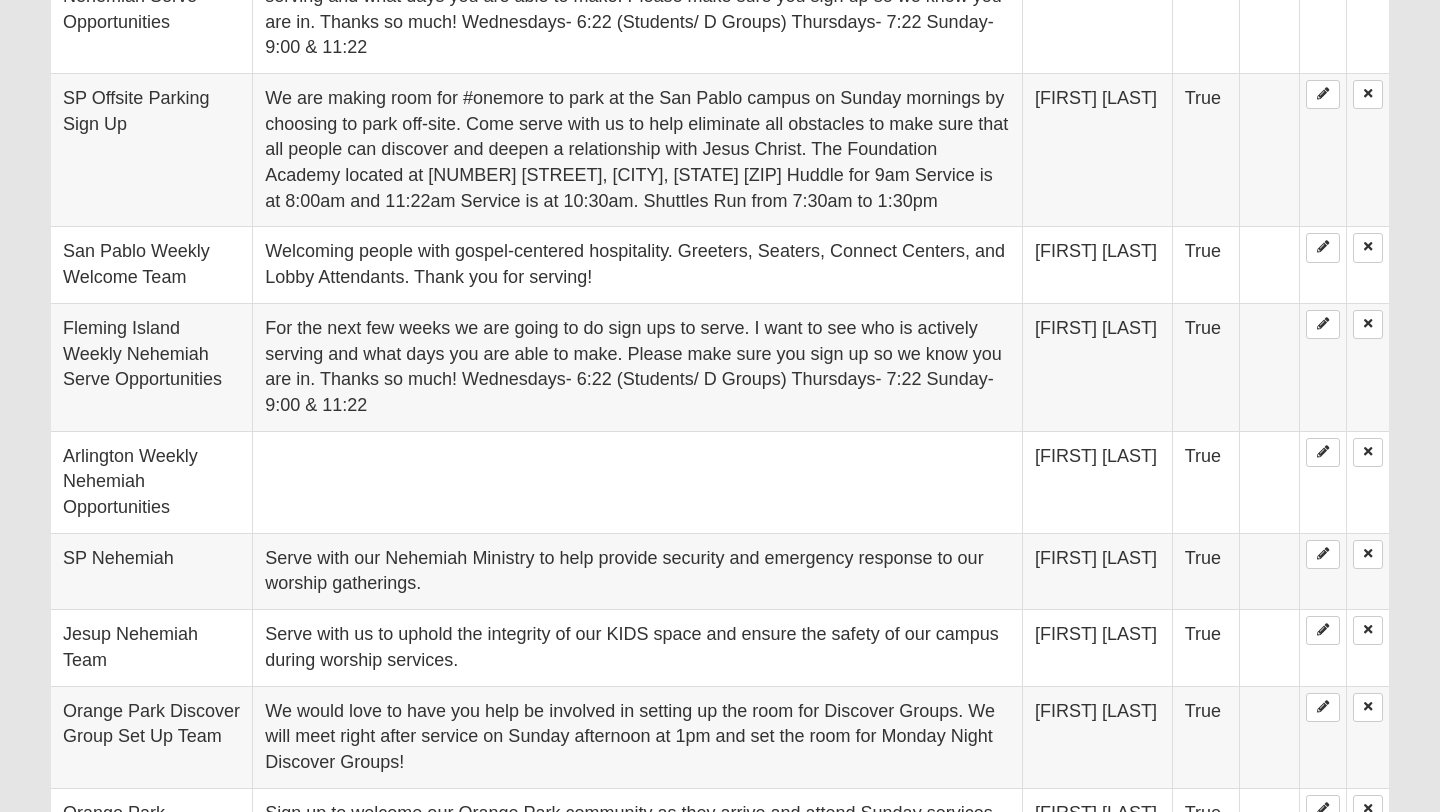 scroll, scrollTop: 0, scrollLeft: 0, axis: both 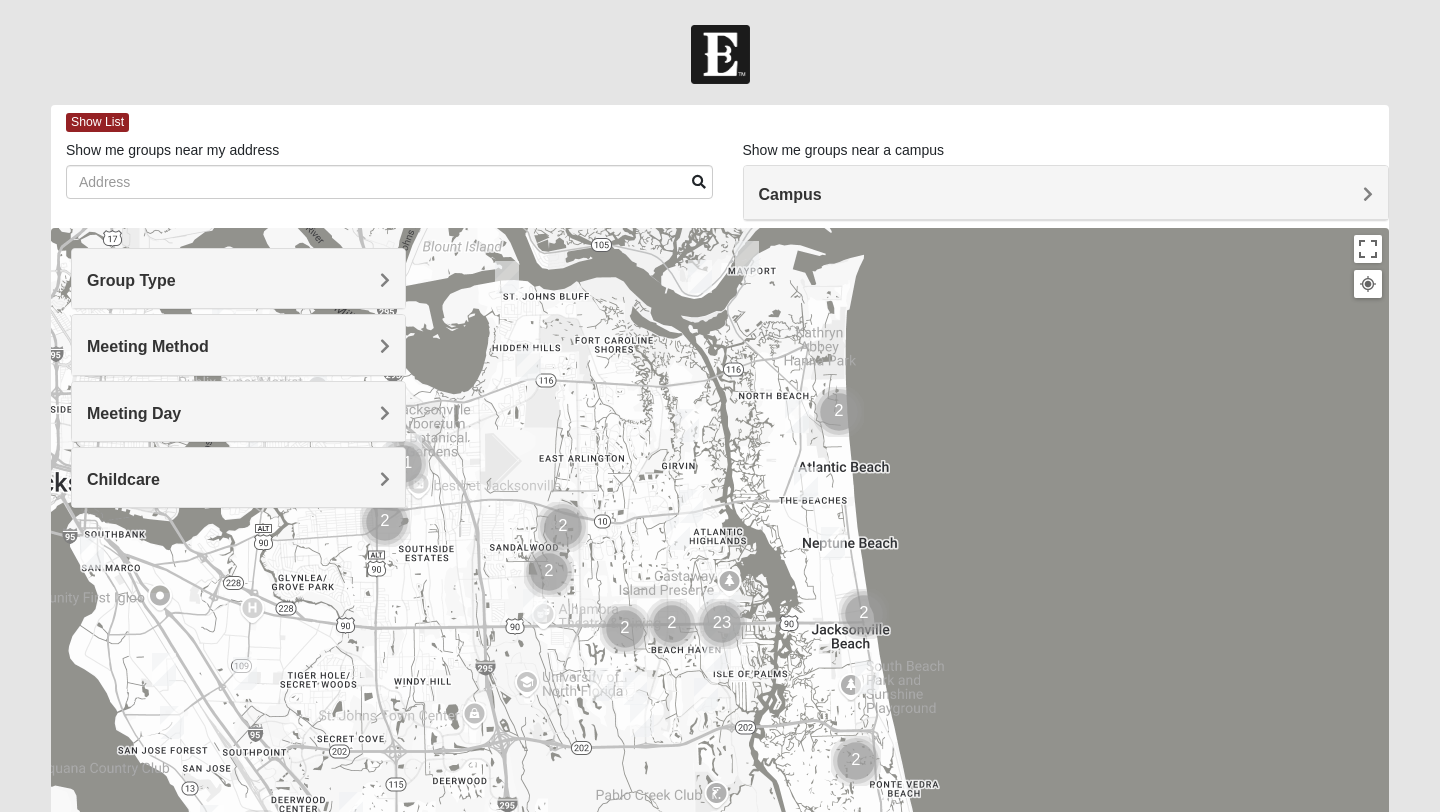 click on "Group Type" at bounding box center (131, 280) 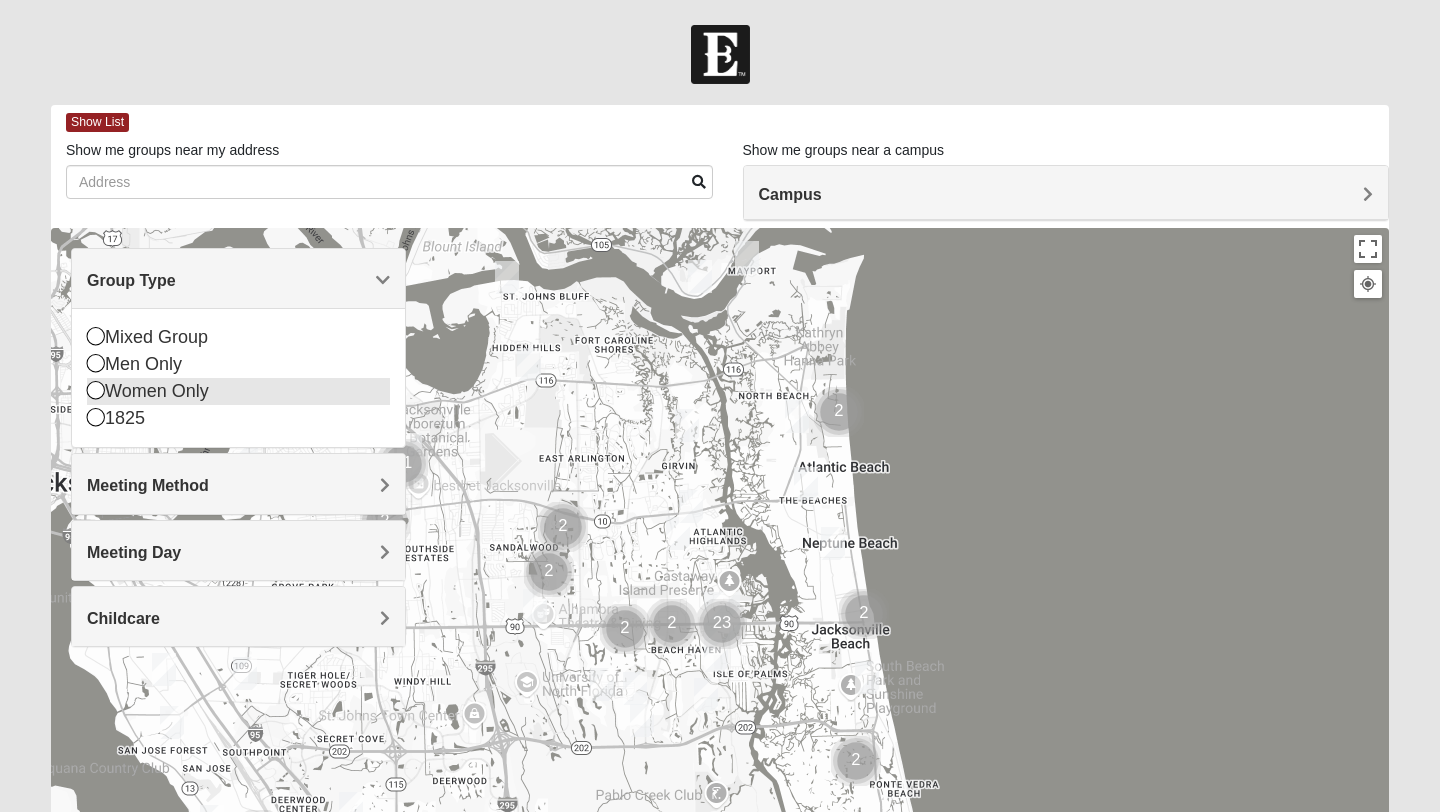 click at bounding box center (96, 390) 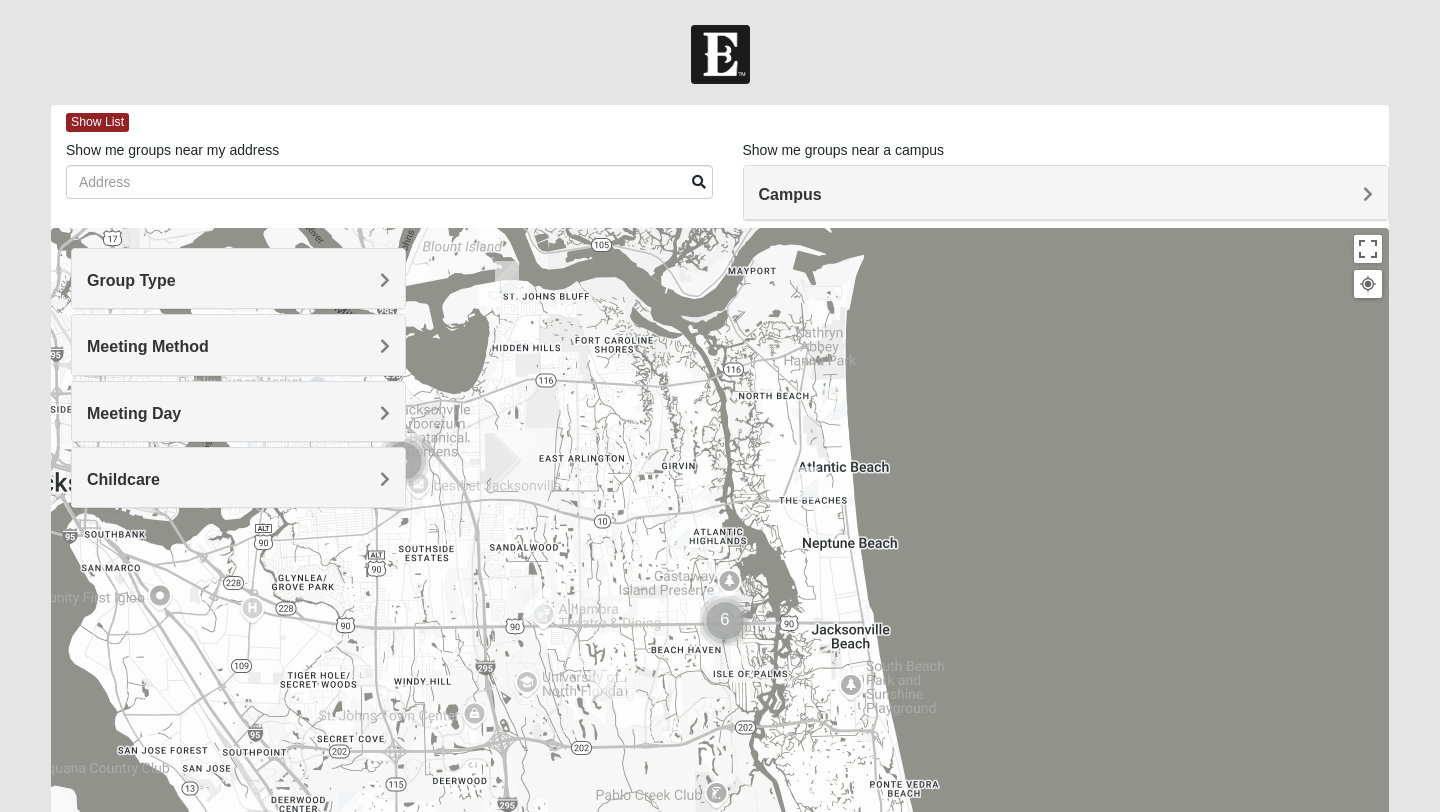 click on "Meeting Day" at bounding box center [134, 413] 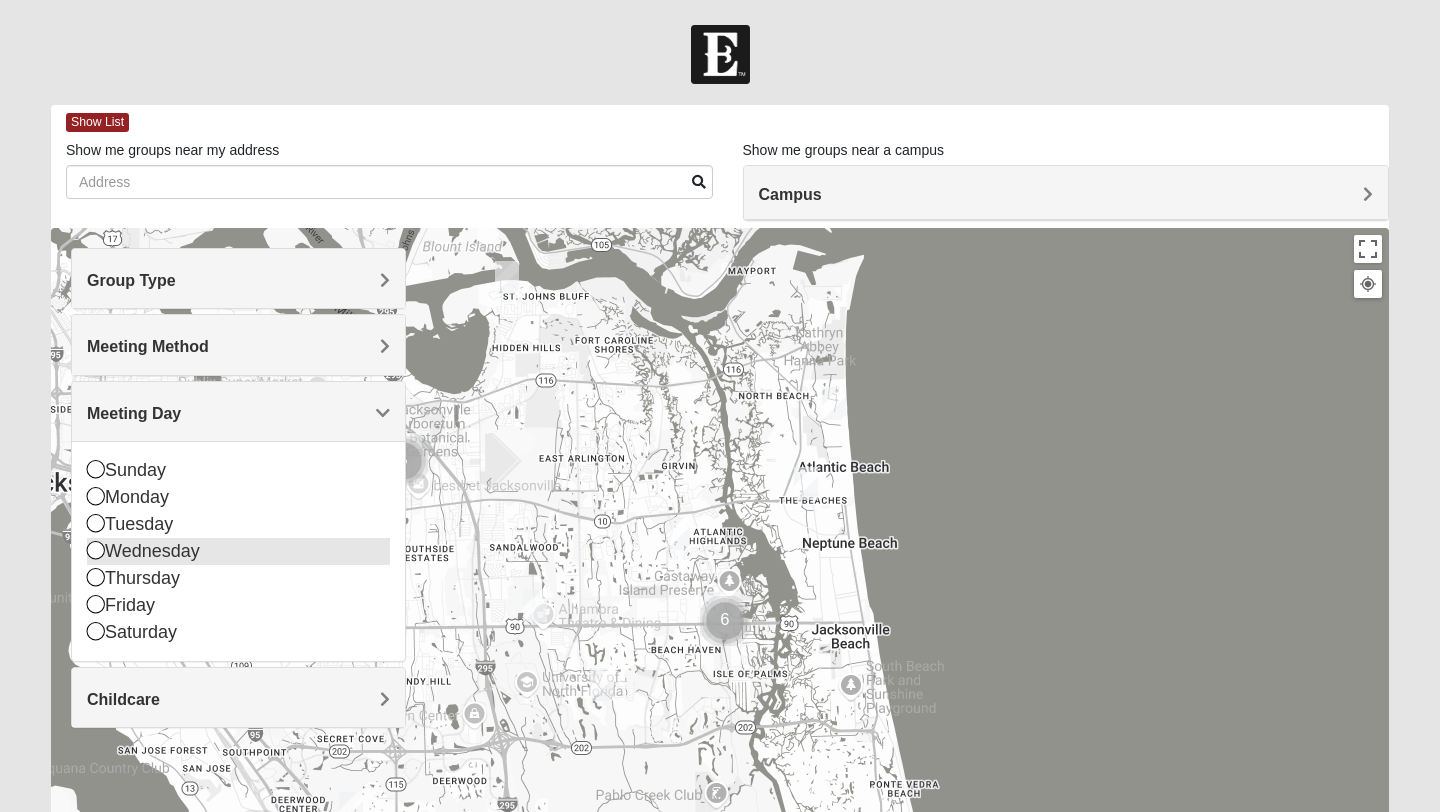click at bounding box center (96, 550) 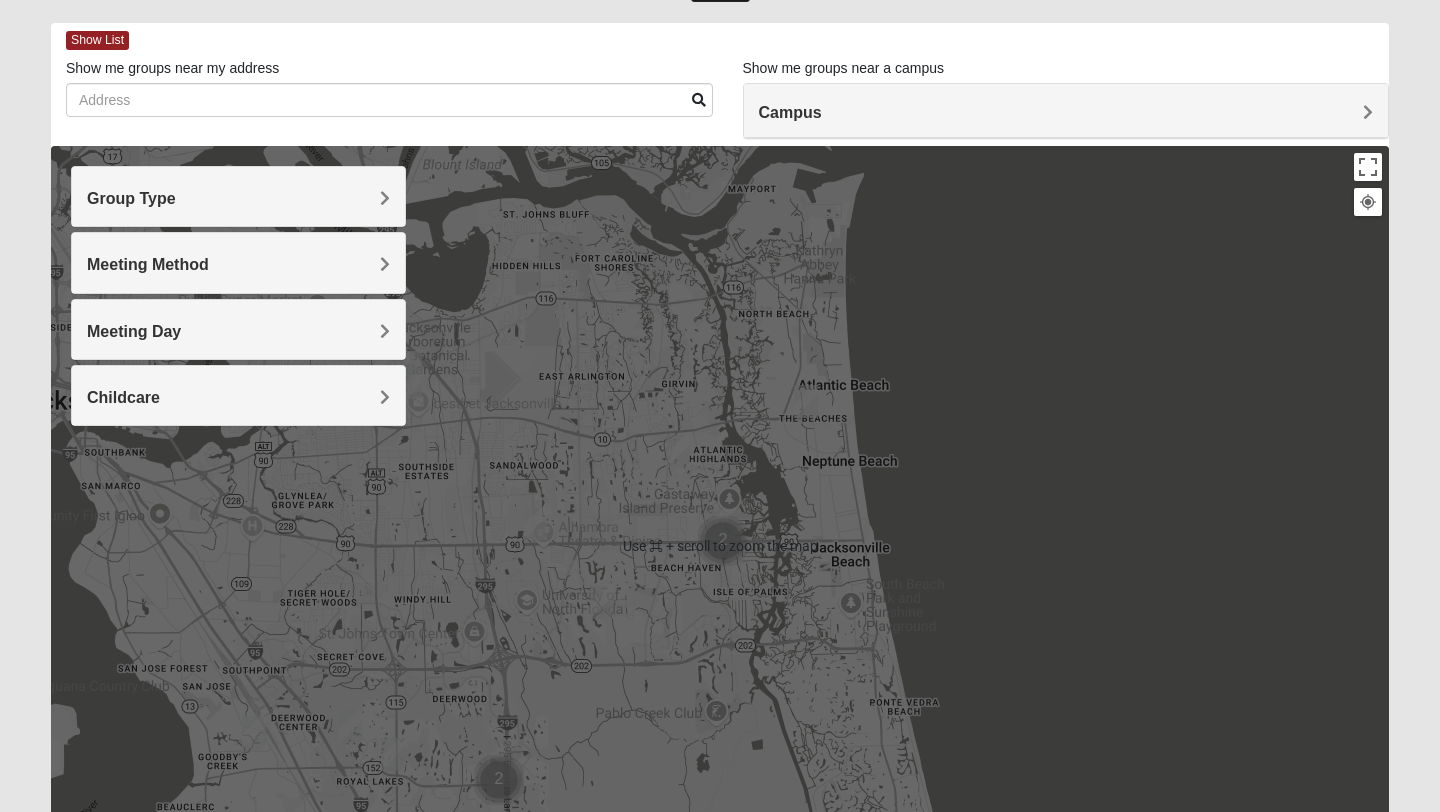 scroll, scrollTop: 65, scrollLeft: 0, axis: vertical 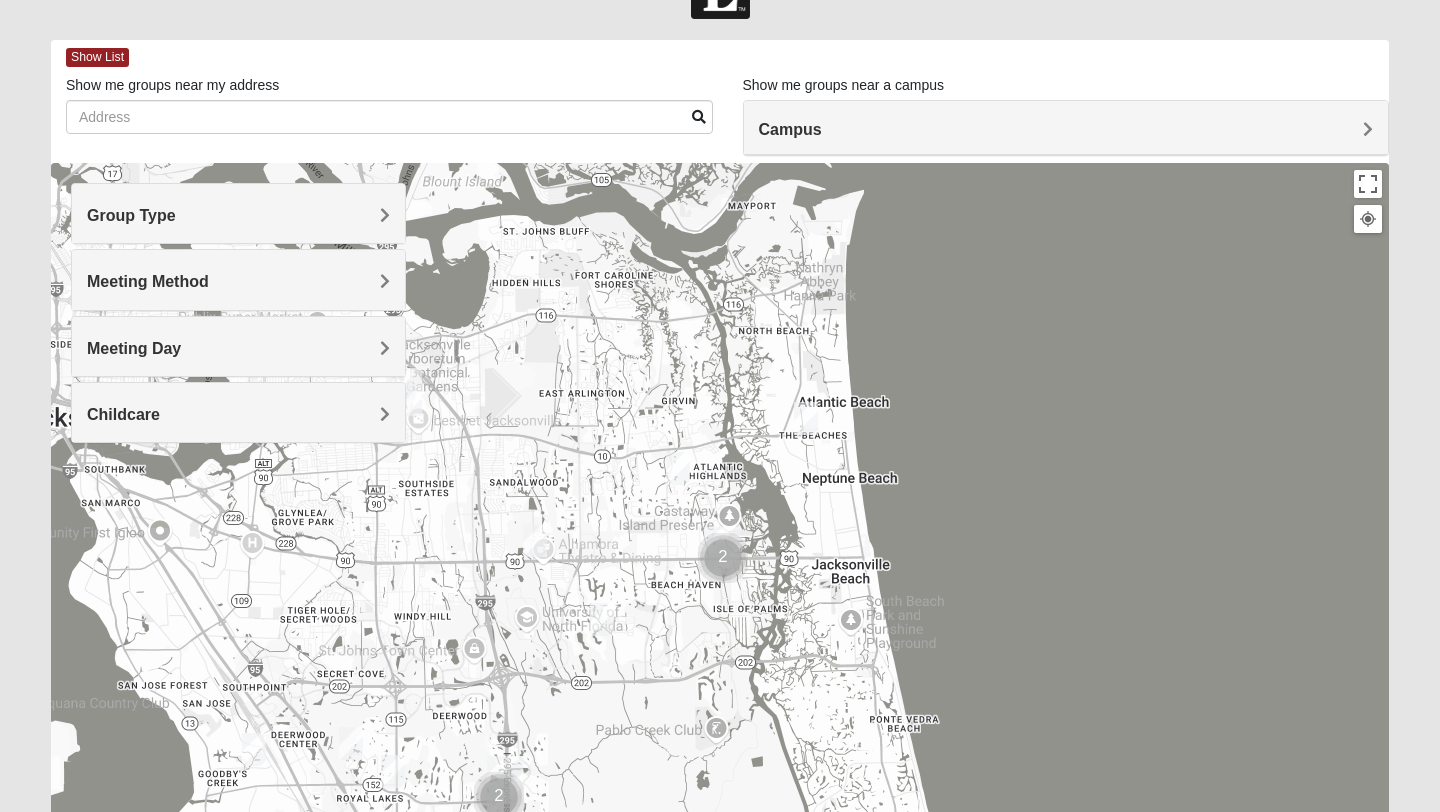 click on "Childcare" at bounding box center [123, 414] 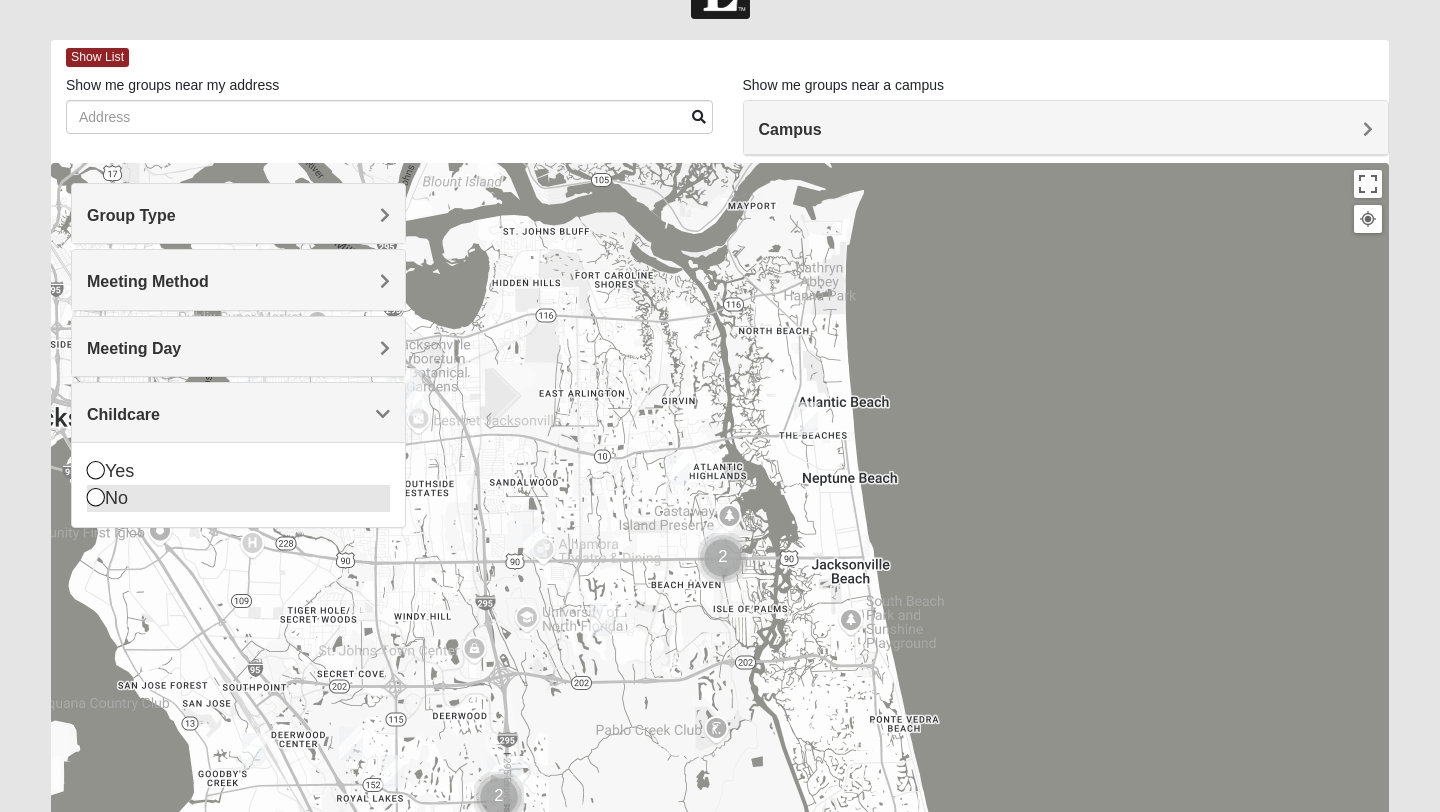 click at bounding box center (96, 497) 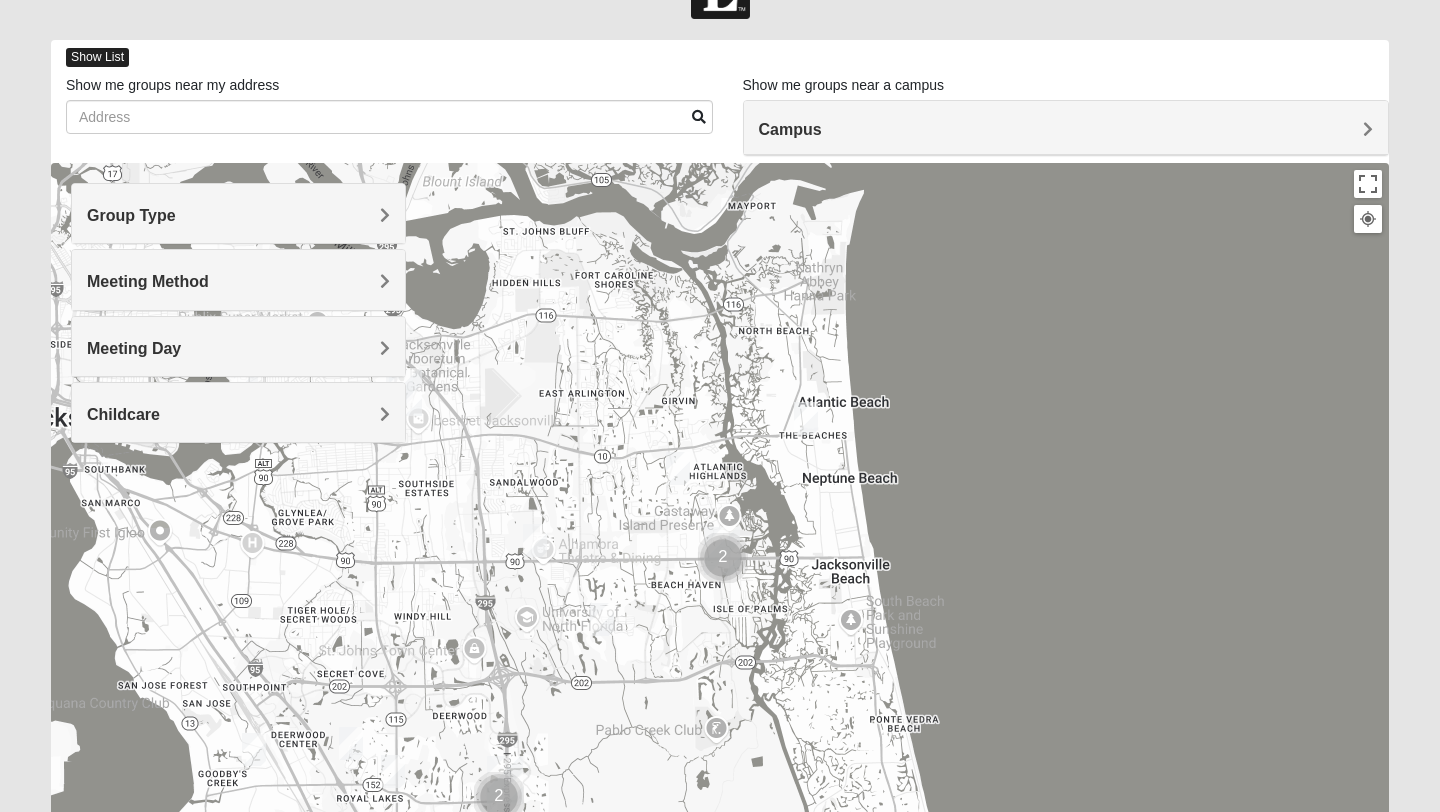 click on "Show List" at bounding box center (97, 57) 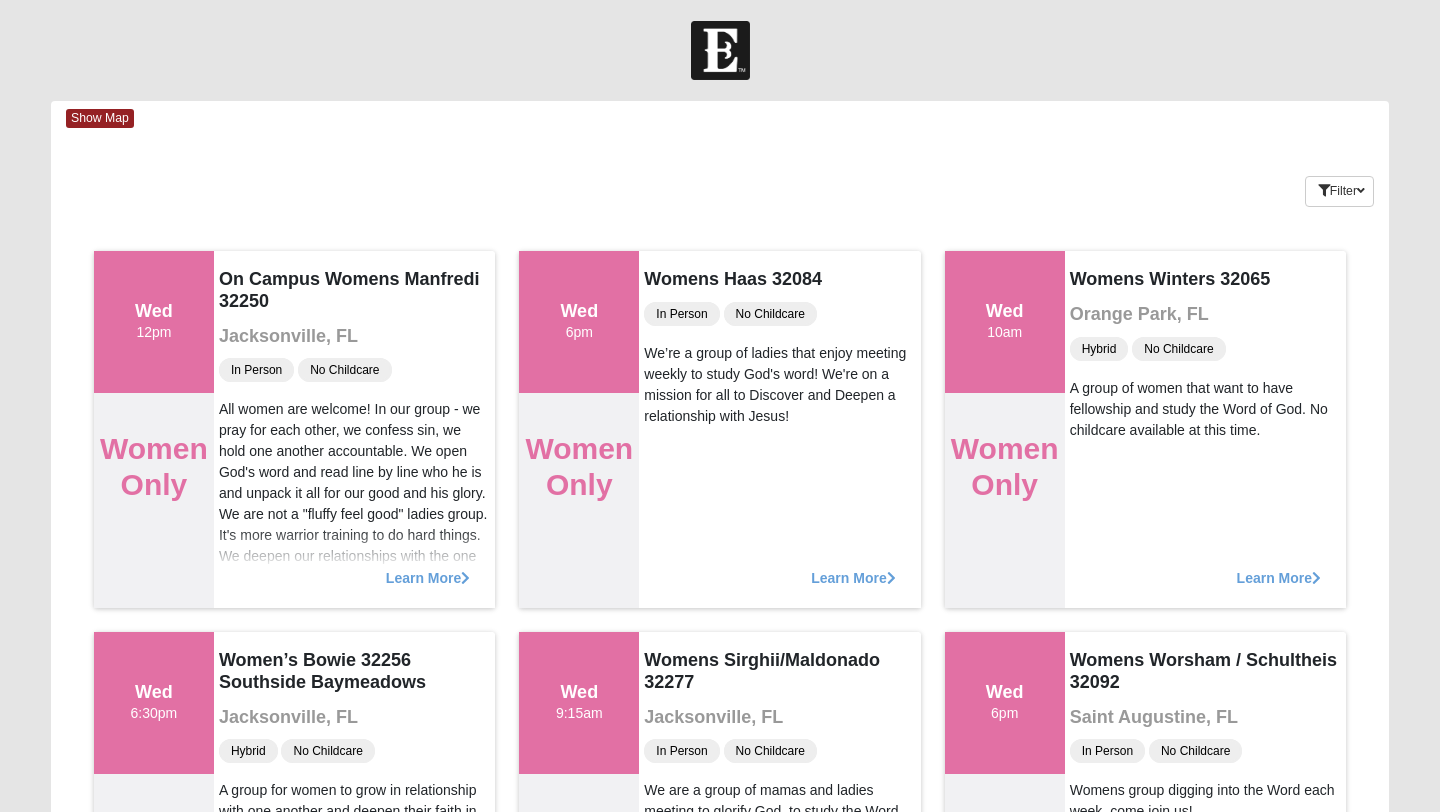 scroll, scrollTop: 0, scrollLeft: 0, axis: both 